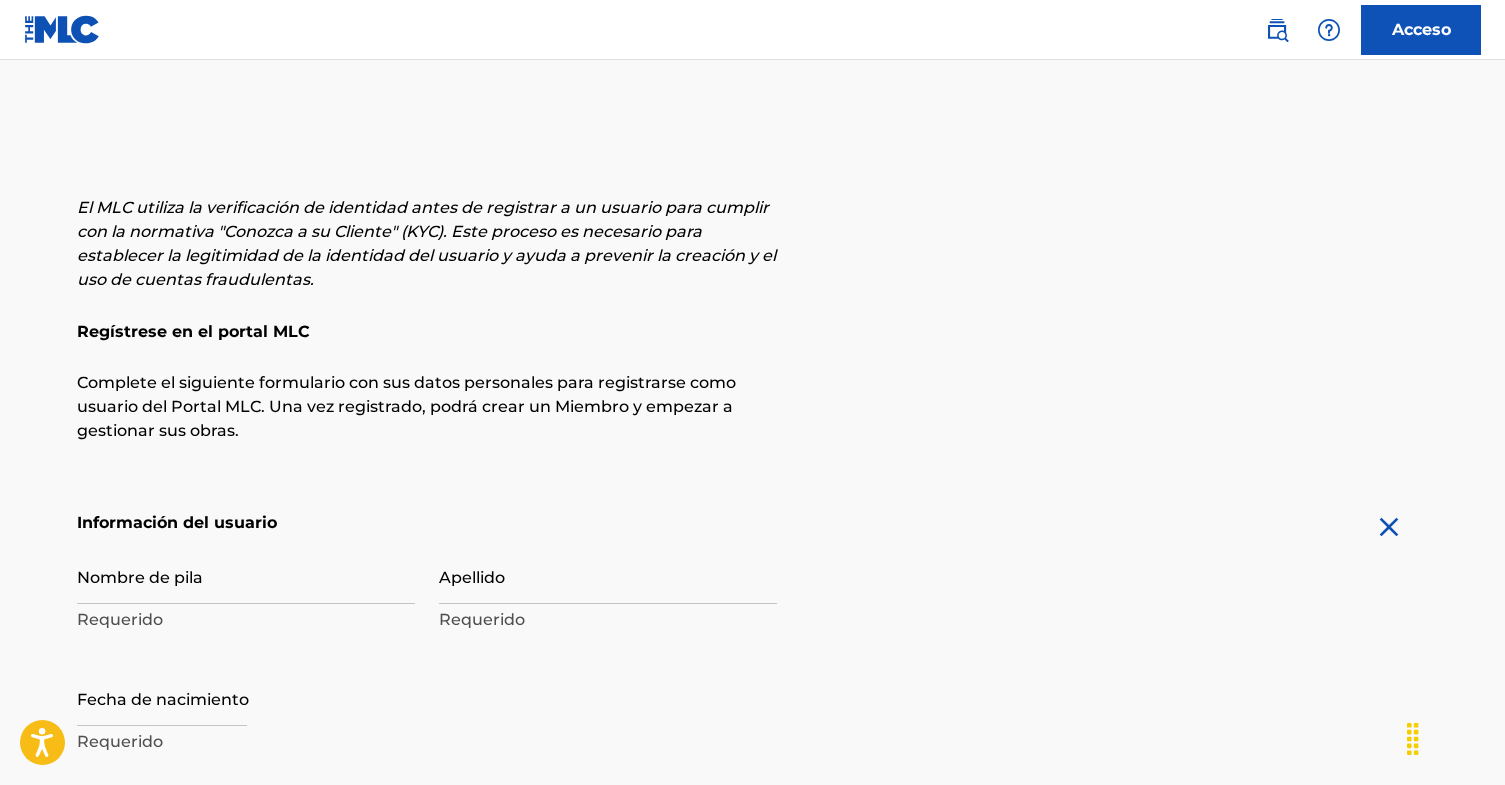 scroll, scrollTop: 30, scrollLeft: 0, axis: vertical 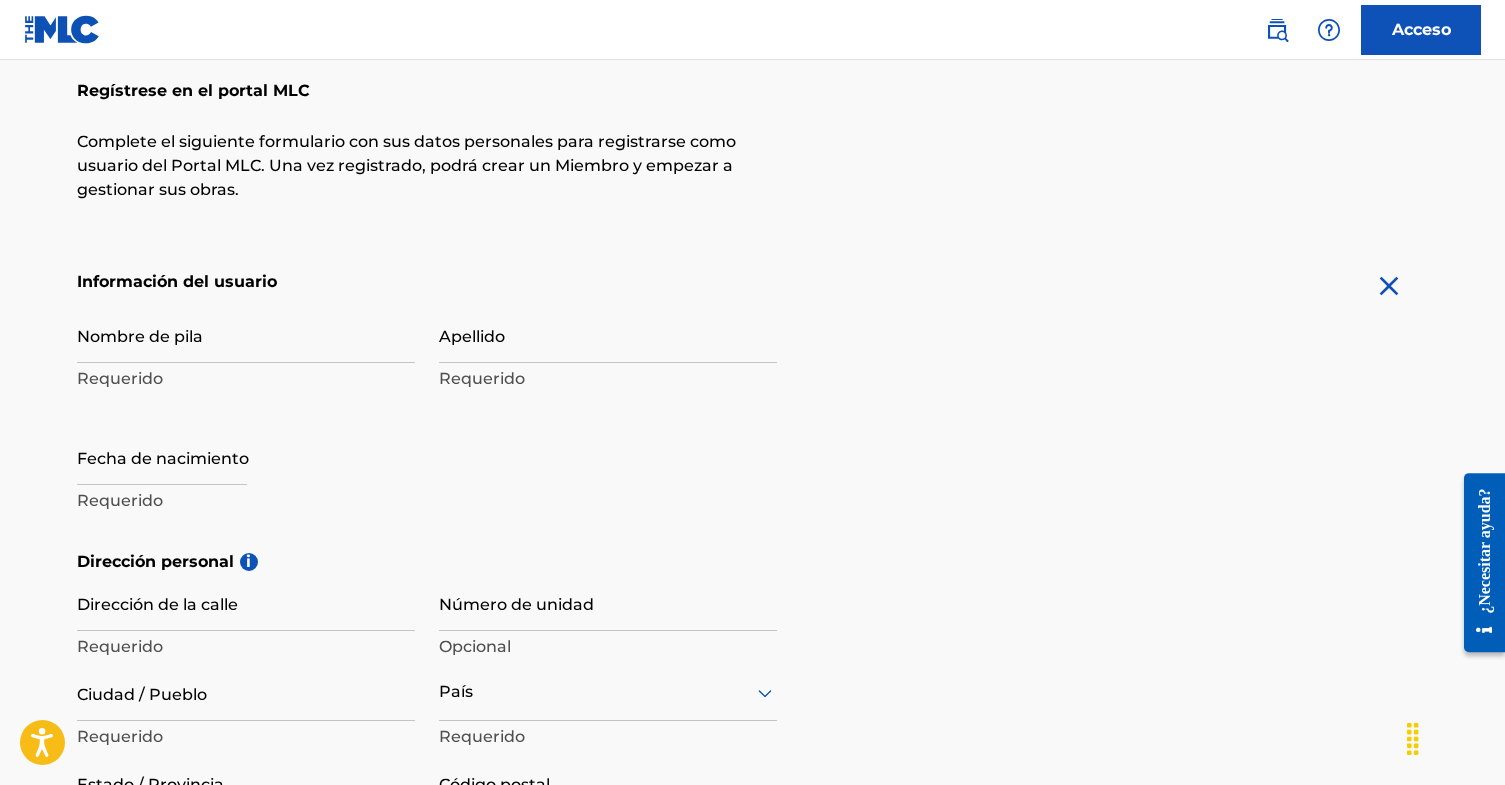 click on "Nombre de pila" at bounding box center (246, 334) 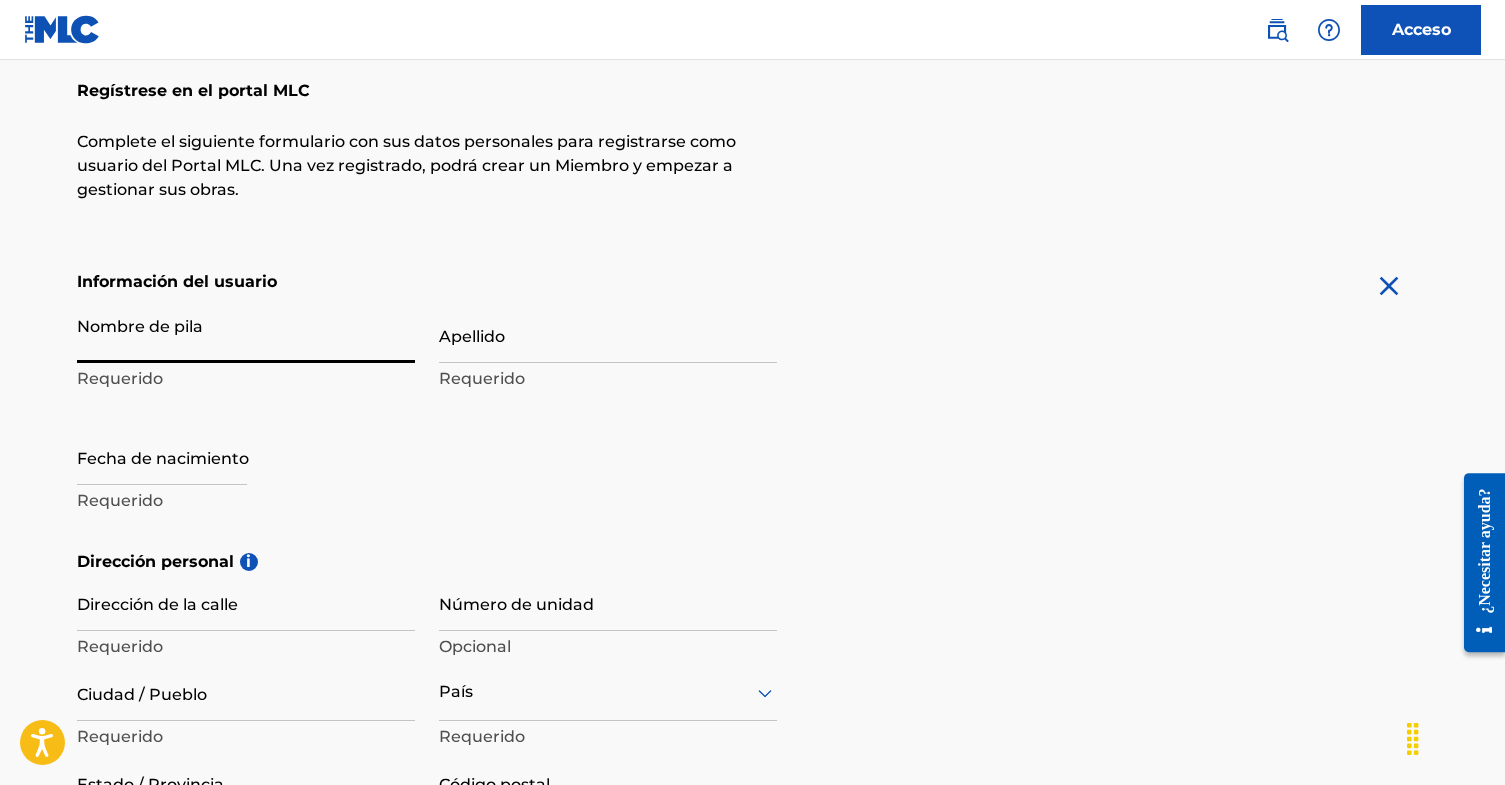 type on "E" 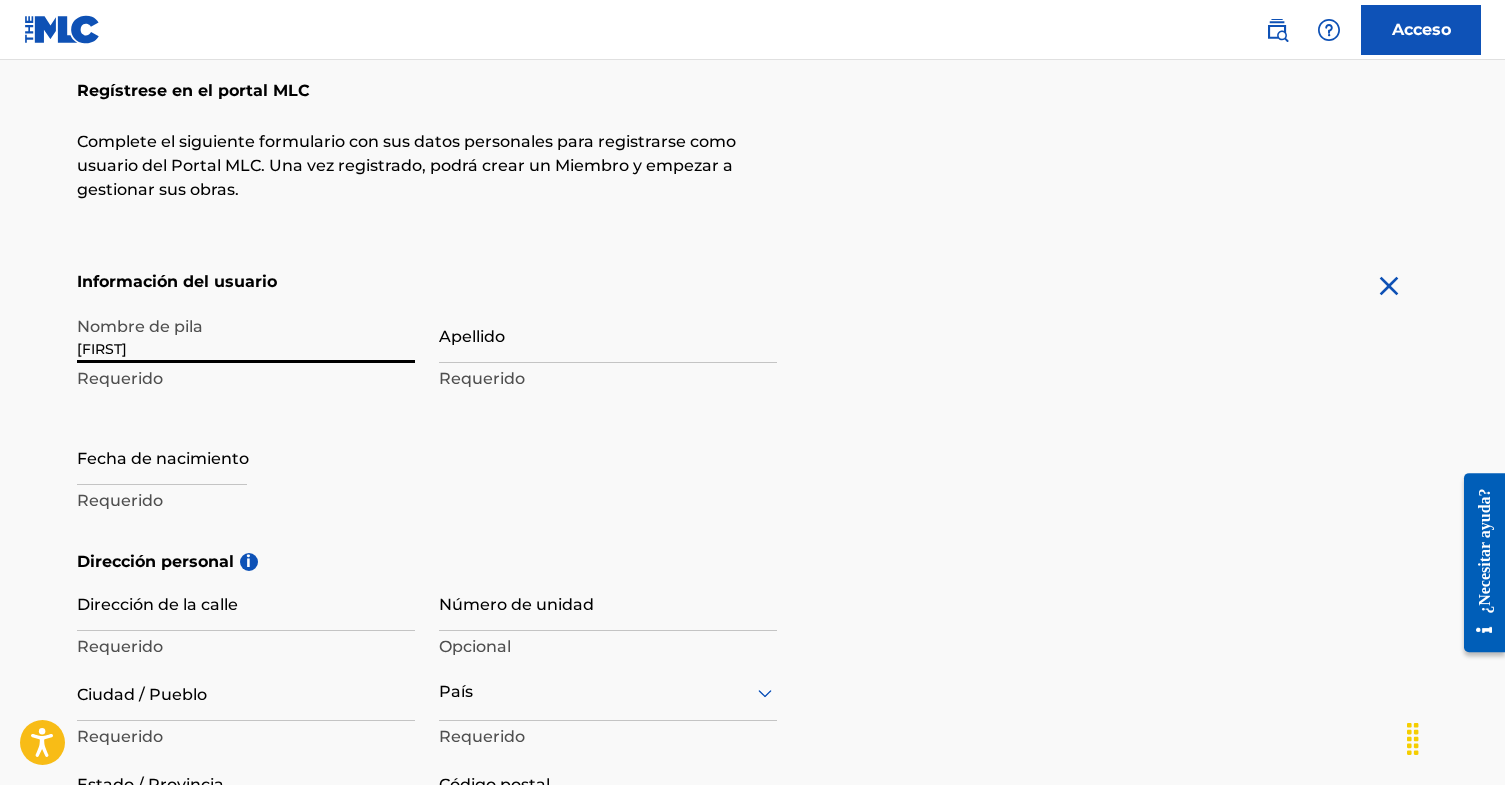 click on "[FIRST]" at bounding box center [246, 334] 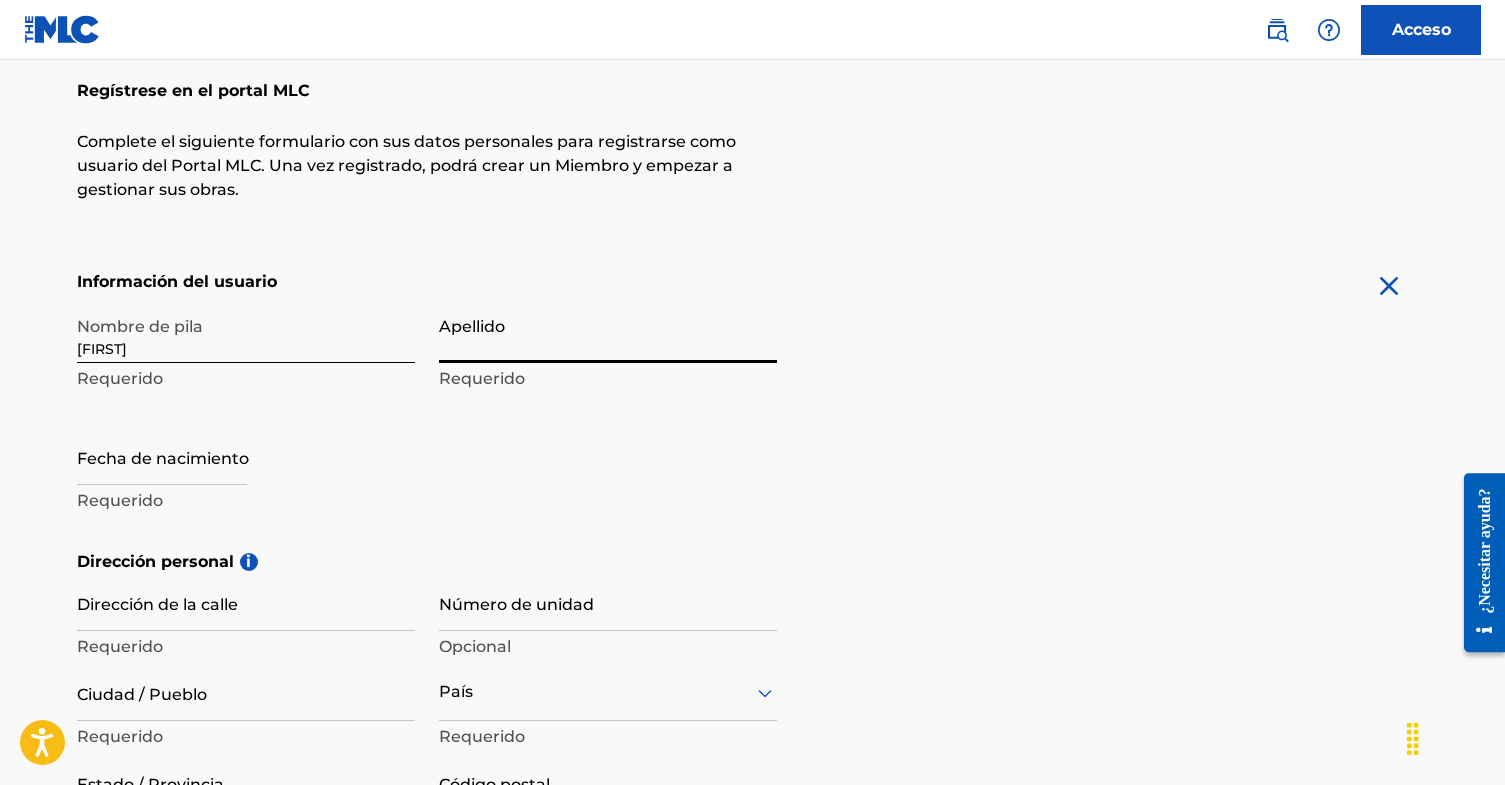 click on "Apellido" at bounding box center (608, 334) 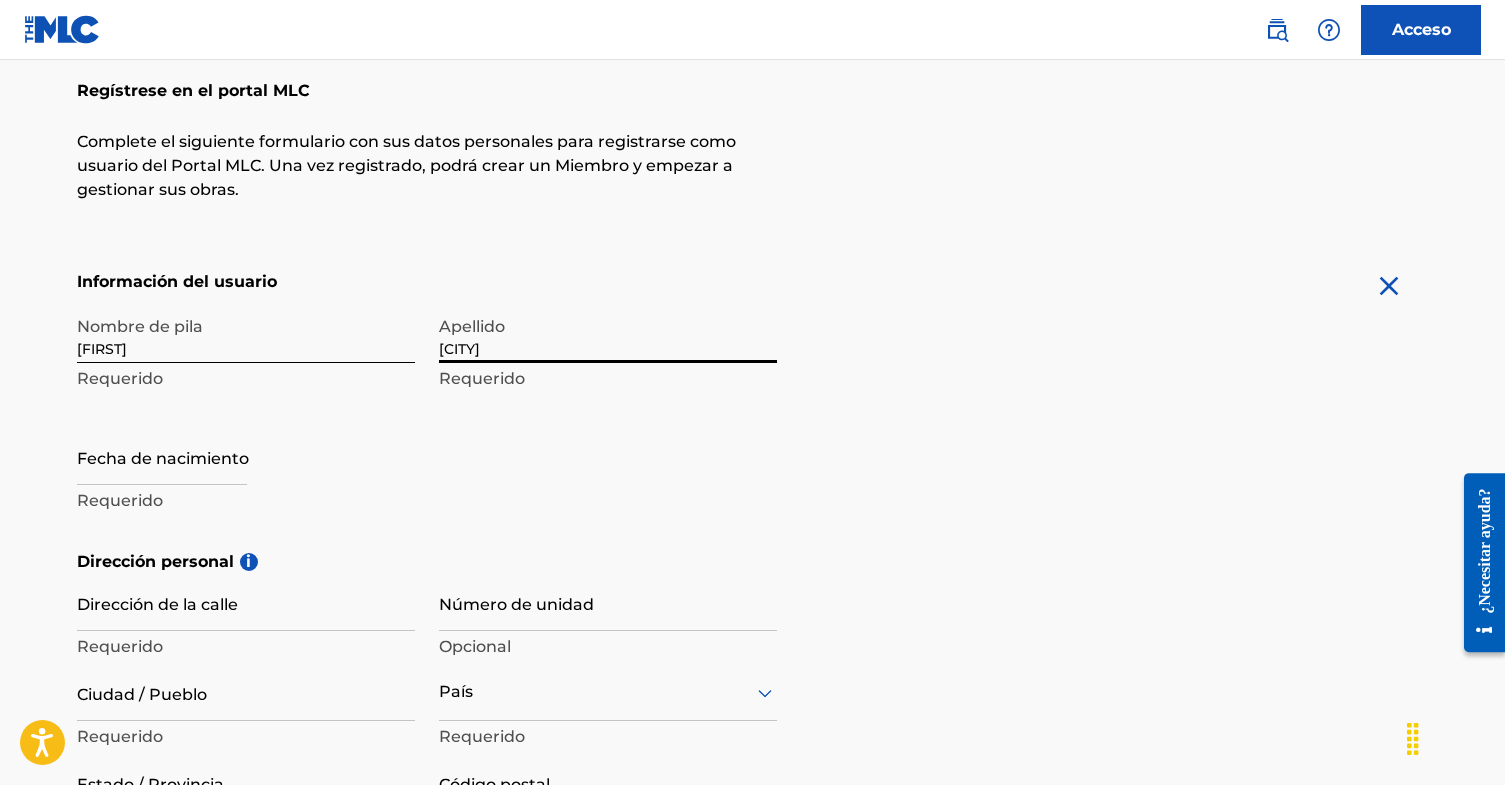 type on "[CITY]" 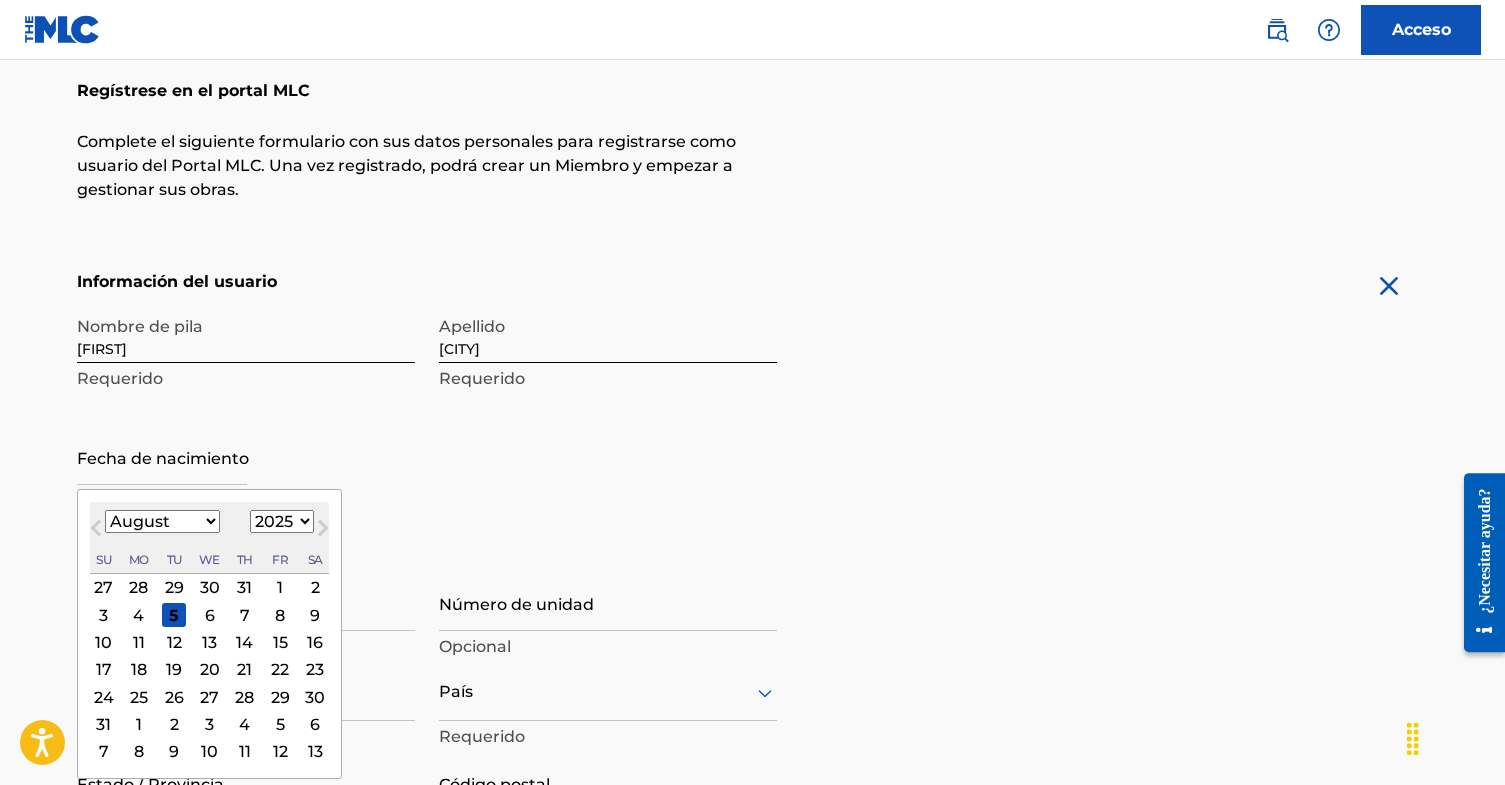 click on "1899 1900 1901 1902 1903 1904 1905 1906 1907 1908 1909 1910 1911 1912 1913 1914 1915 1916 1917 1918 1919 1920 1921 1922 1923 1924 1925 1926 1927 1928 1929 1930 1931 1932 1933 1934 1935 1936 1937 1938 1939 1940 1941 1942 1943 1944 1945 1946 1947 1948 1949 1950 1951 1952 1953 1954 1955 1956 1957 1958 1959 1960 1961 1962 1963 1964 1965 1966 1967 1968 1969 1970 1971 1972 1973 1974 1975 1976 1977 1978 1979 1980 1981 1982 1983 1984 1985 1986 1987 1988 1989 1990 1991 1992 1993 1994 1995 1996 1997 1998 1999 2000 2001 2002 2003 2004 2005 2006 2007 2008 2009 2010 2011 2012 2013 2014 2015 2016 2017 2018 2019 2020 2021 2022 2023 2024 2025 2026 2027 2028 2029 2030 2031 2032 2033 2034 2035 2036 2037 2038 2039 2040 2041 2042 2043 2044 2045 2046 2047 2048 2049 2050 2051 2052 2053 2054 2055 2056 2057 2058 2059 2060 2061 2062 2063 2064 2065 2066 2067 2068 2069 2070 2071 2072 2073 2074 2075 2076 2077 2078 2079 2080 2081 2082 2083 2084 2085 2086 2087 2088 2089 2090 2091 2092 2093 2094 2095 2096 2097 2098 2099 2100" at bounding box center [282, 521] 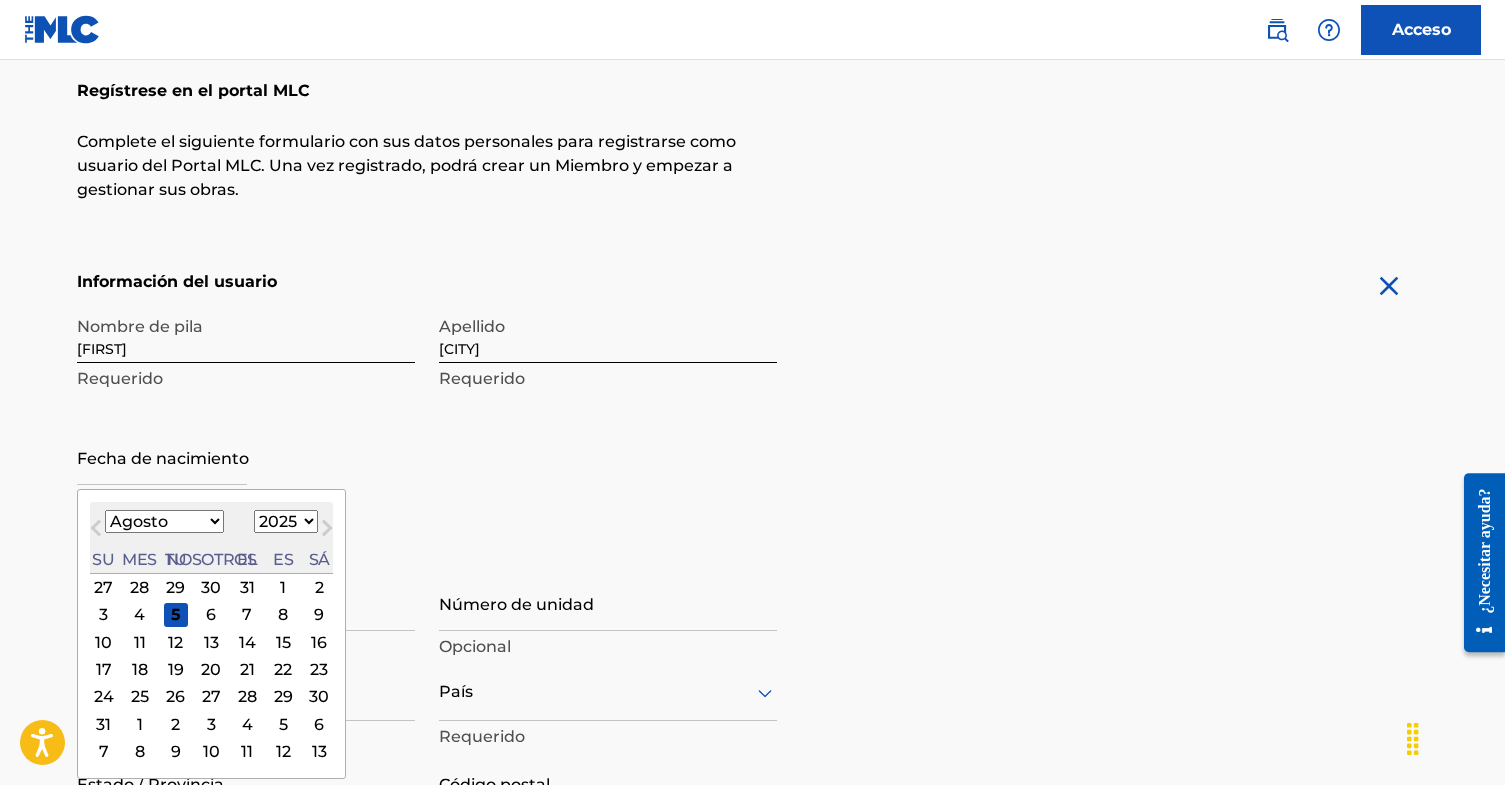 select on "1980" 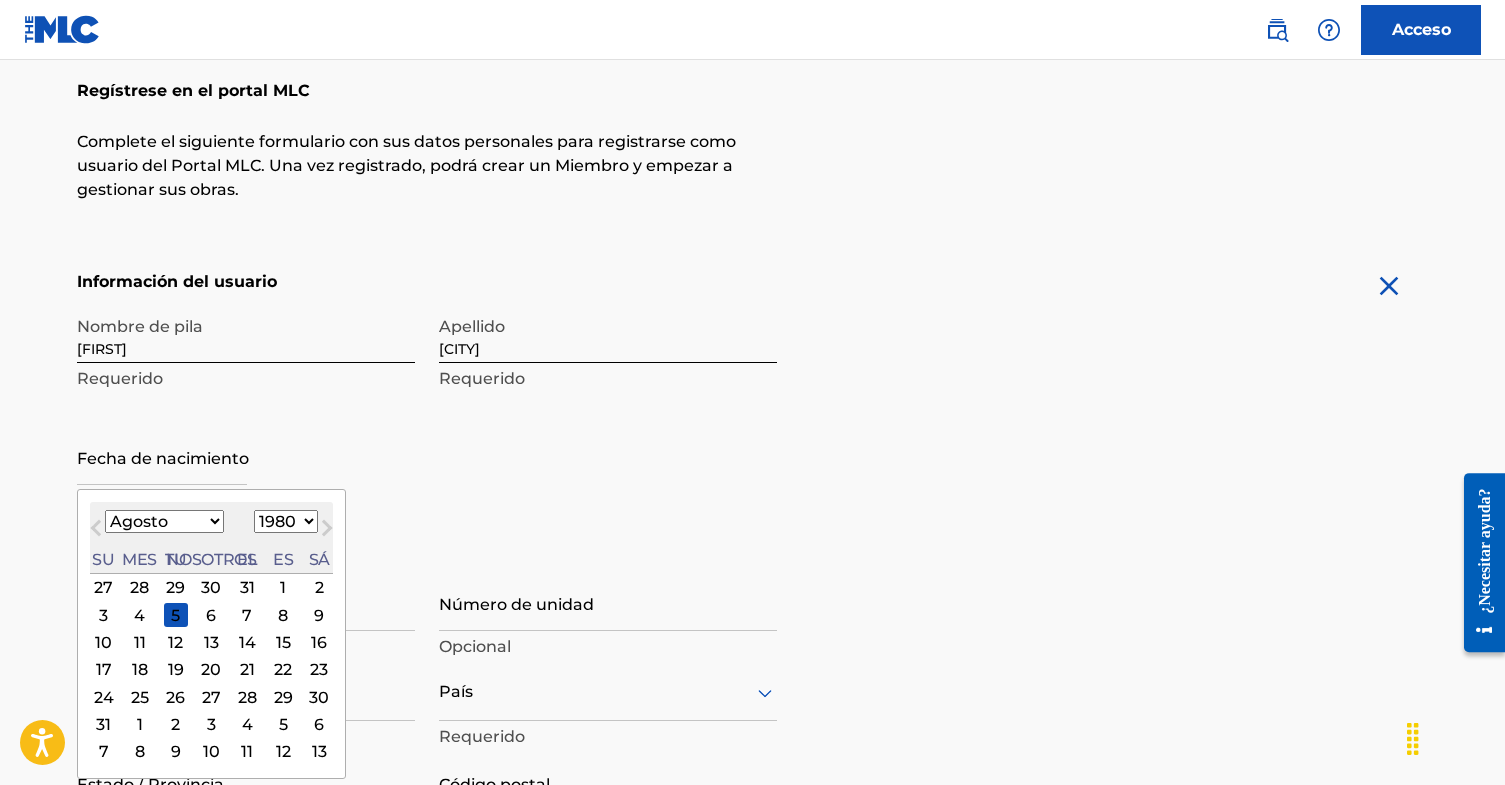 click on "Enero Febrero Marzo Abril Puede Junio Julio Agosto Septiembre Octubre Noviembre Diciembre" at bounding box center [164, 521] 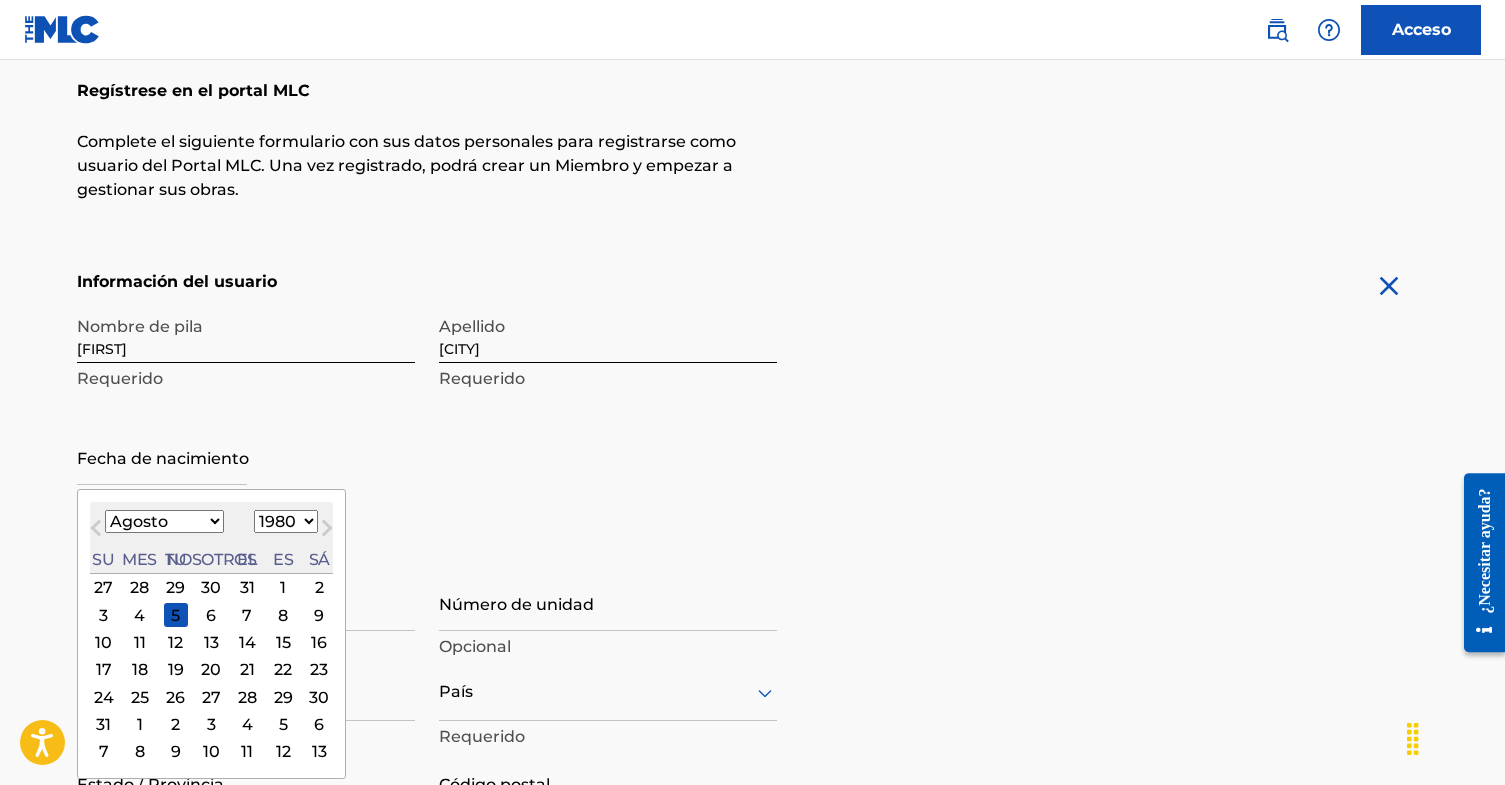 select on "10" 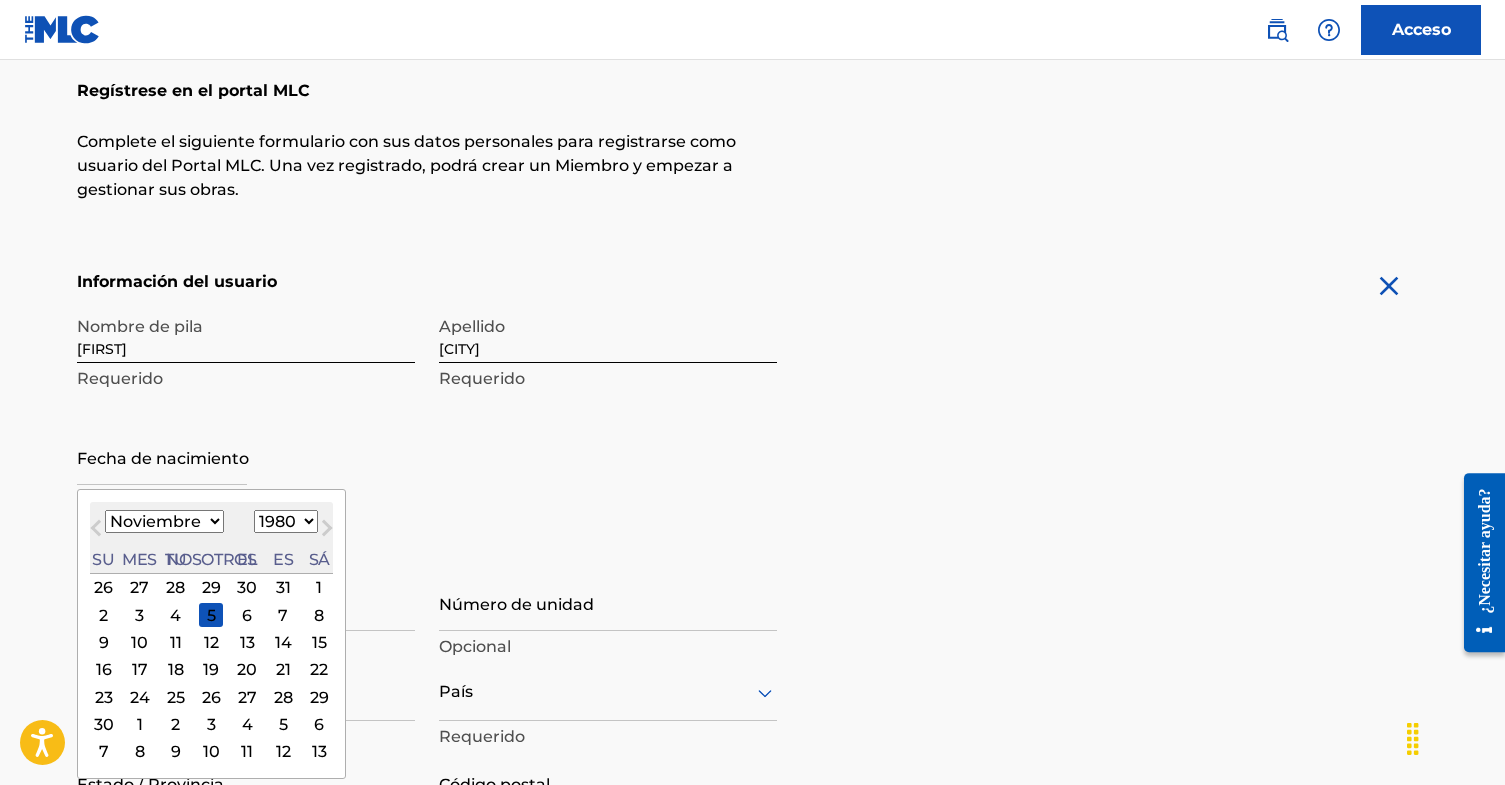 click on "17" at bounding box center [139, 670] 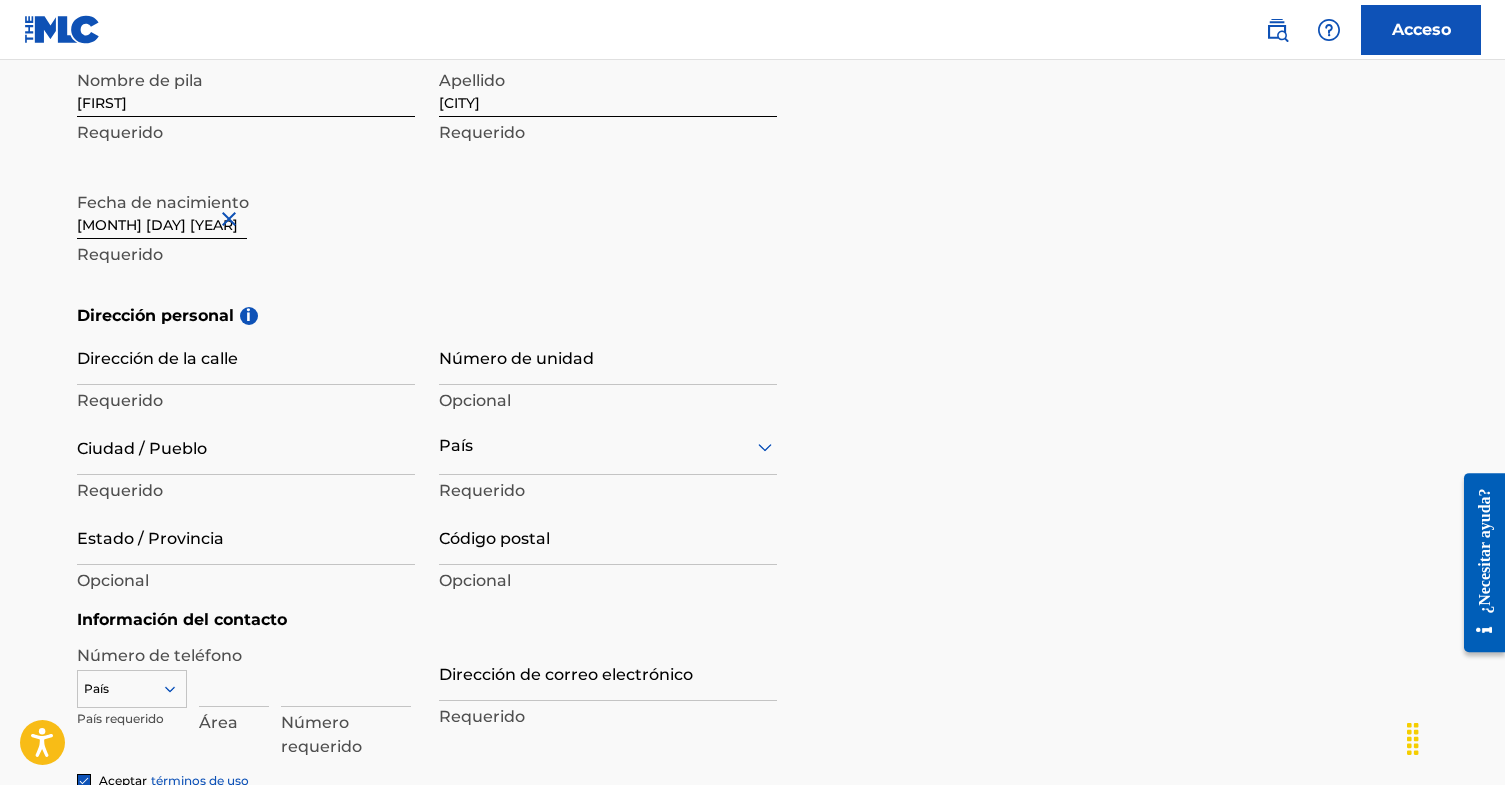 scroll, scrollTop: 445, scrollLeft: 0, axis: vertical 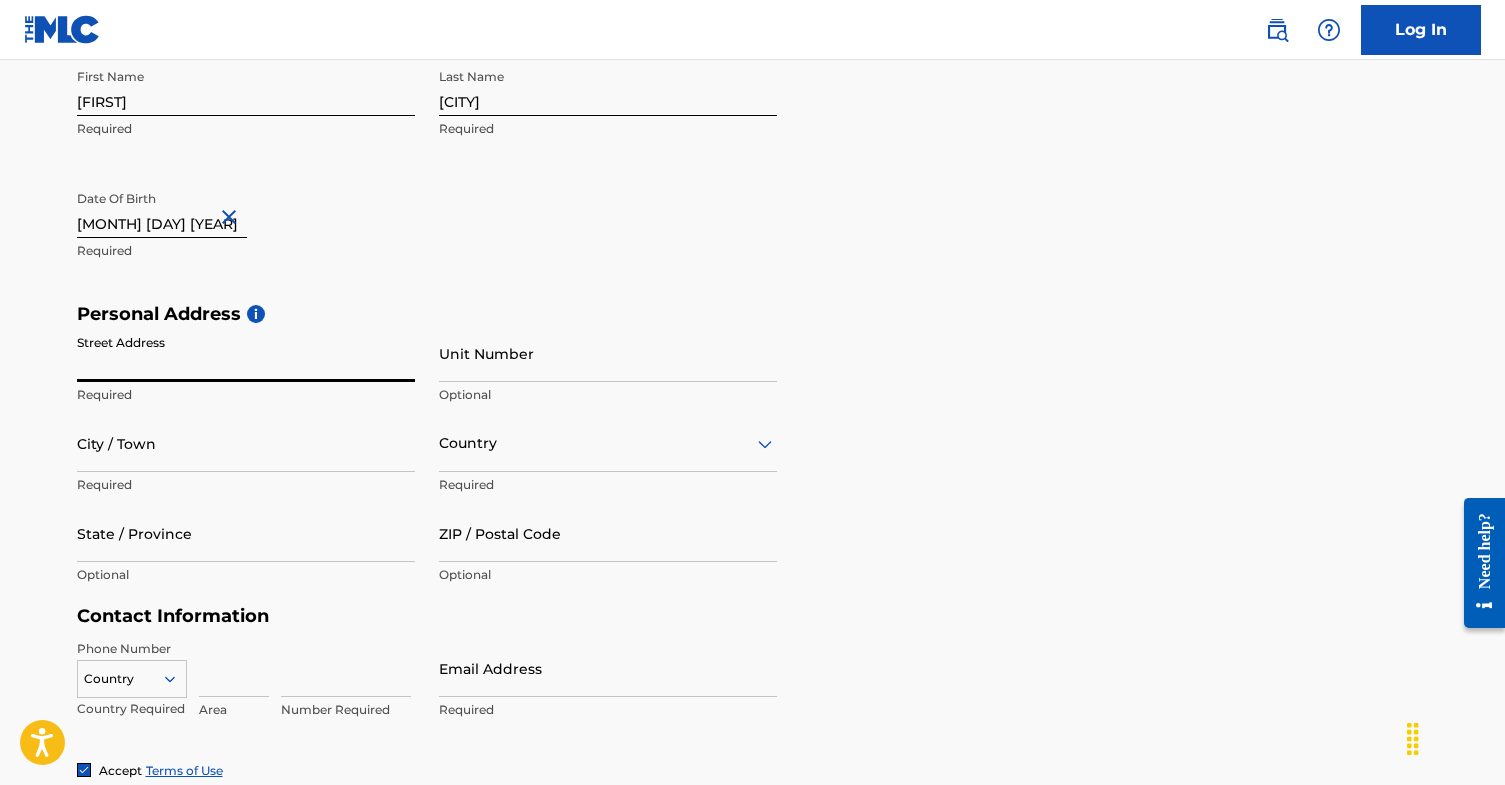click on "Street Address" at bounding box center (246, 353) 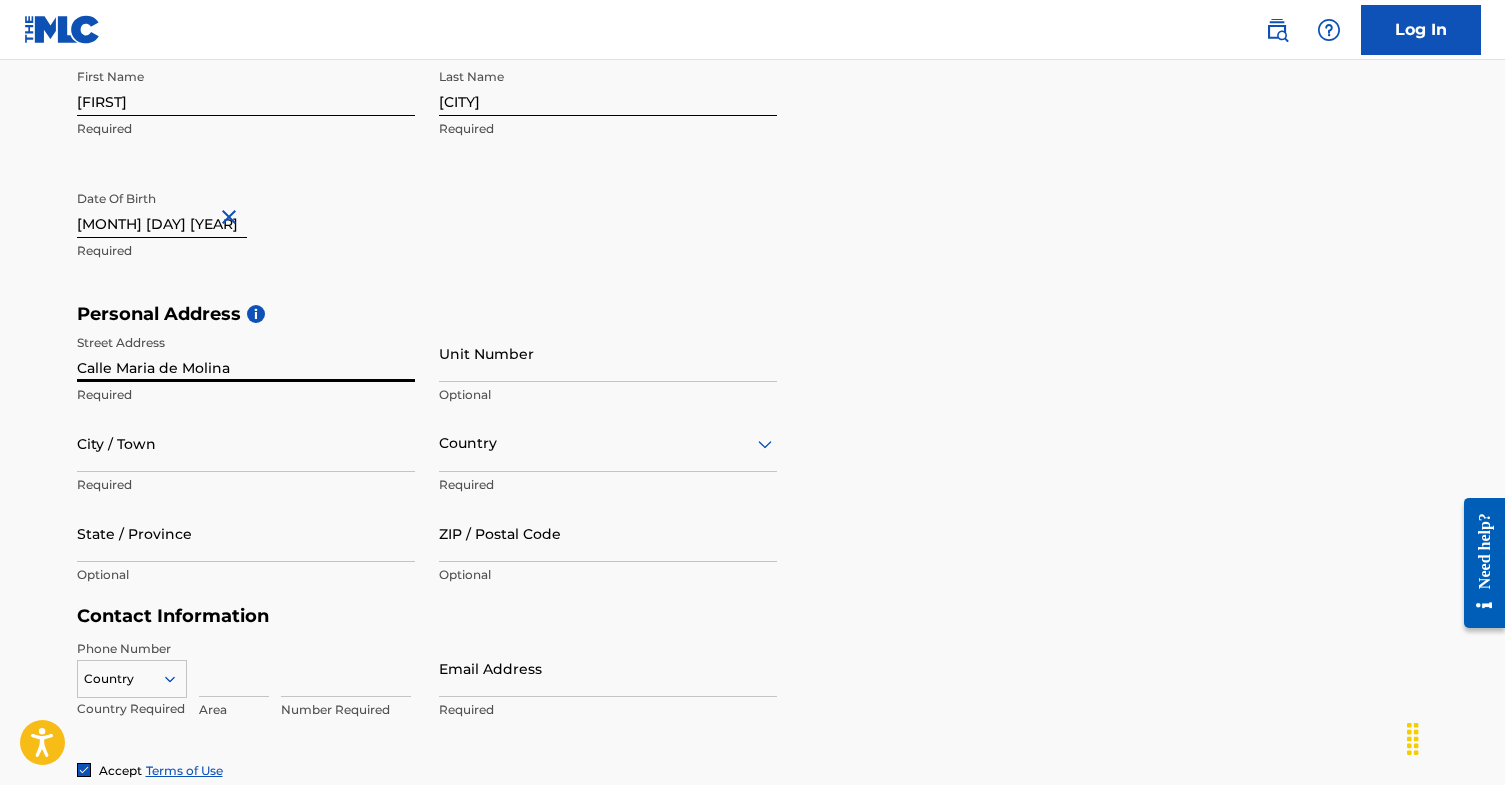 type on "Calle Maria de Molina" 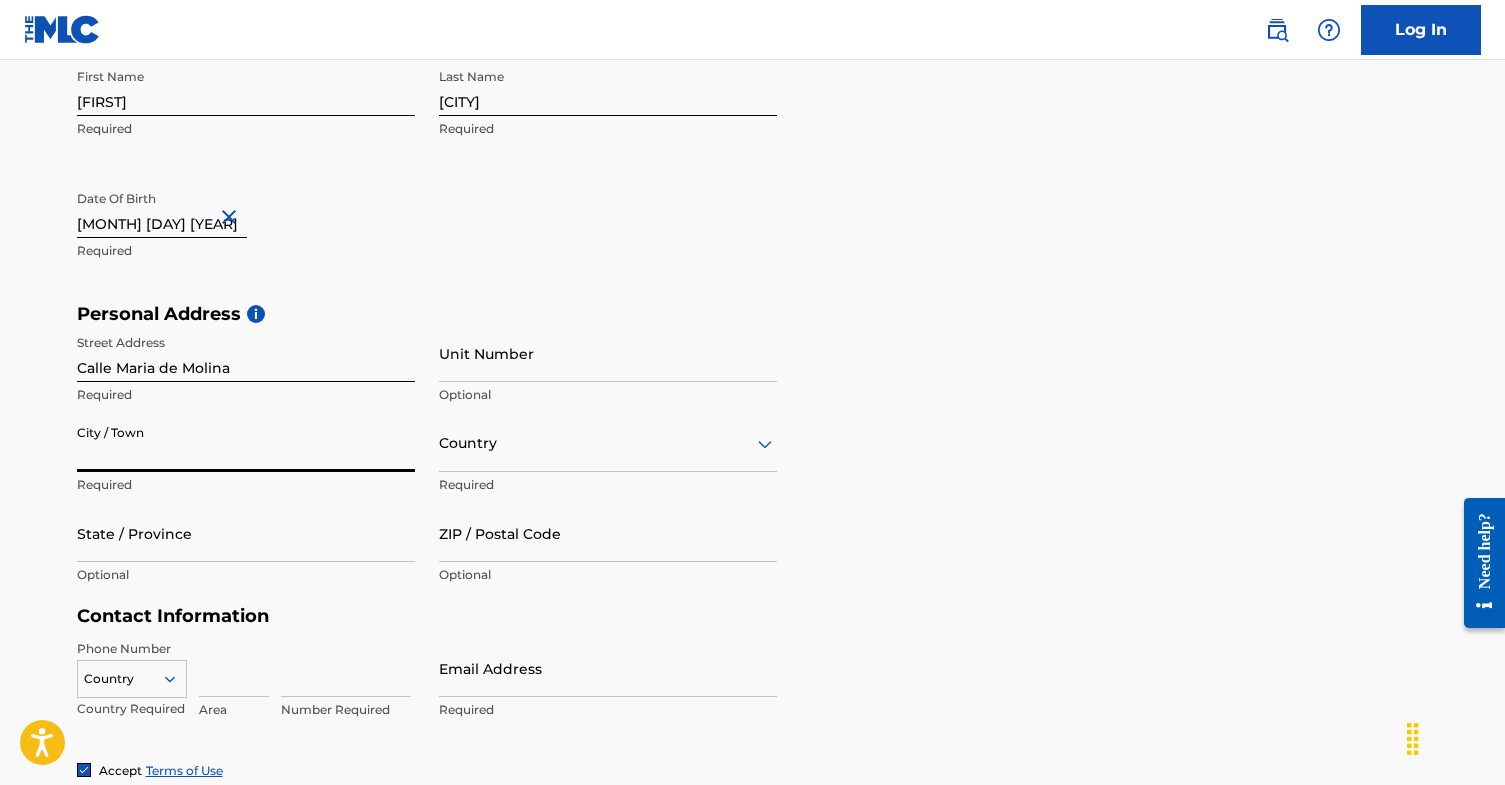 click on "City / Town" at bounding box center [246, 443] 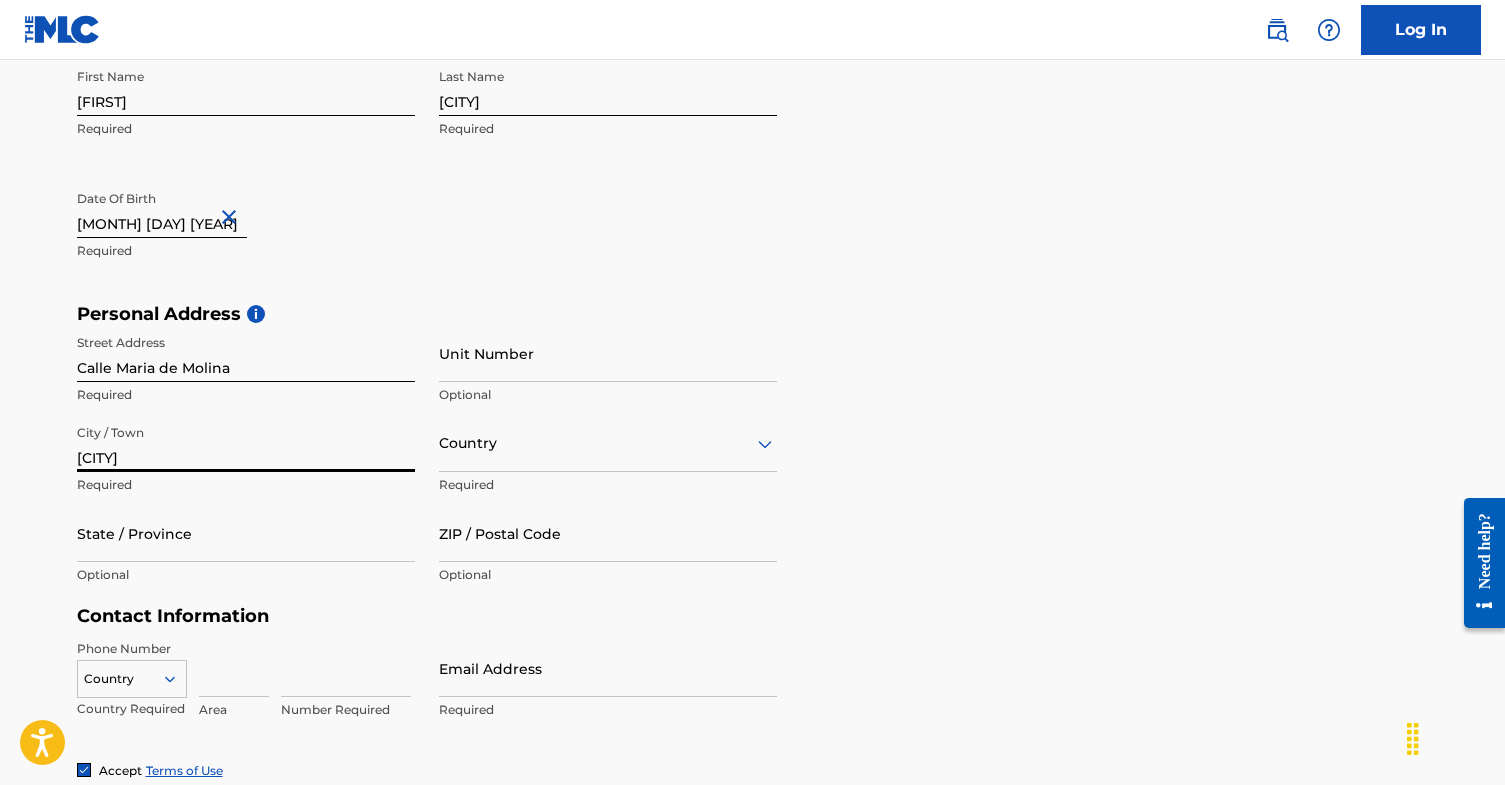 type on "[CITY]" 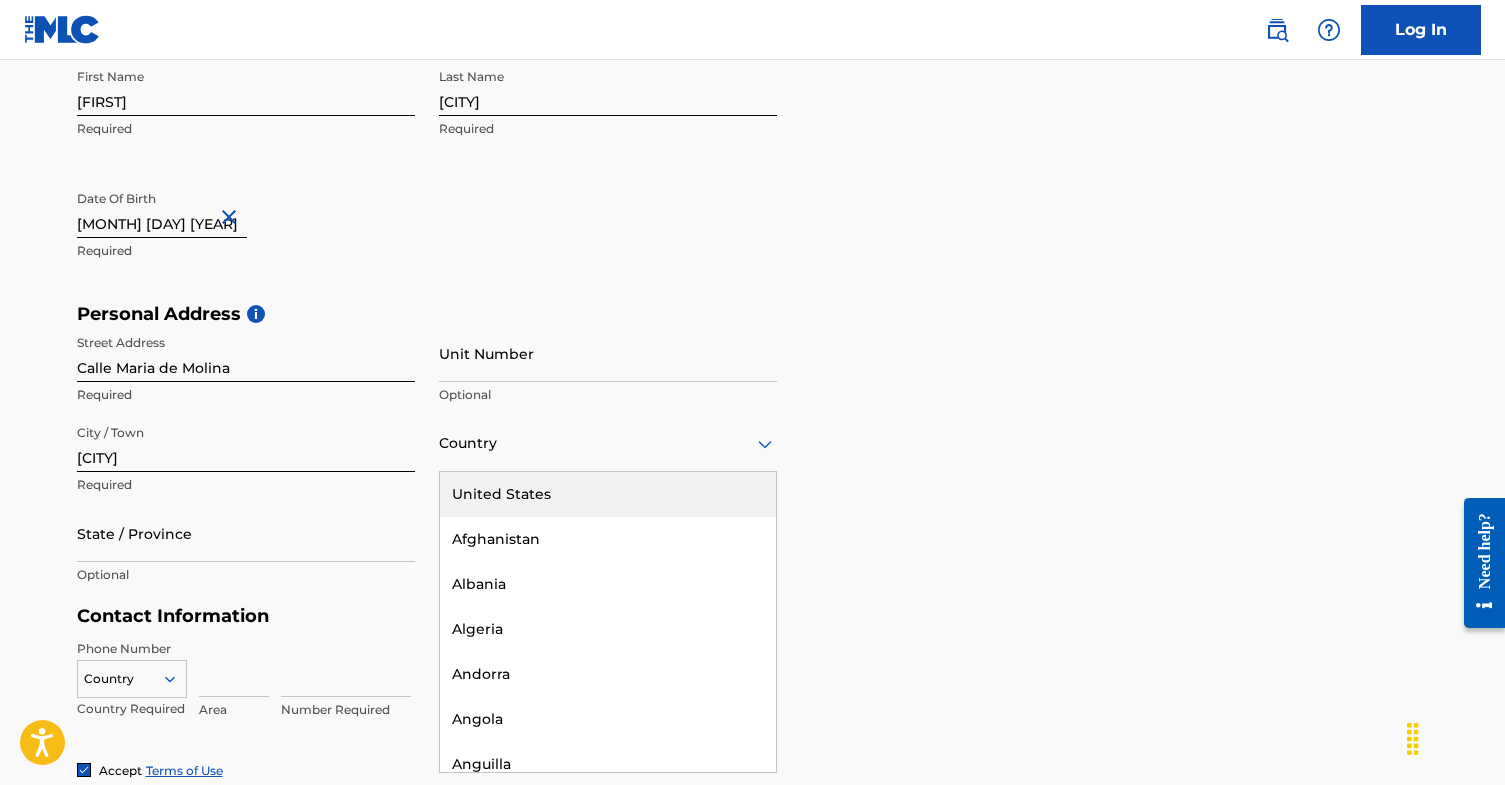click at bounding box center [608, 443] 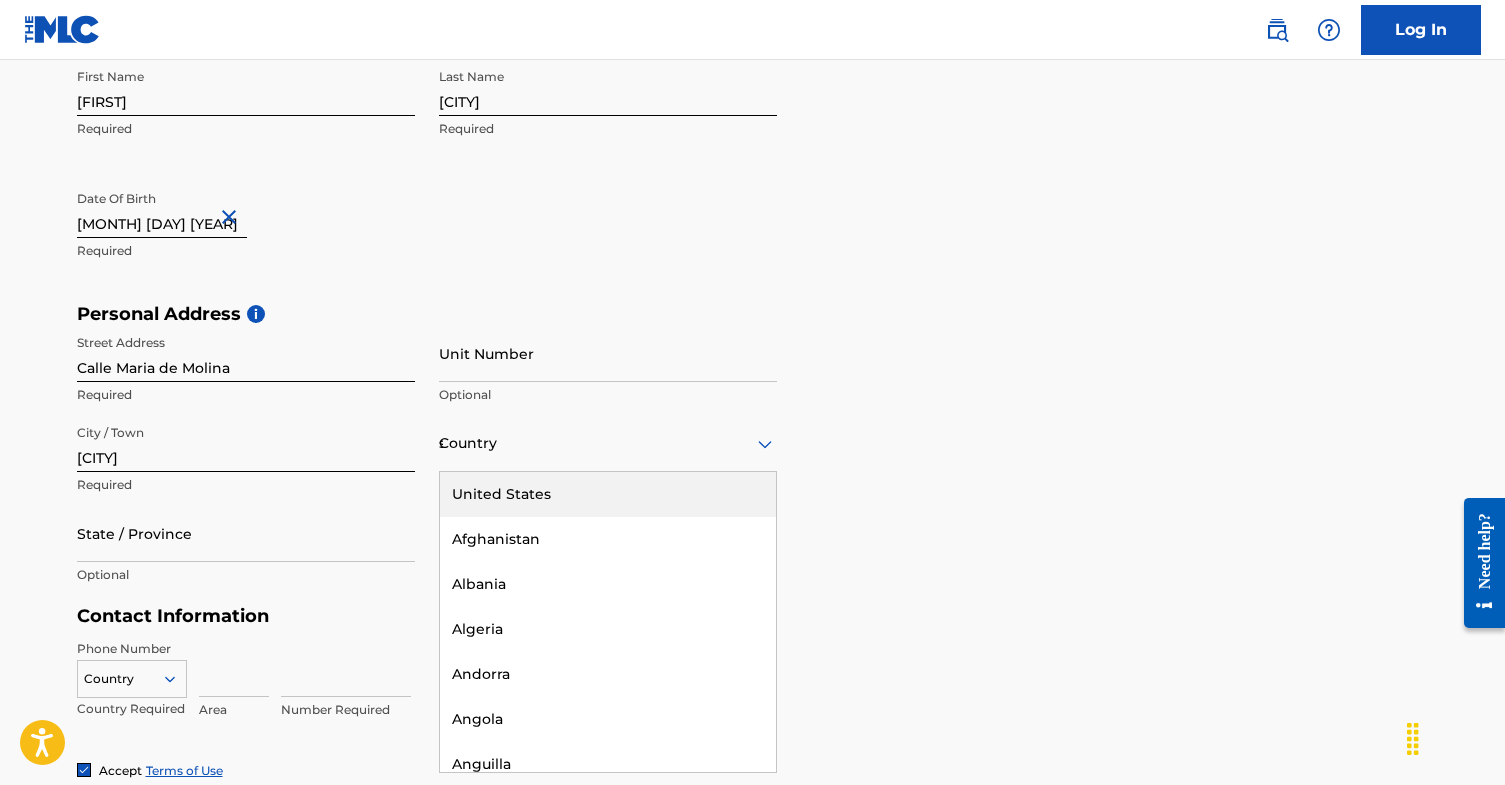 type on "sp" 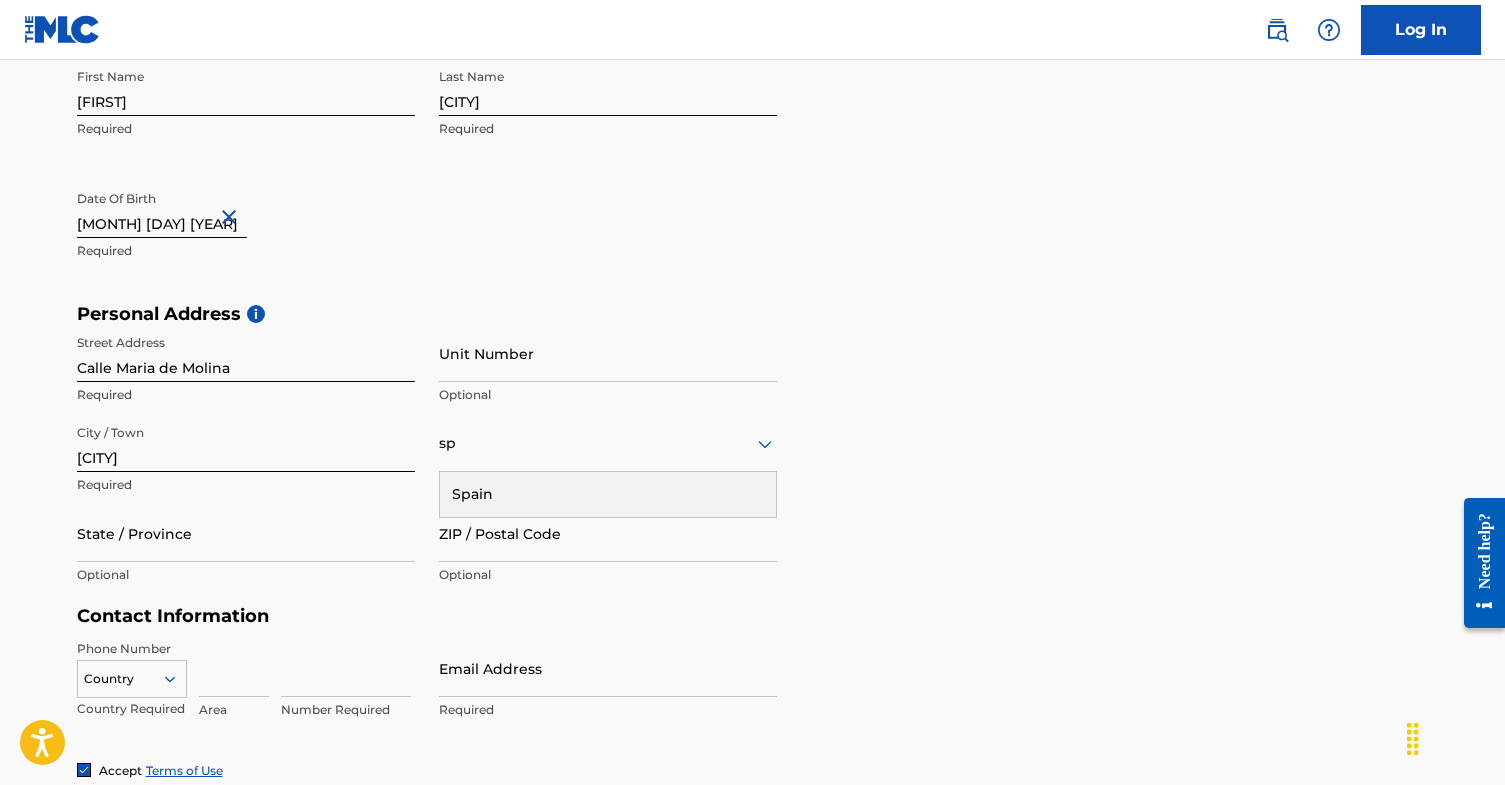 click on "Spain" at bounding box center (608, 494) 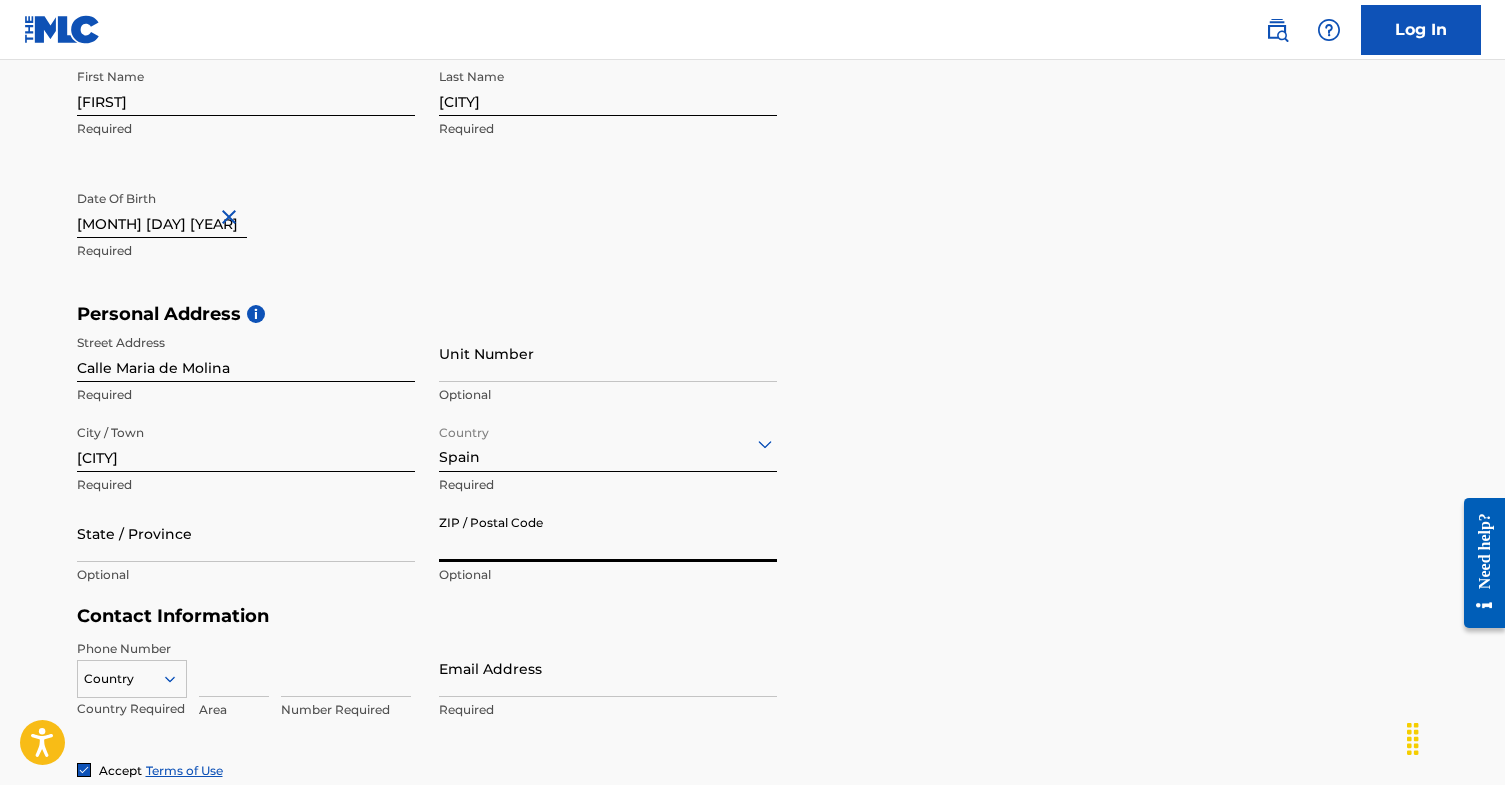 click on "ZIP / Postal Code" at bounding box center [608, 533] 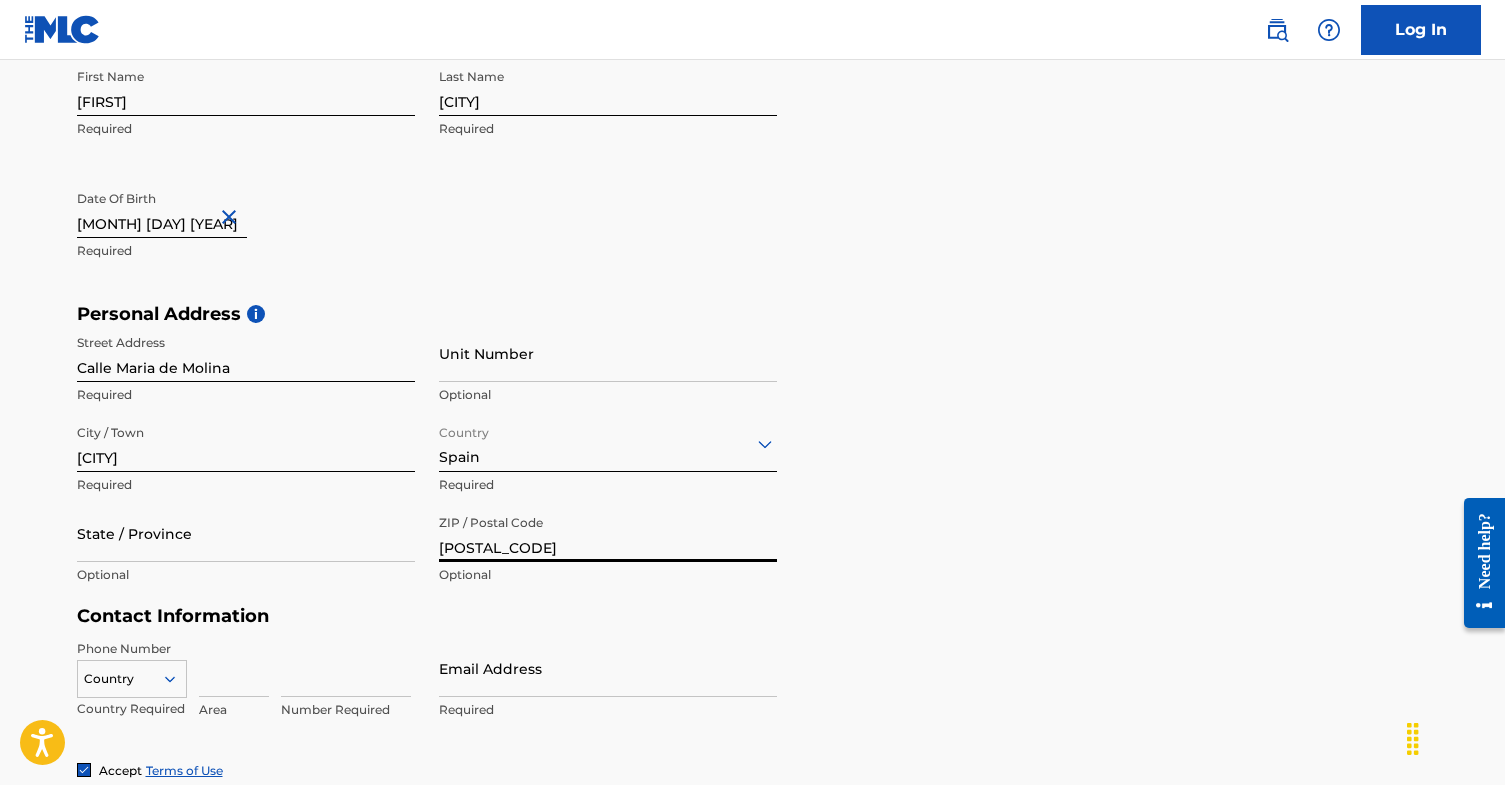 type on "[POSTAL_CODE]" 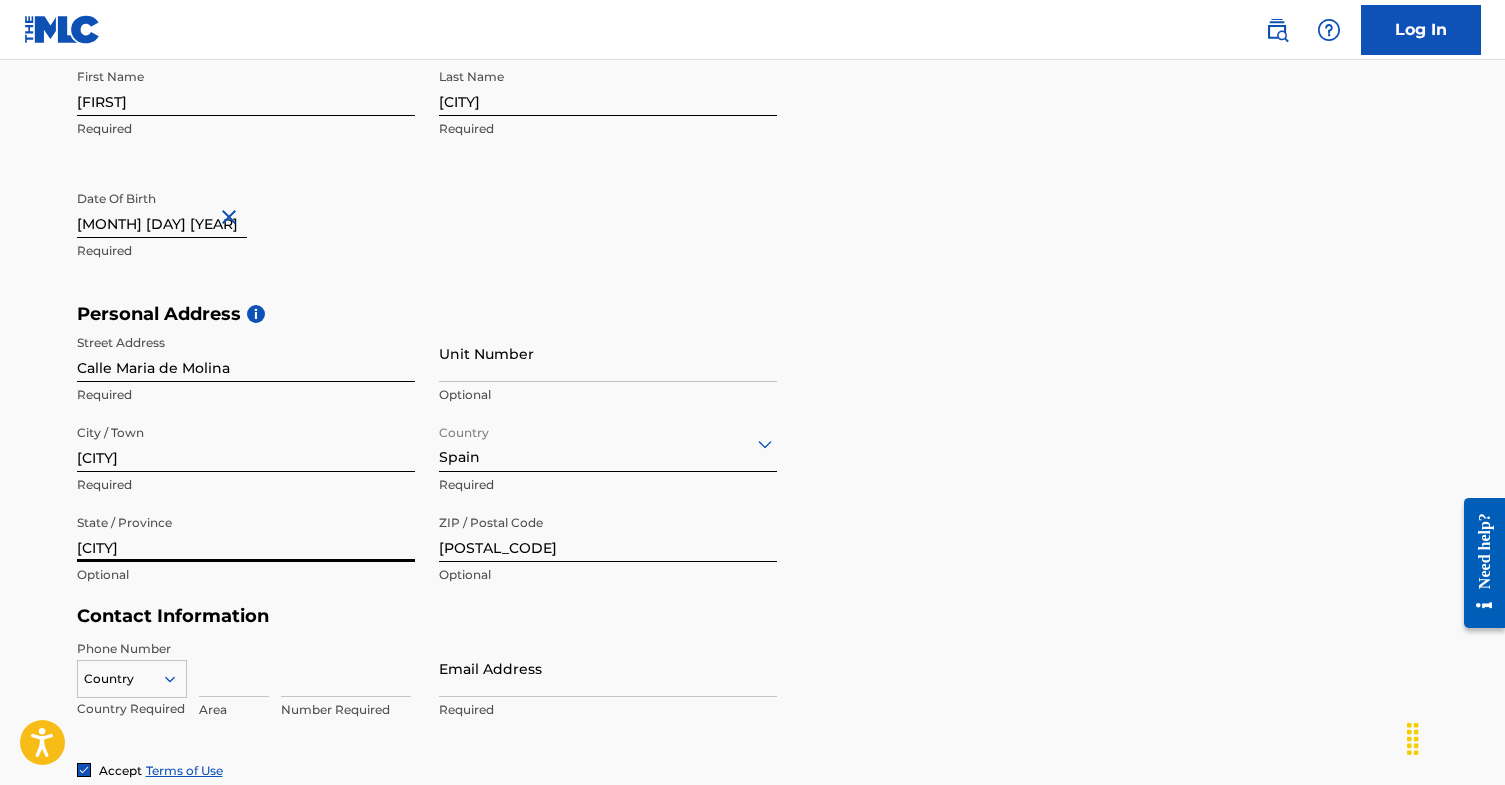 type on "[CITY]" 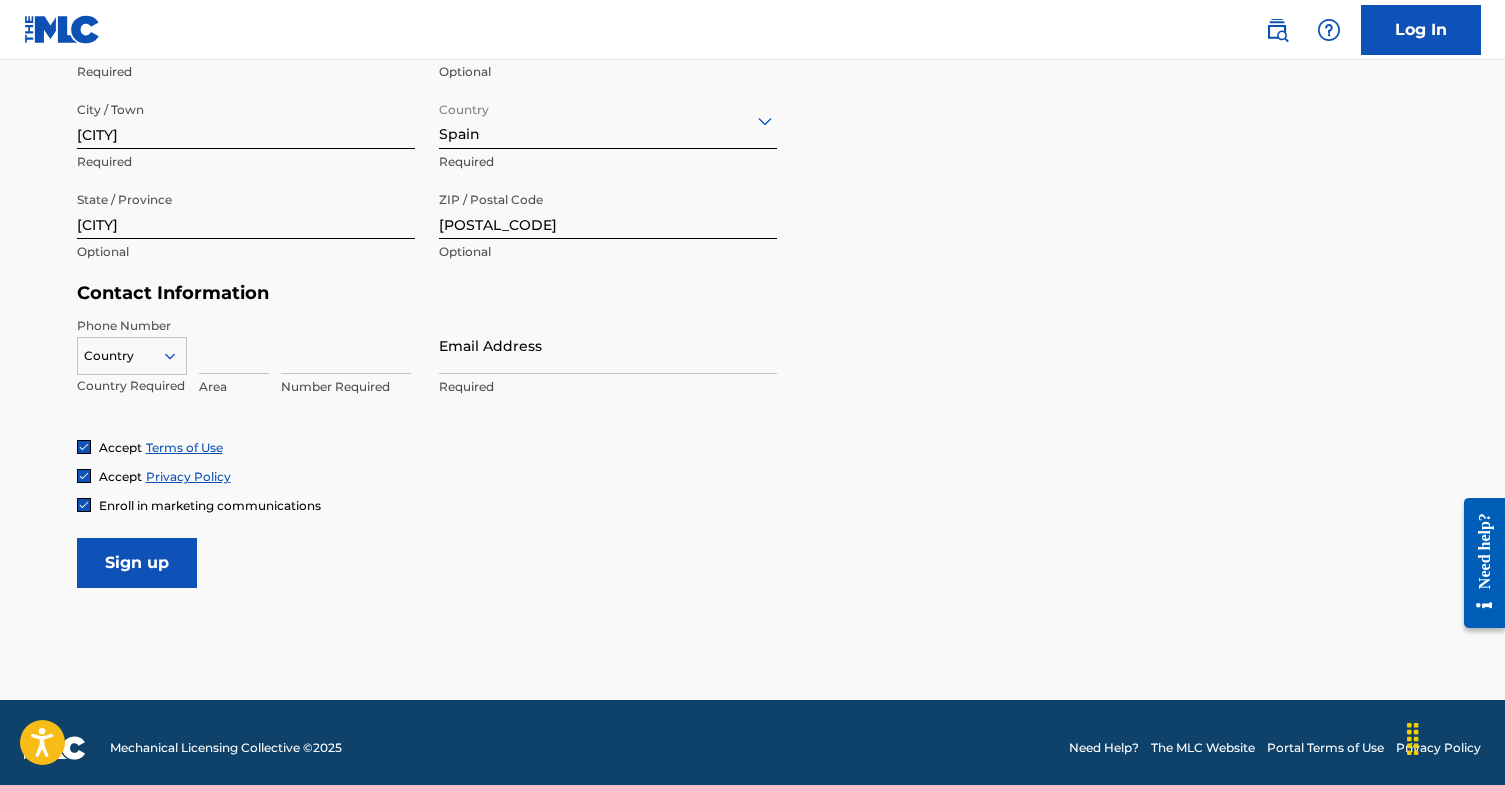 scroll, scrollTop: 778, scrollLeft: 0, axis: vertical 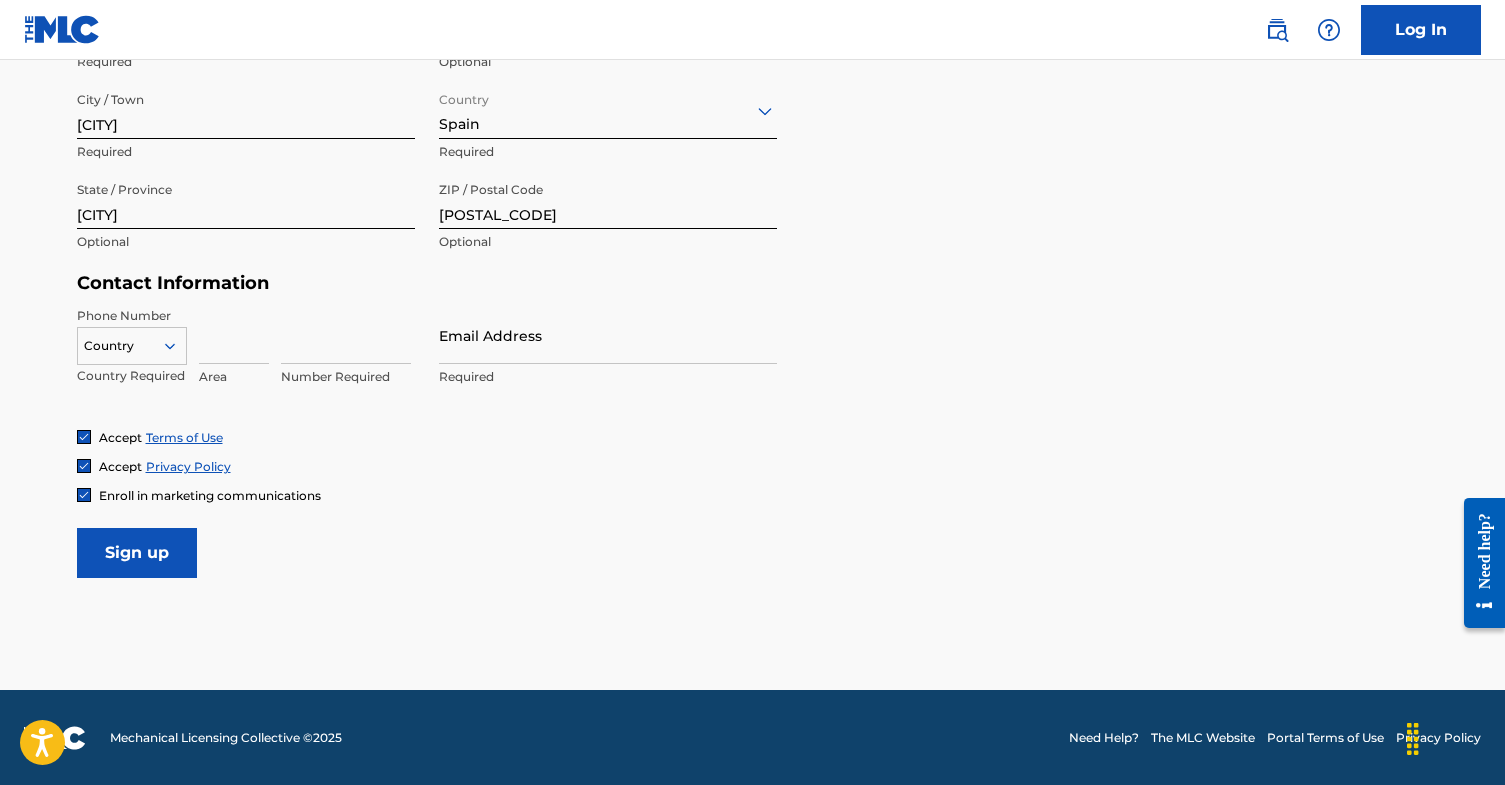 click on "Email Address" at bounding box center (608, 335) 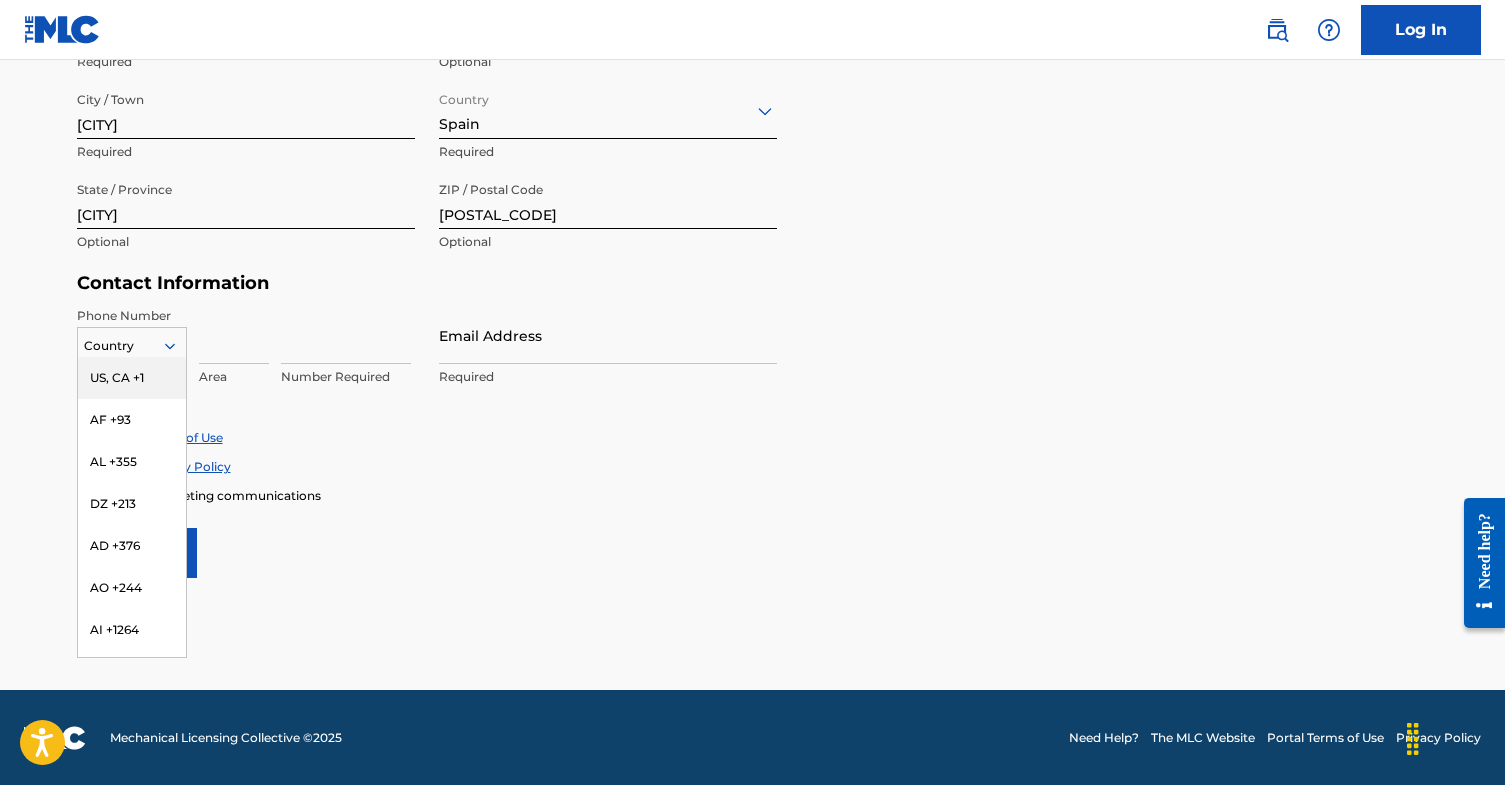 click 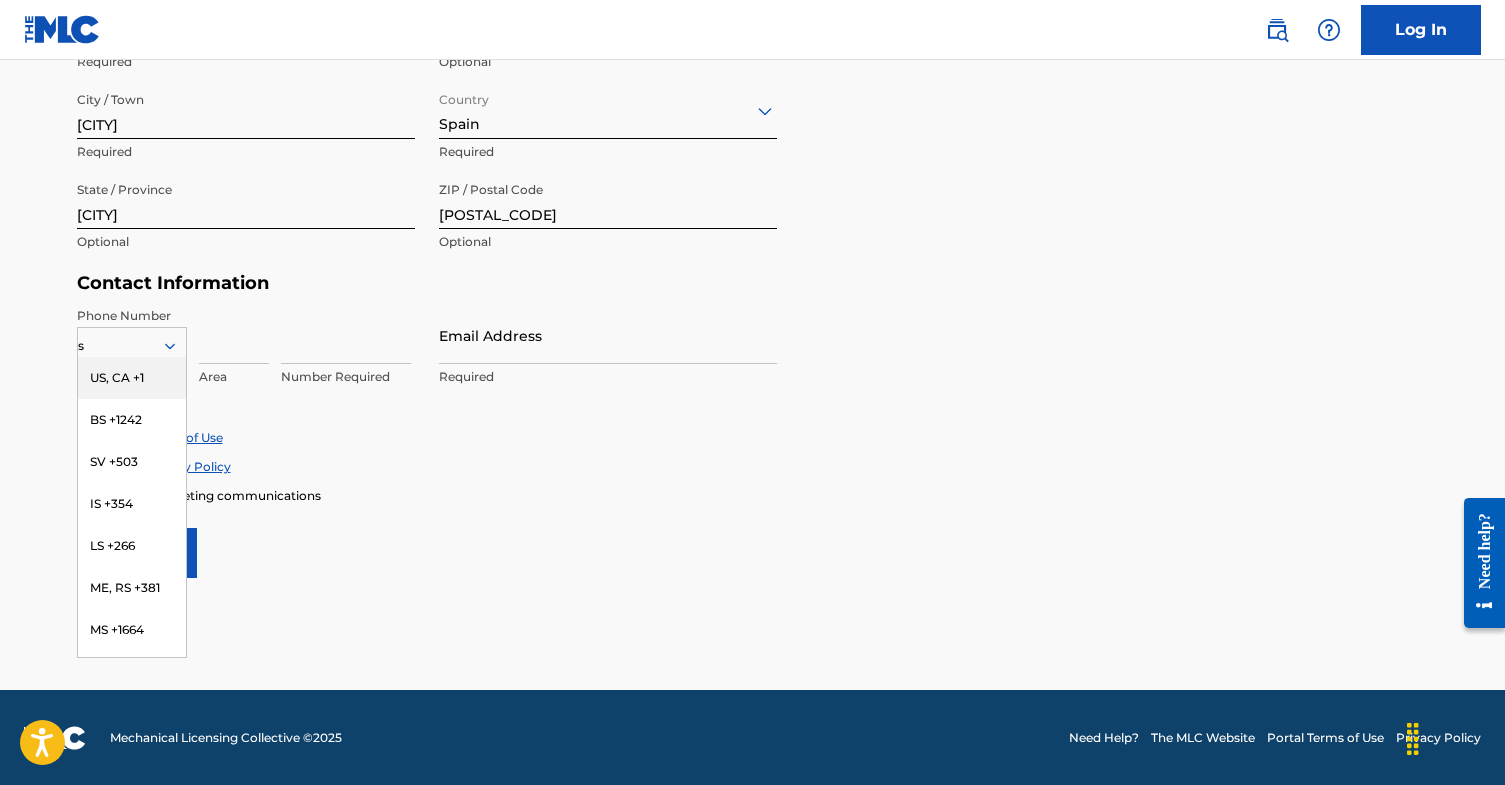 type on "sp" 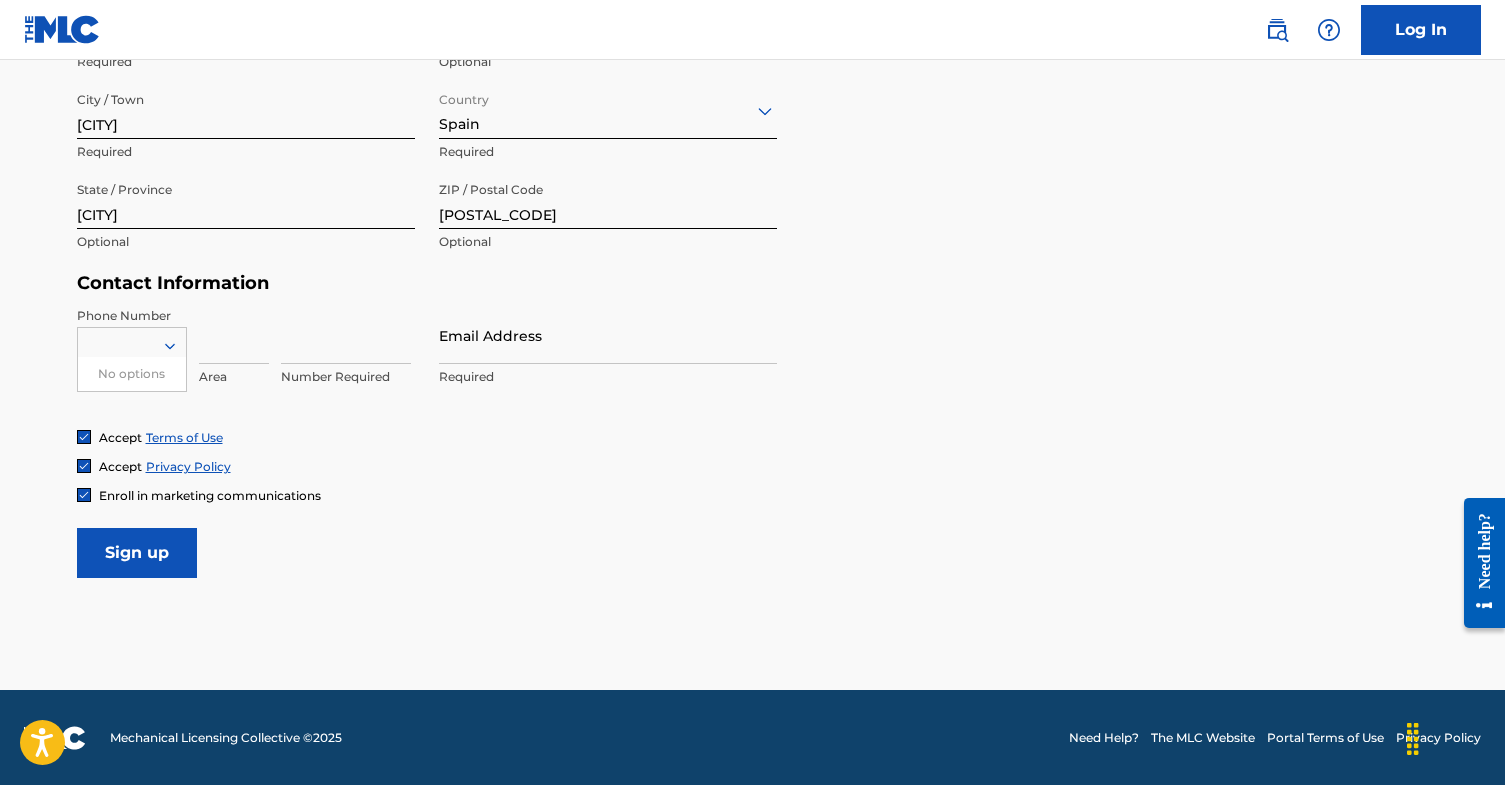 click 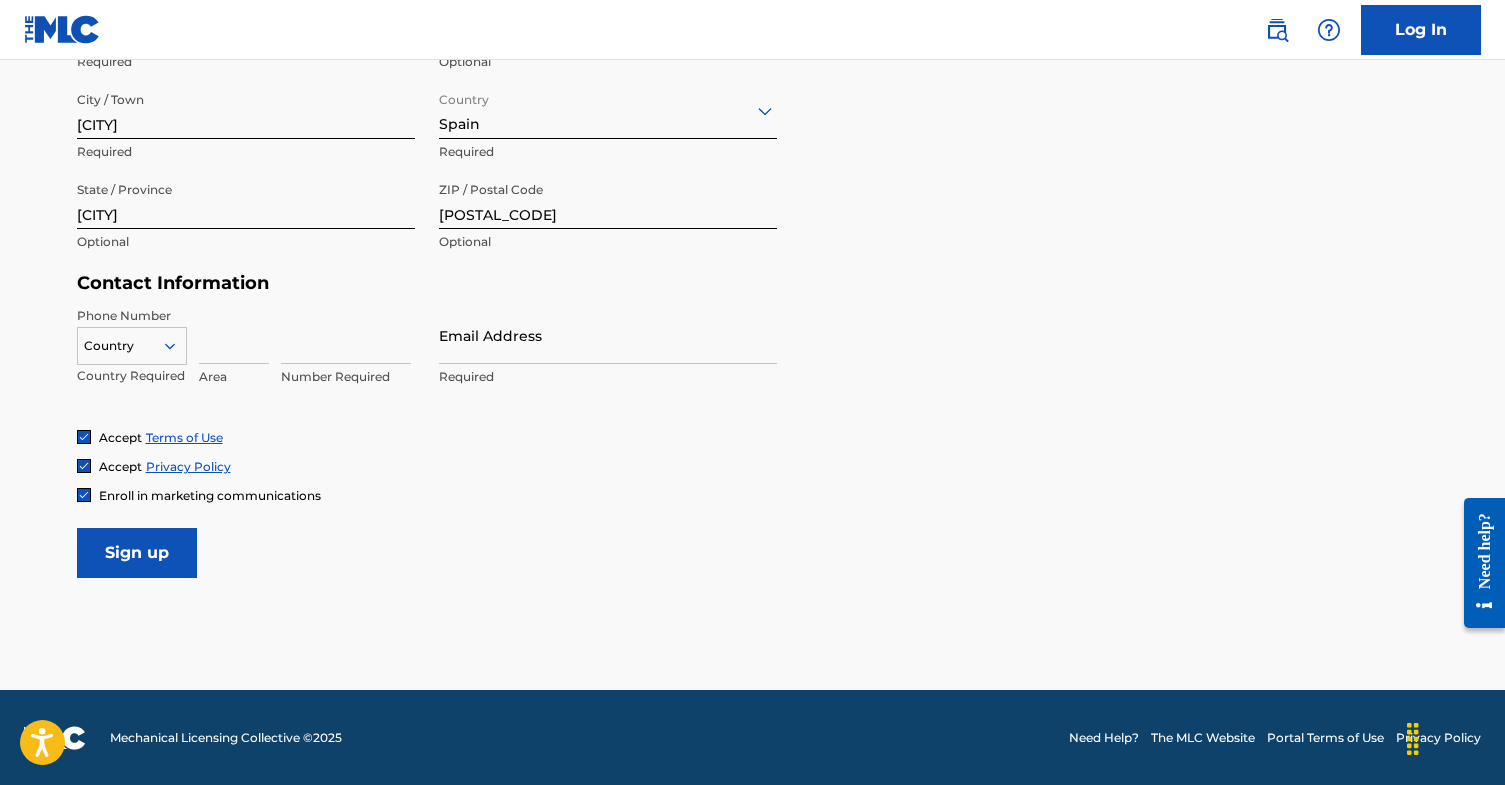 click on "User Information First Name Esmerling Required Last Name Ventura Required Date Of Birth November 17 1980 Required Personal Address i Street Address Calle Maria de Molina Required Unit Number Optional City / Town Valladolid Required Country Spain Required State / Province Valladolid Optional ZIP / Postal Code 47001 Optional Contact Information Phone Number Country Country Required Area Number Required Email Address Required Accept Terms of Use Accept Privacy Policy Enroll in marketing communications Sign up" at bounding box center [753, 134] 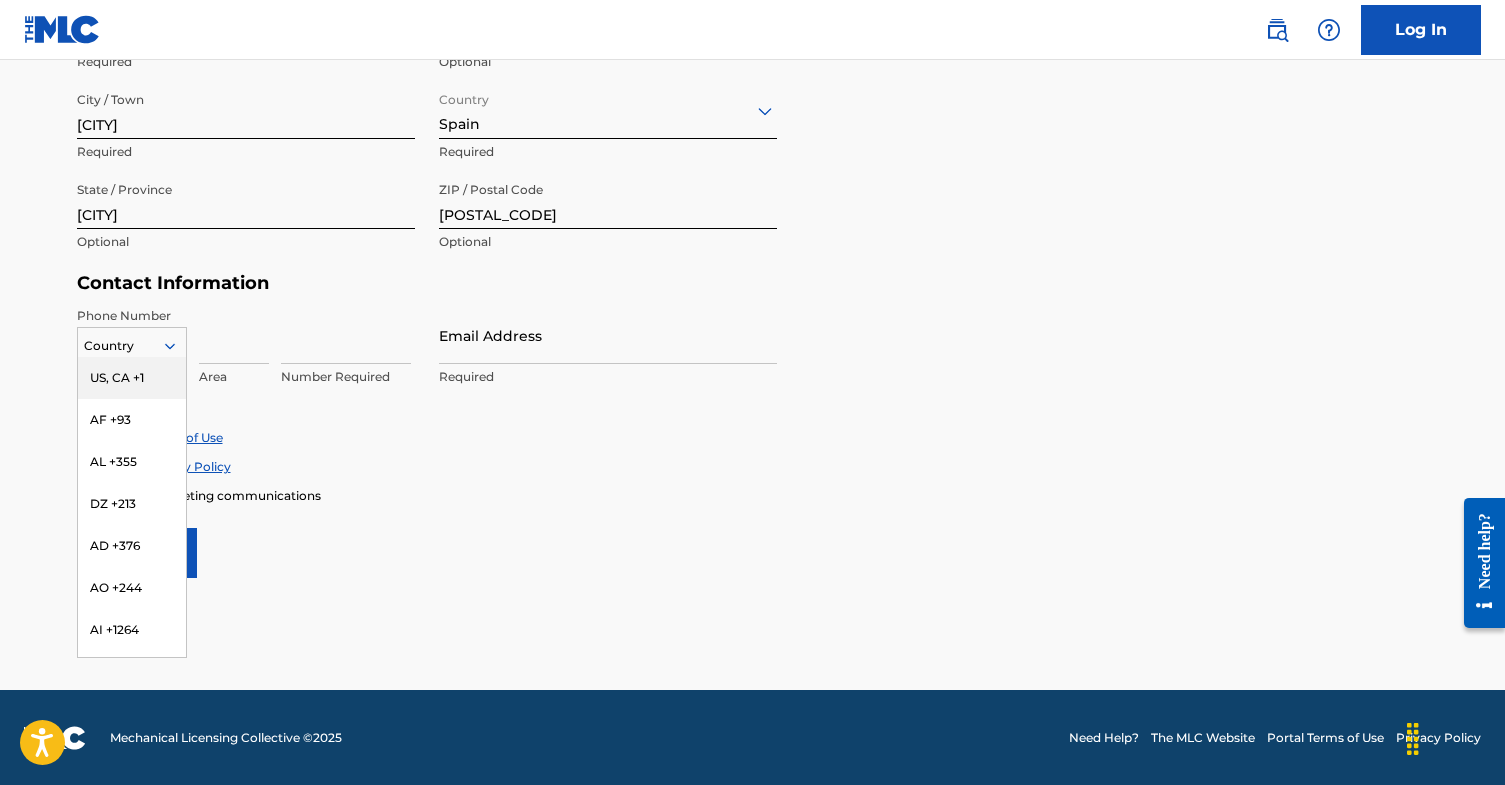 click 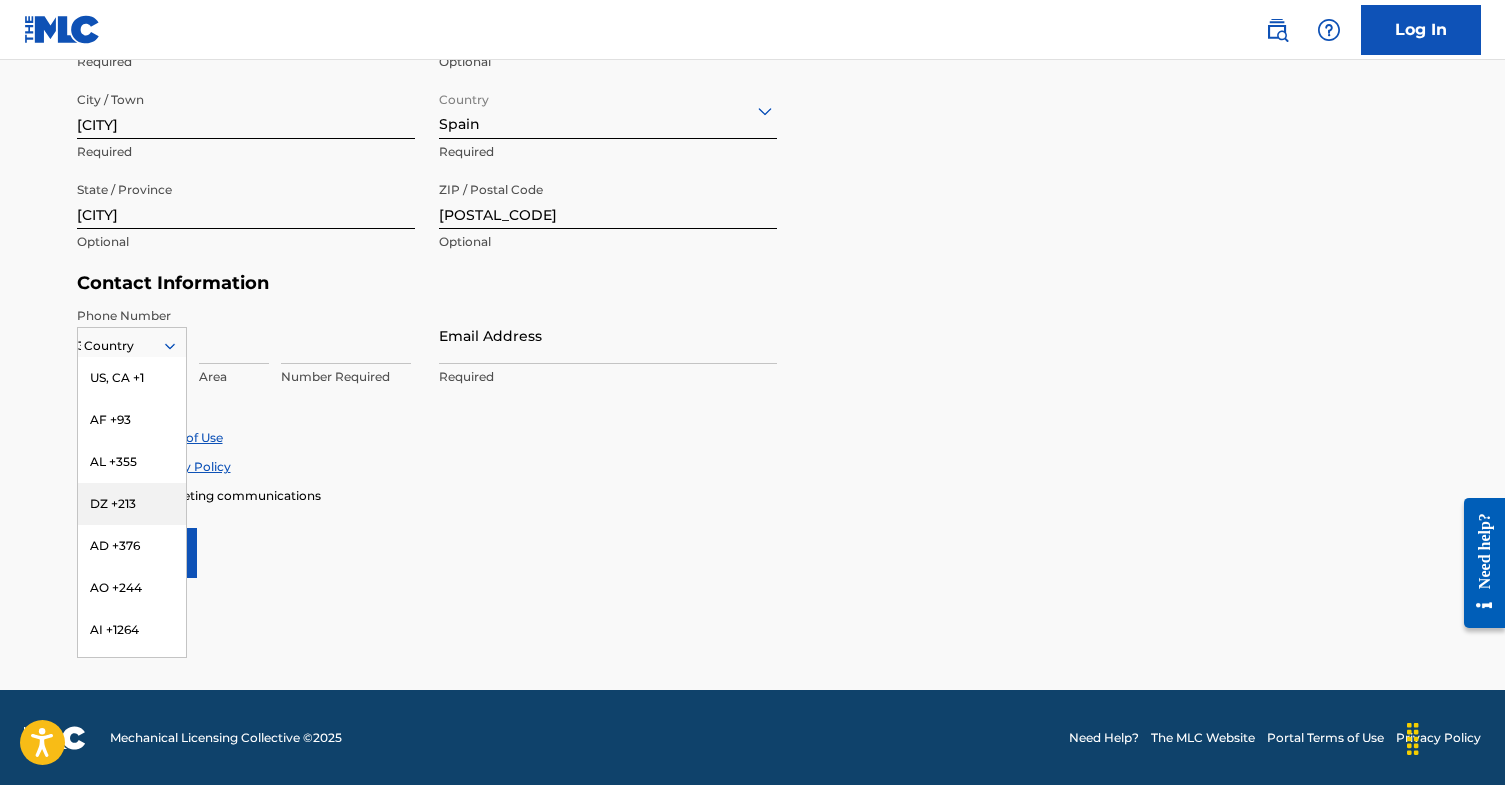 type on "34" 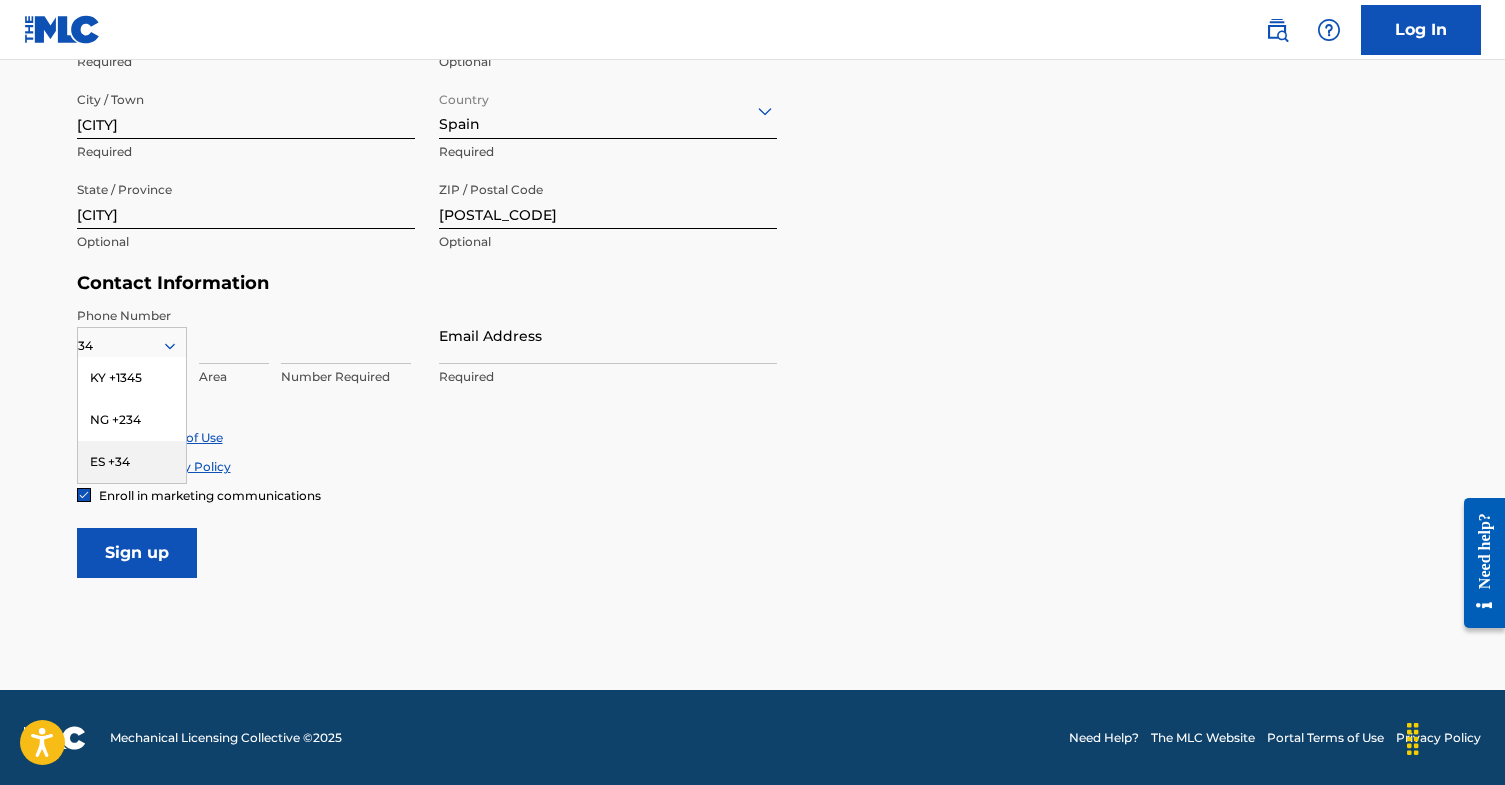click on "ES +34" at bounding box center (132, 462) 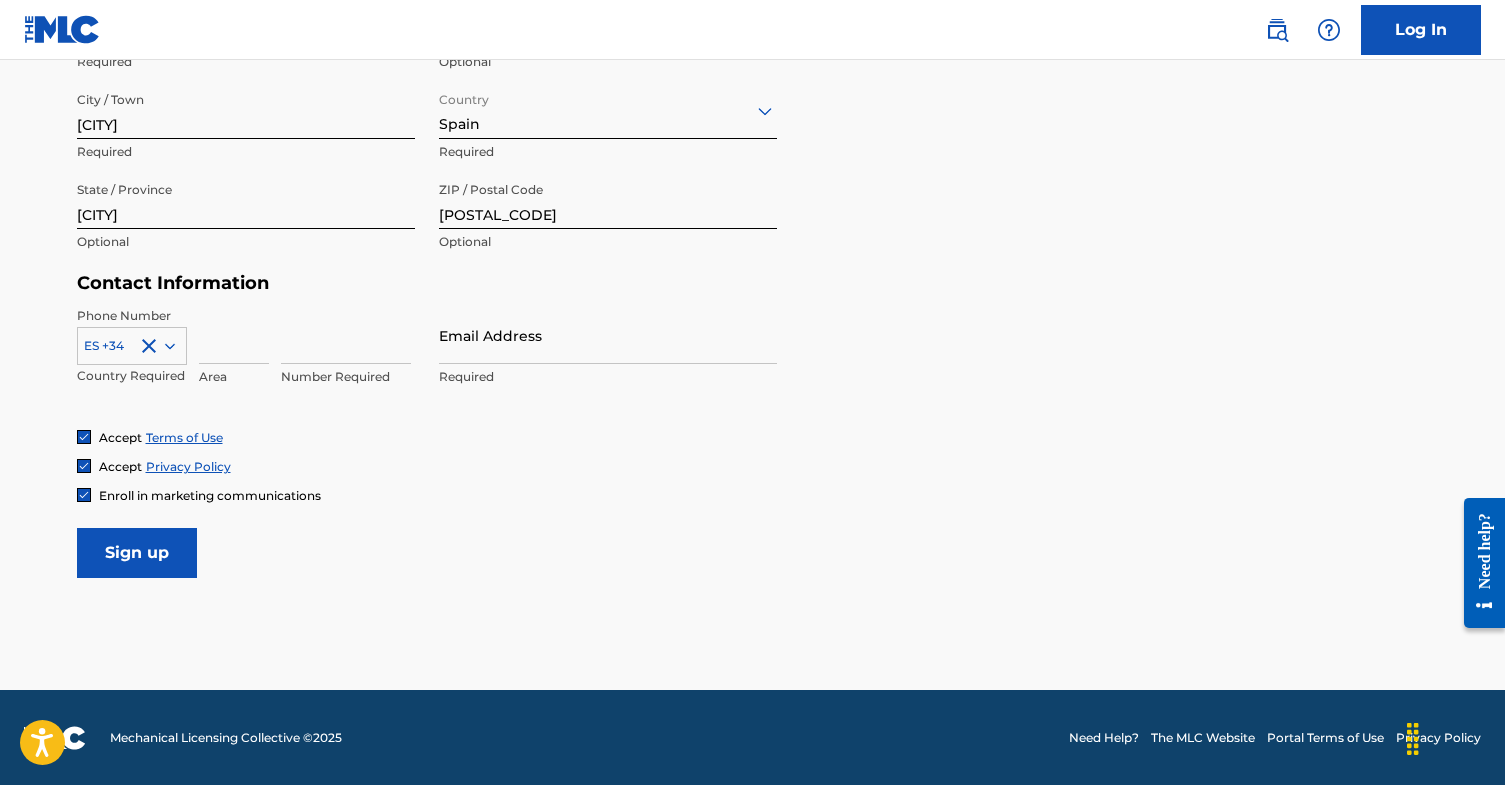 click at bounding box center [234, 335] 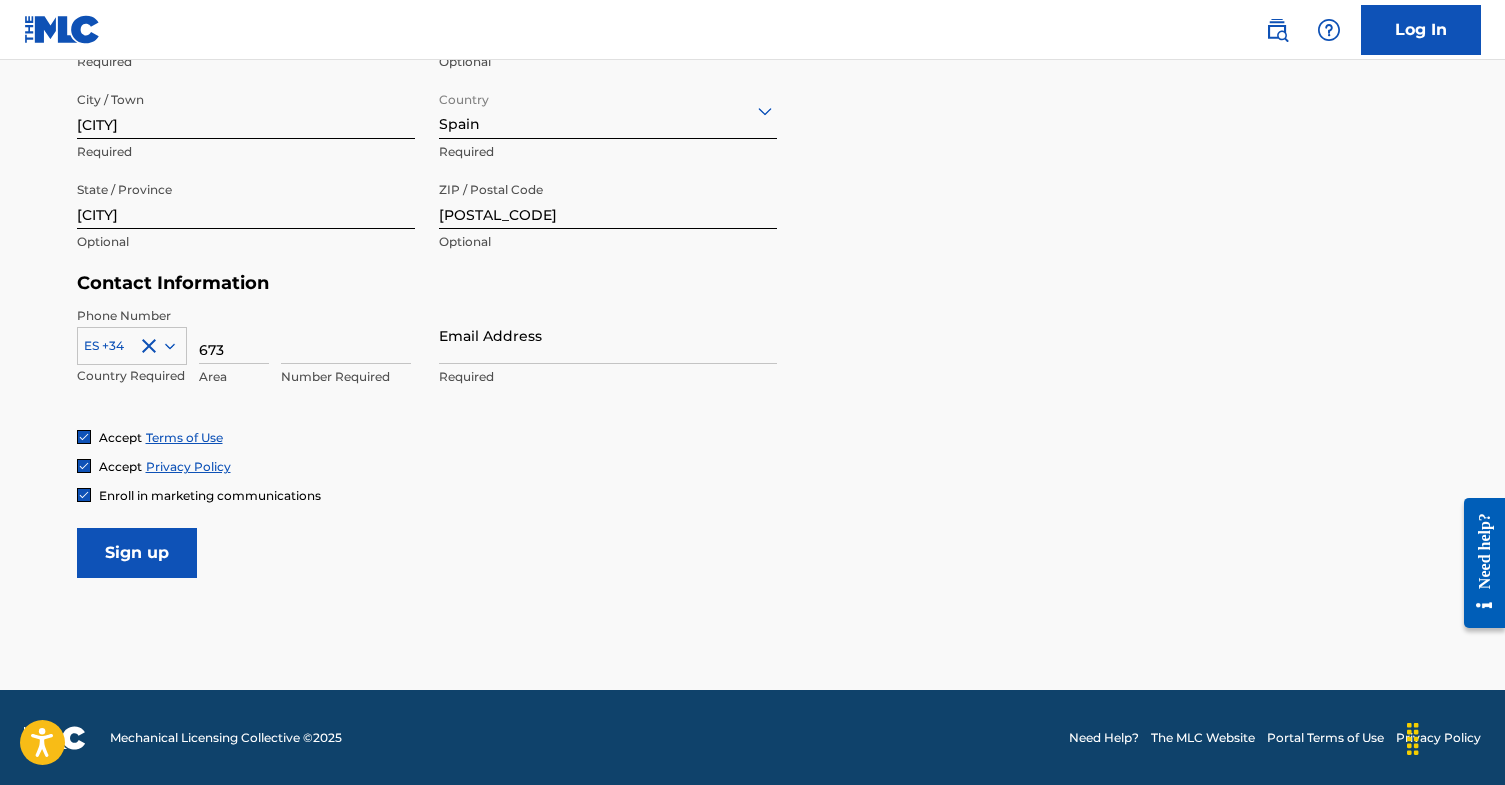 type on "673" 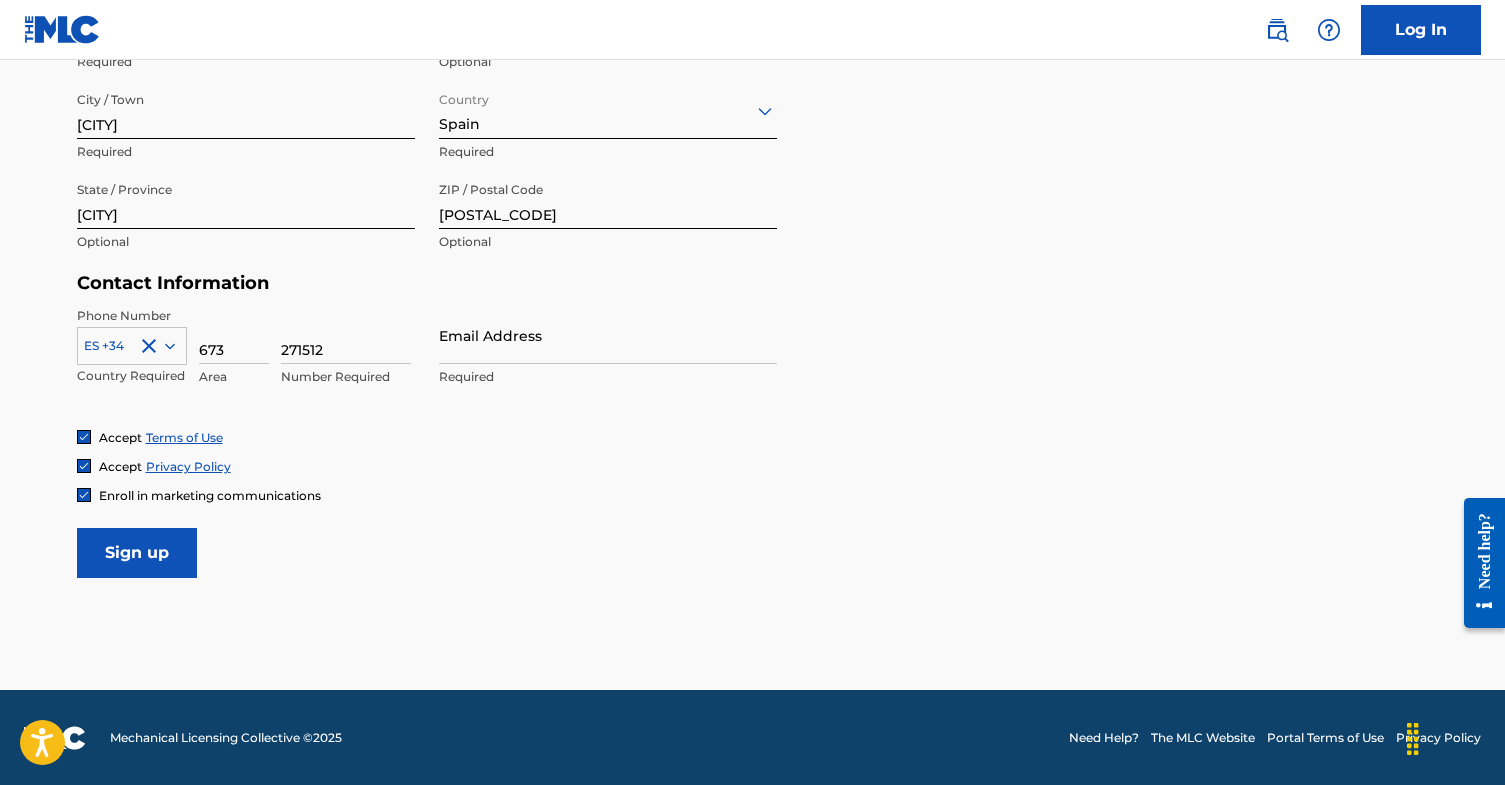 type on "271512" 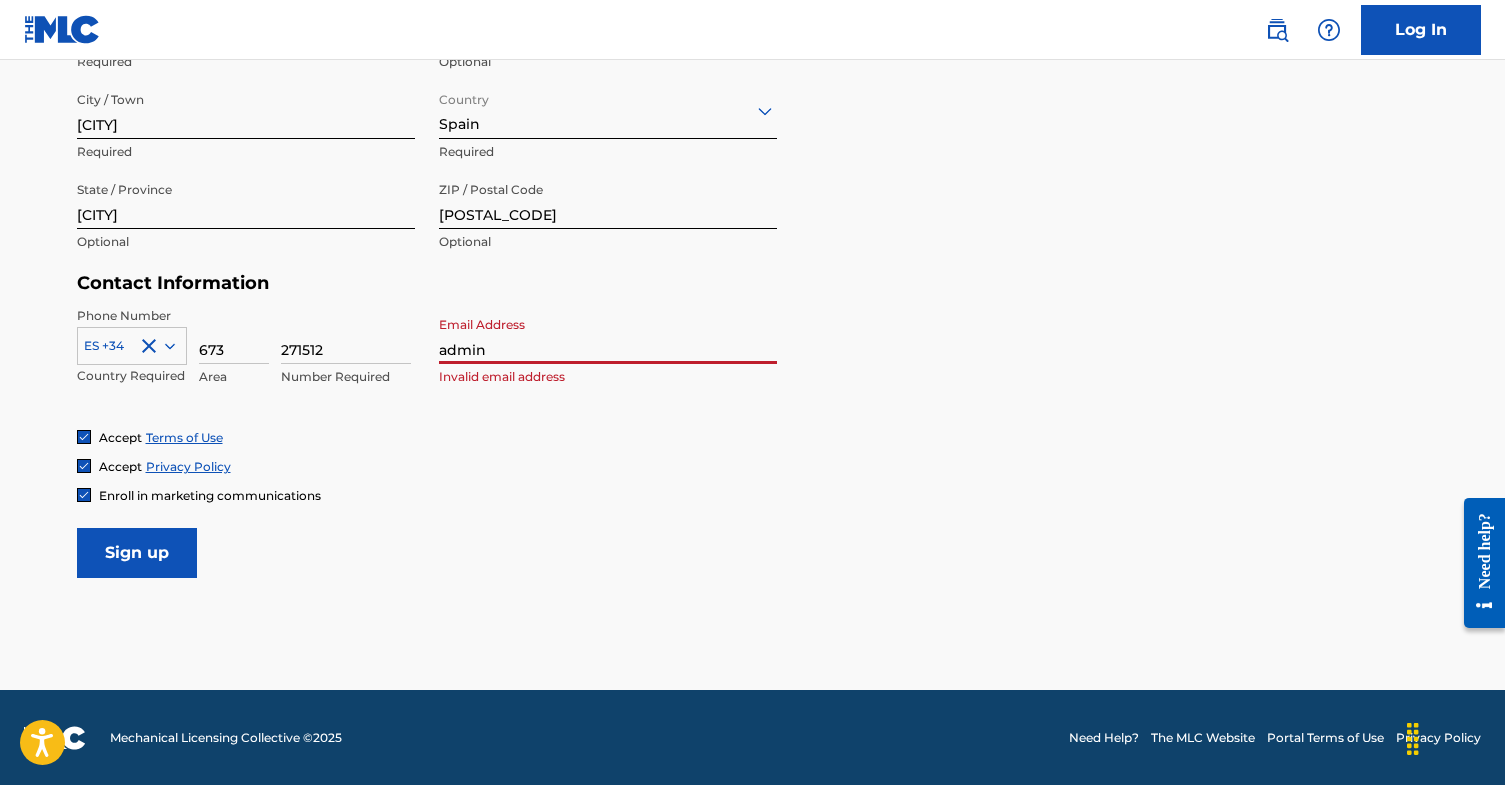 type on "[EMAIL]" 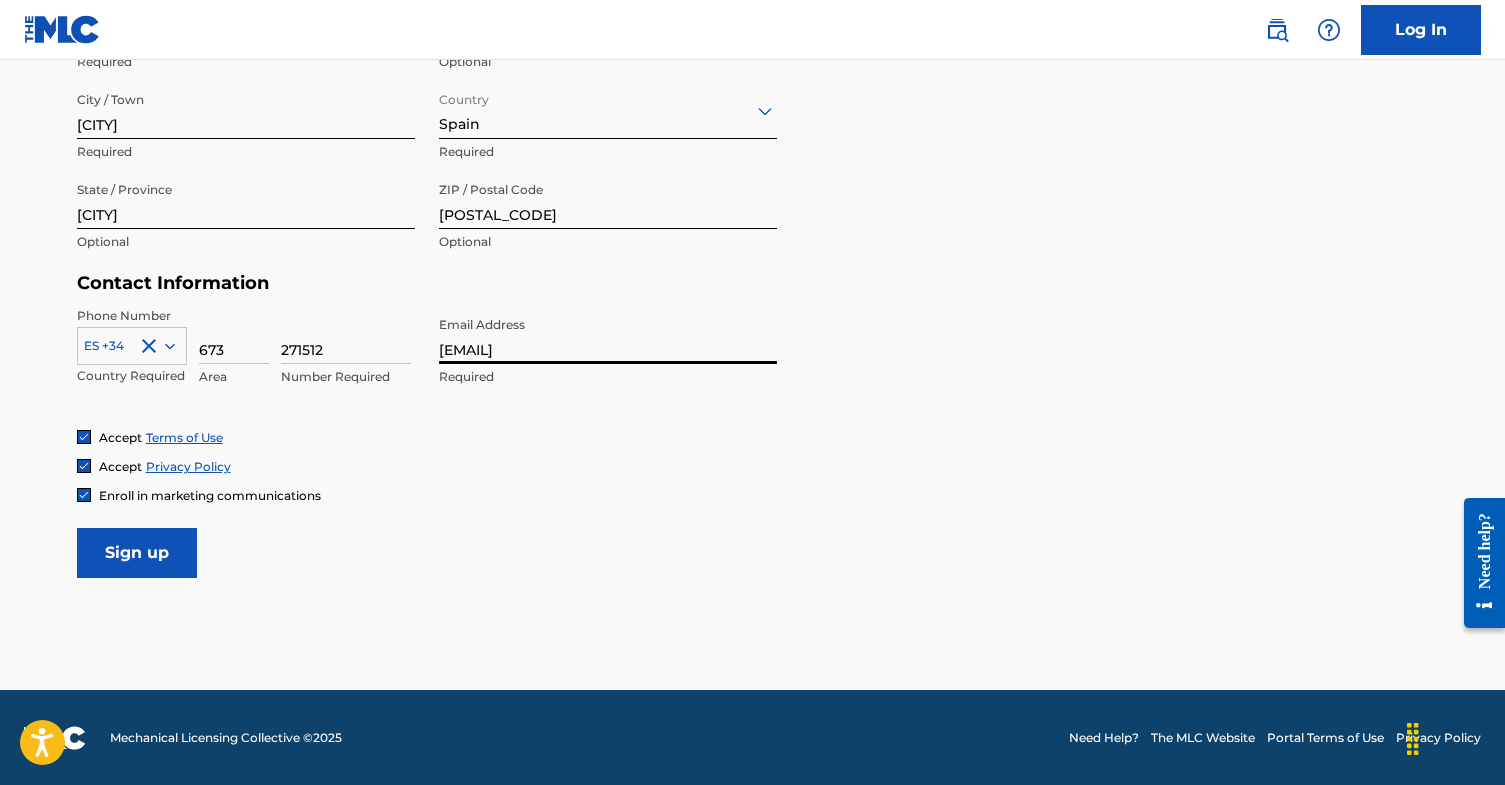 click on "Sign up" at bounding box center (137, 553) 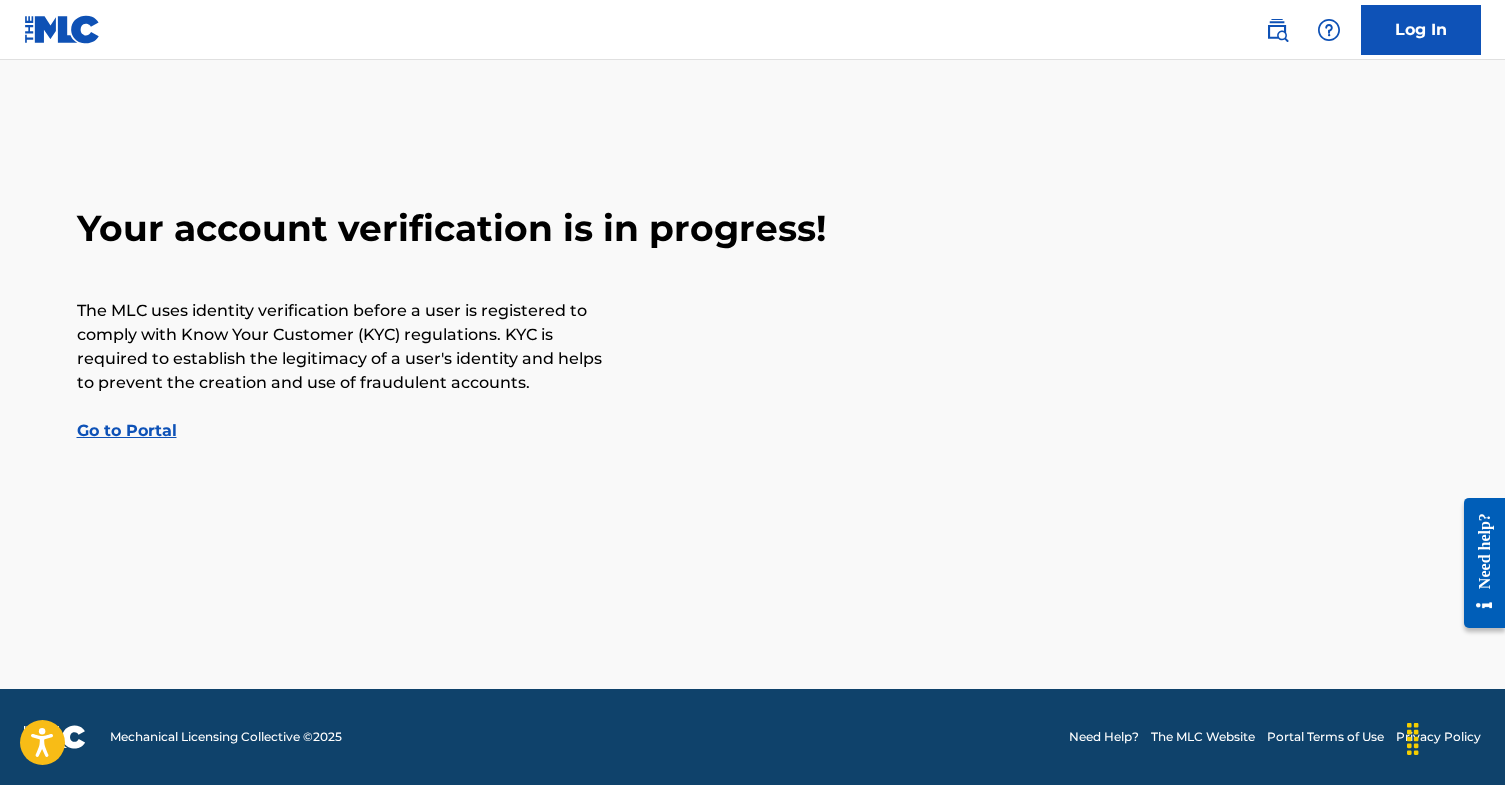 scroll, scrollTop: 0, scrollLeft: 0, axis: both 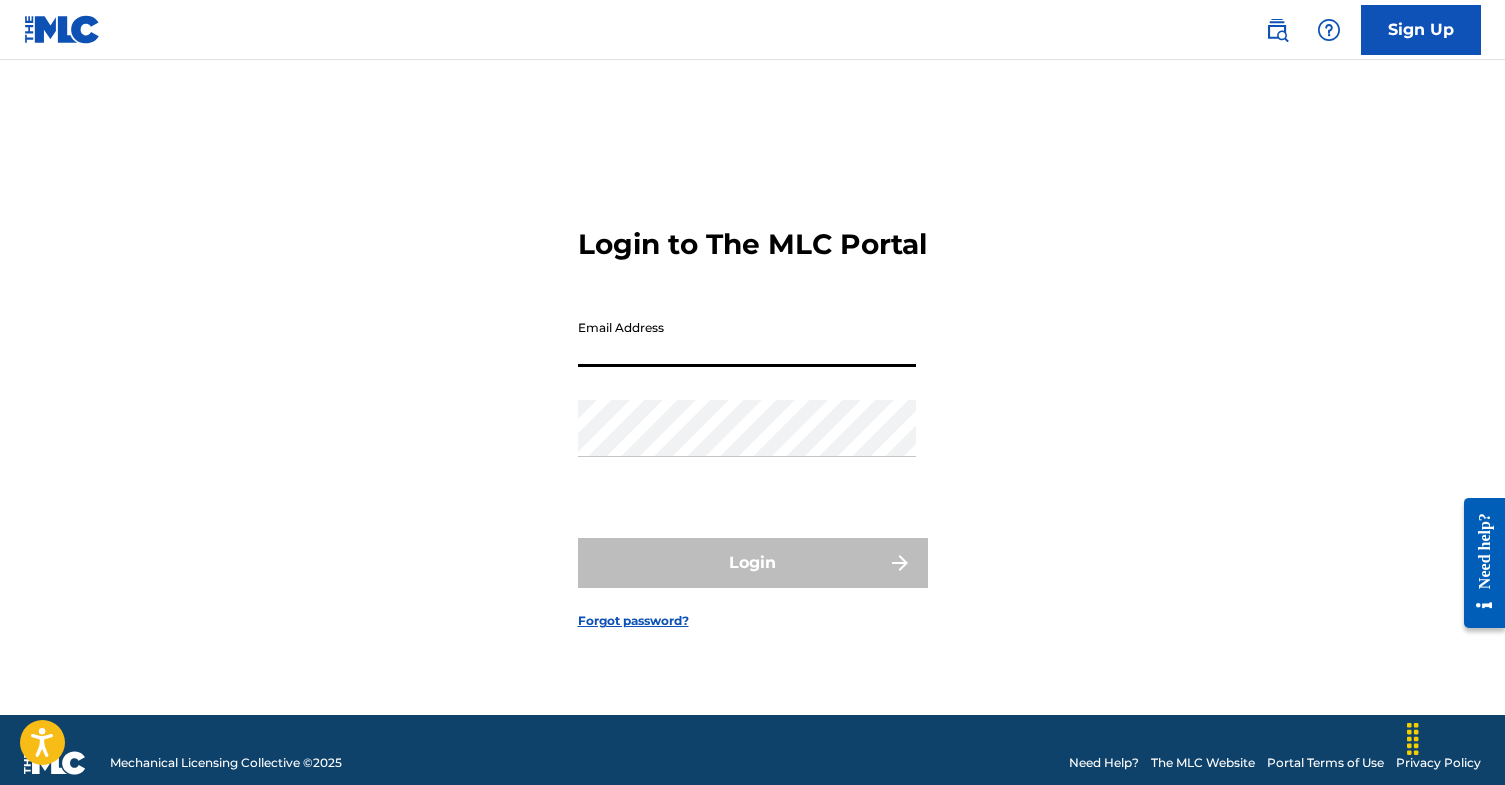 click on "Email Address" at bounding box center (747, 338) 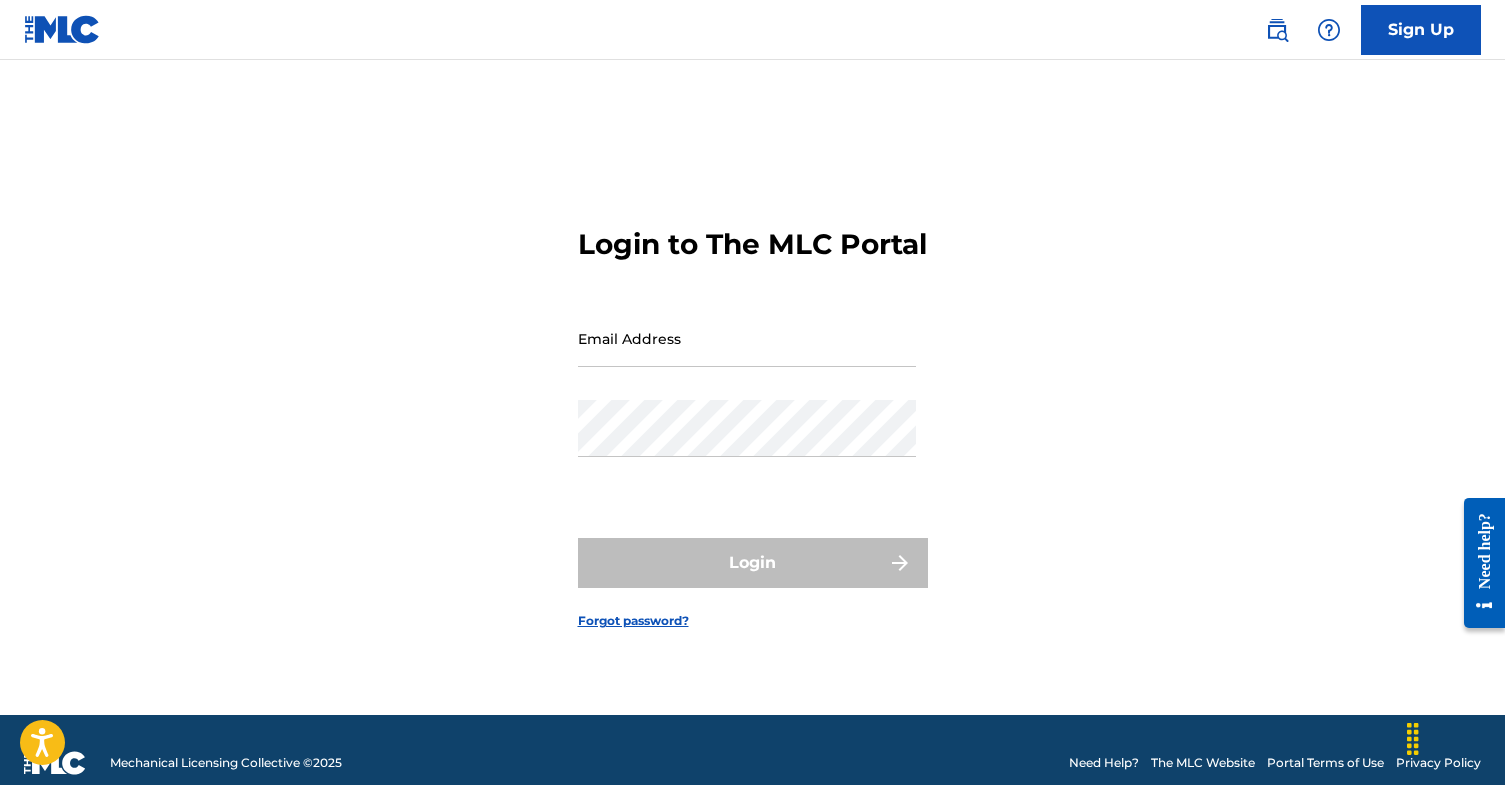 click on "Login to The MLC Portal Email Address Password Login Forgot password?" at bounding box center (753, 412) 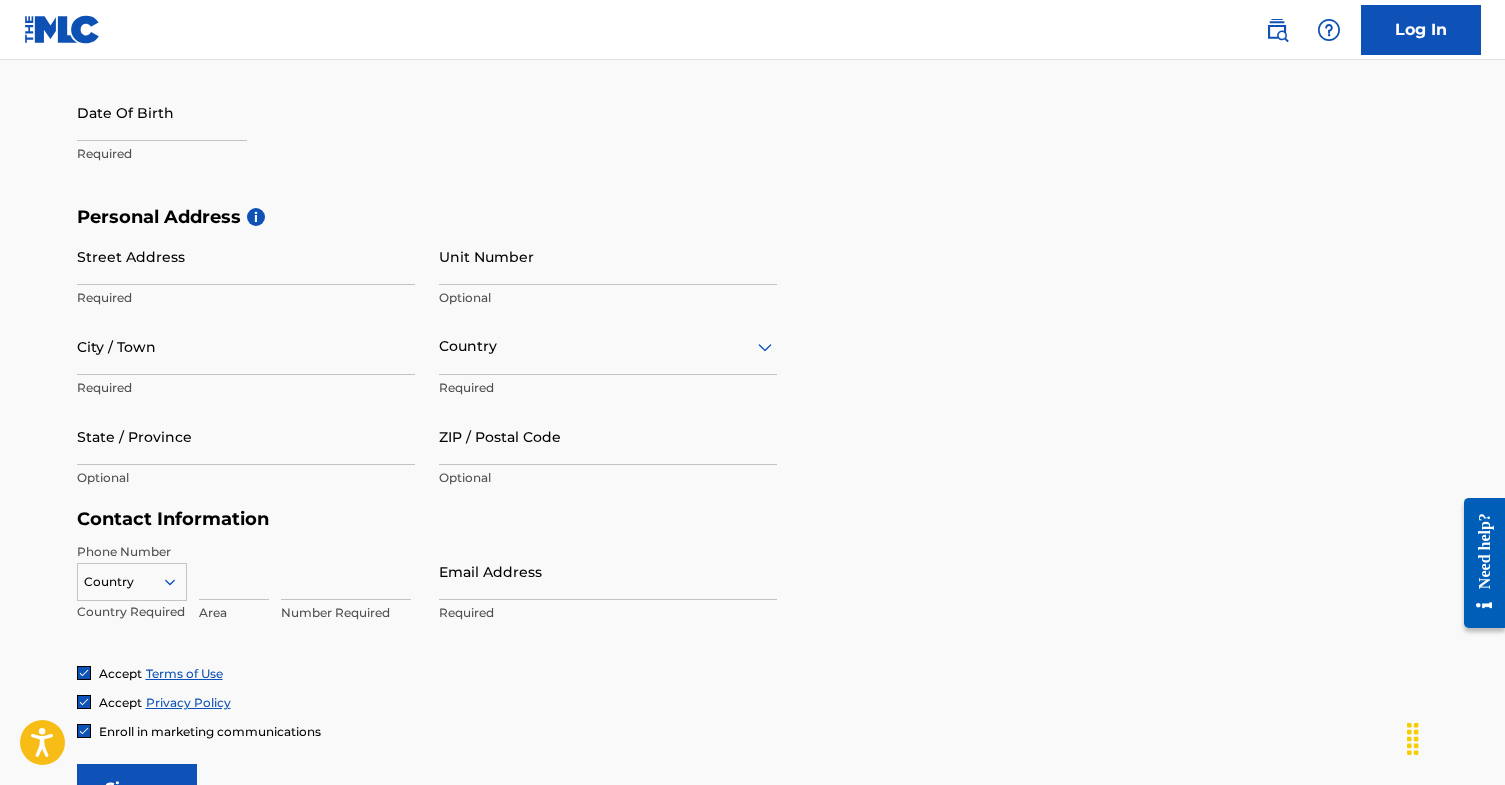 scroll, scrollTop: 690, scrollLeft: 0, axis: vertical 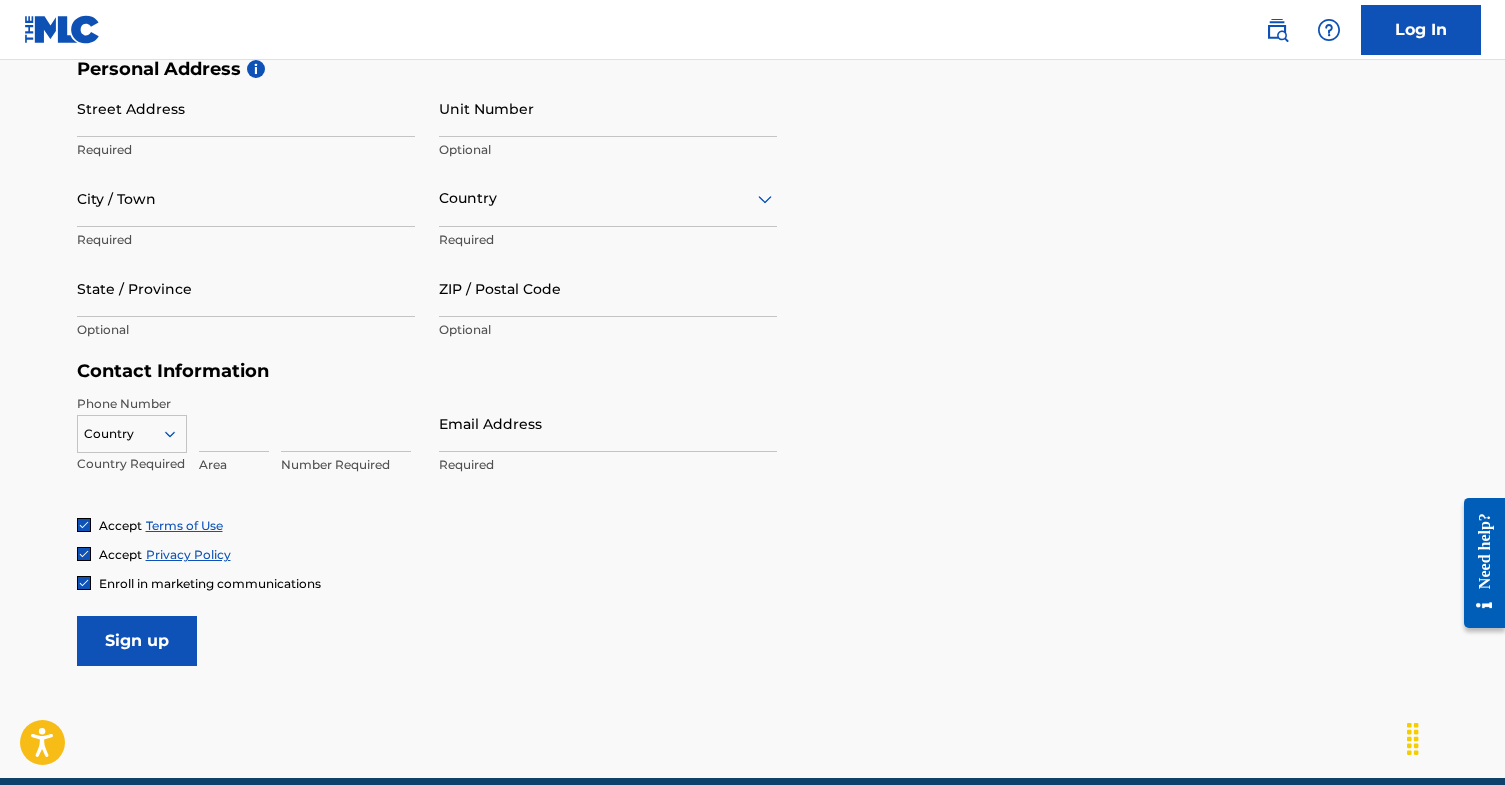 click at bounding box center [234, 423] 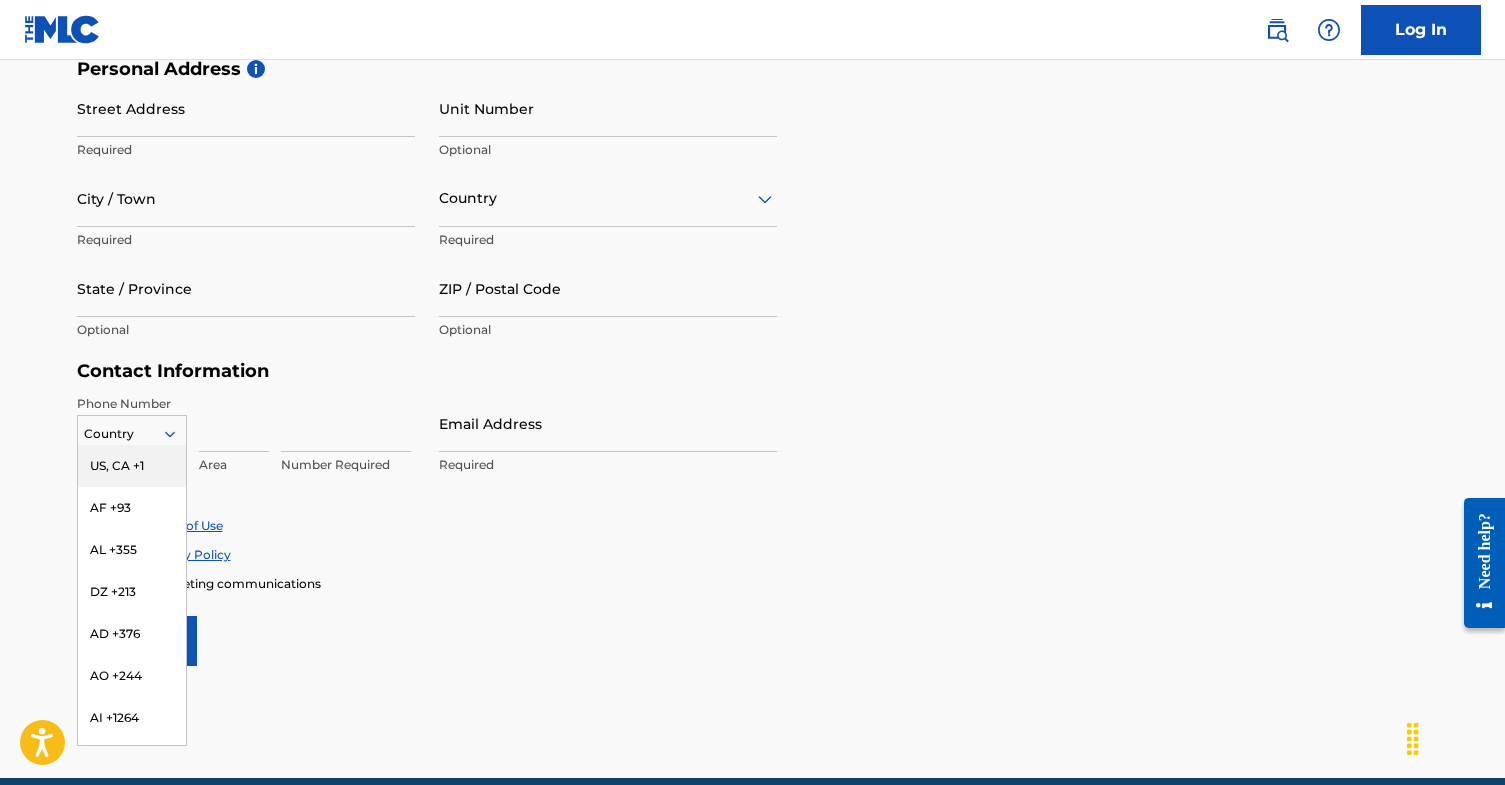 click at bounding box center (132, 434) 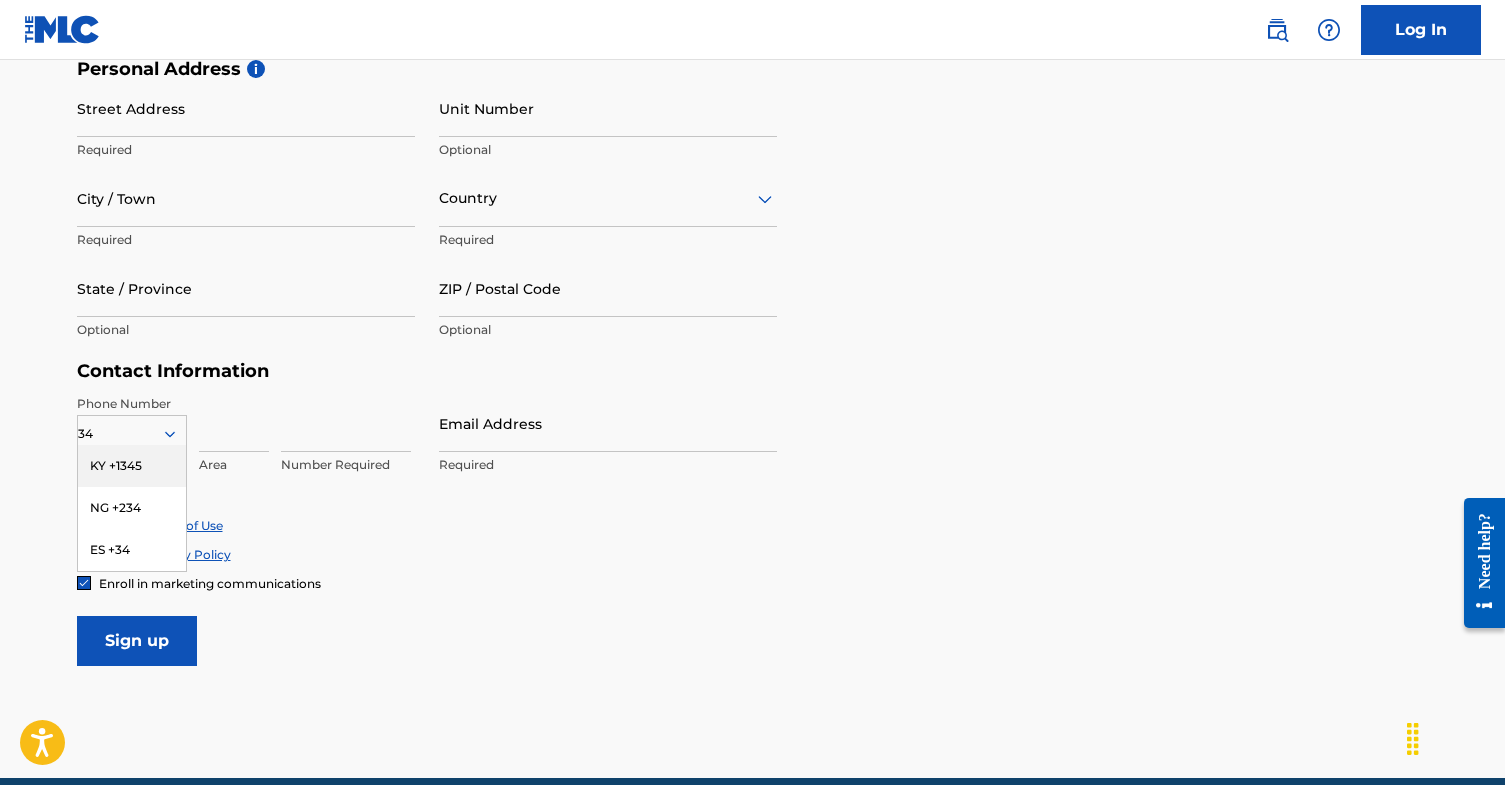 type on "34" 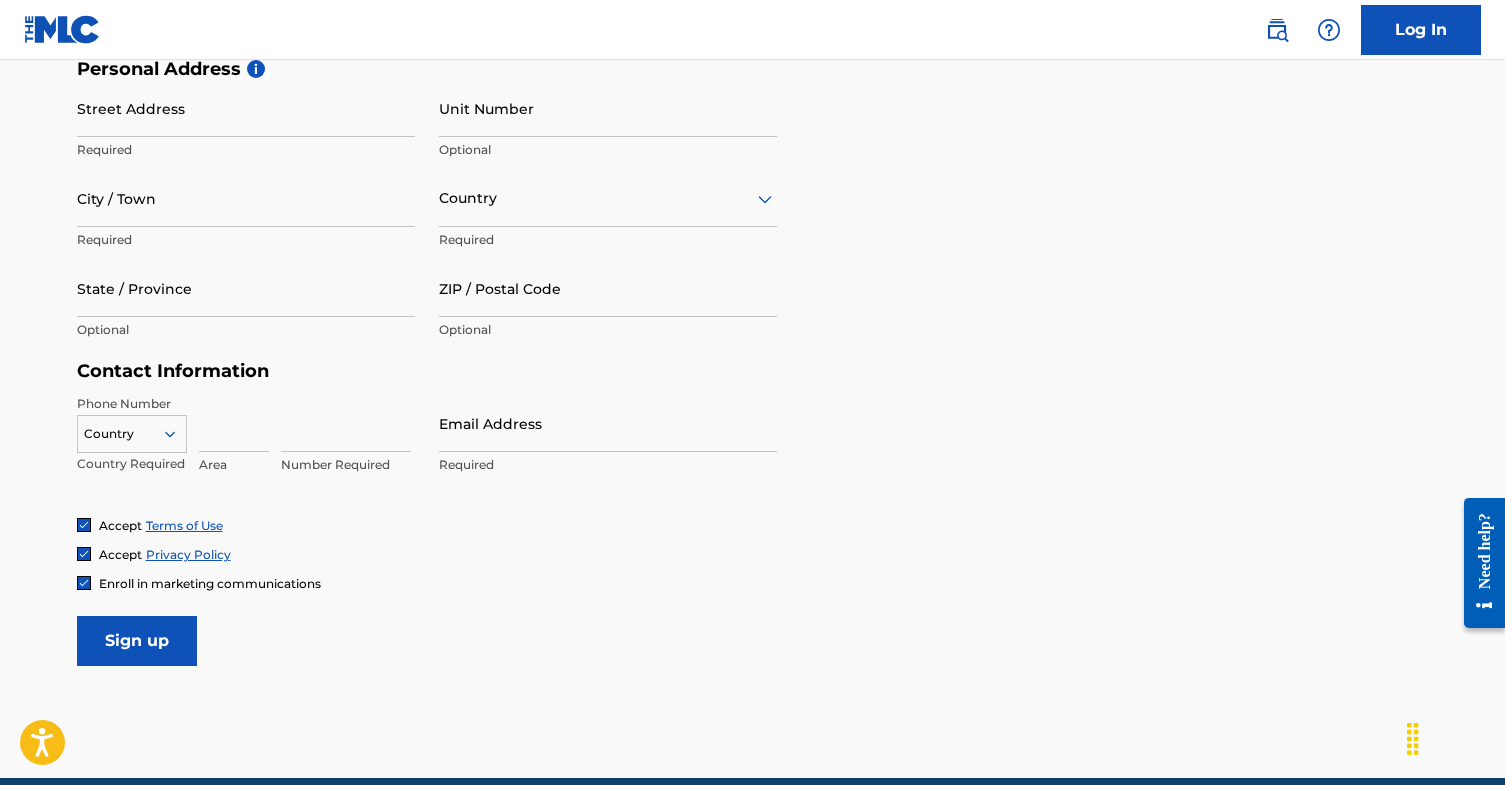 click on "Enroll in marketing communications" at bounding box center [753, 583] 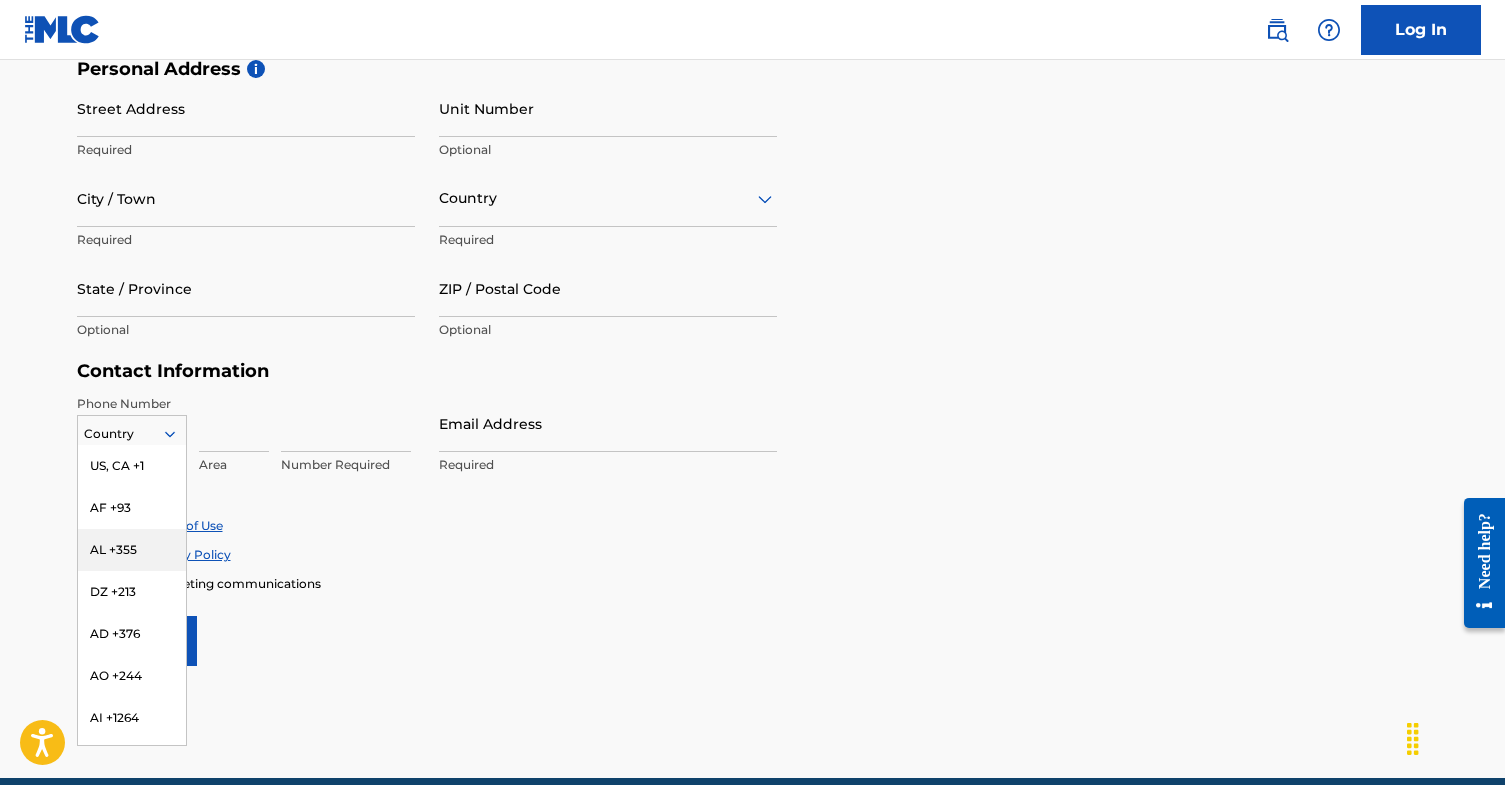 drag, startPoint x: 172, startPoint y: 676, endPoint x: 197, endPoint y: 522, distance: 156.01602 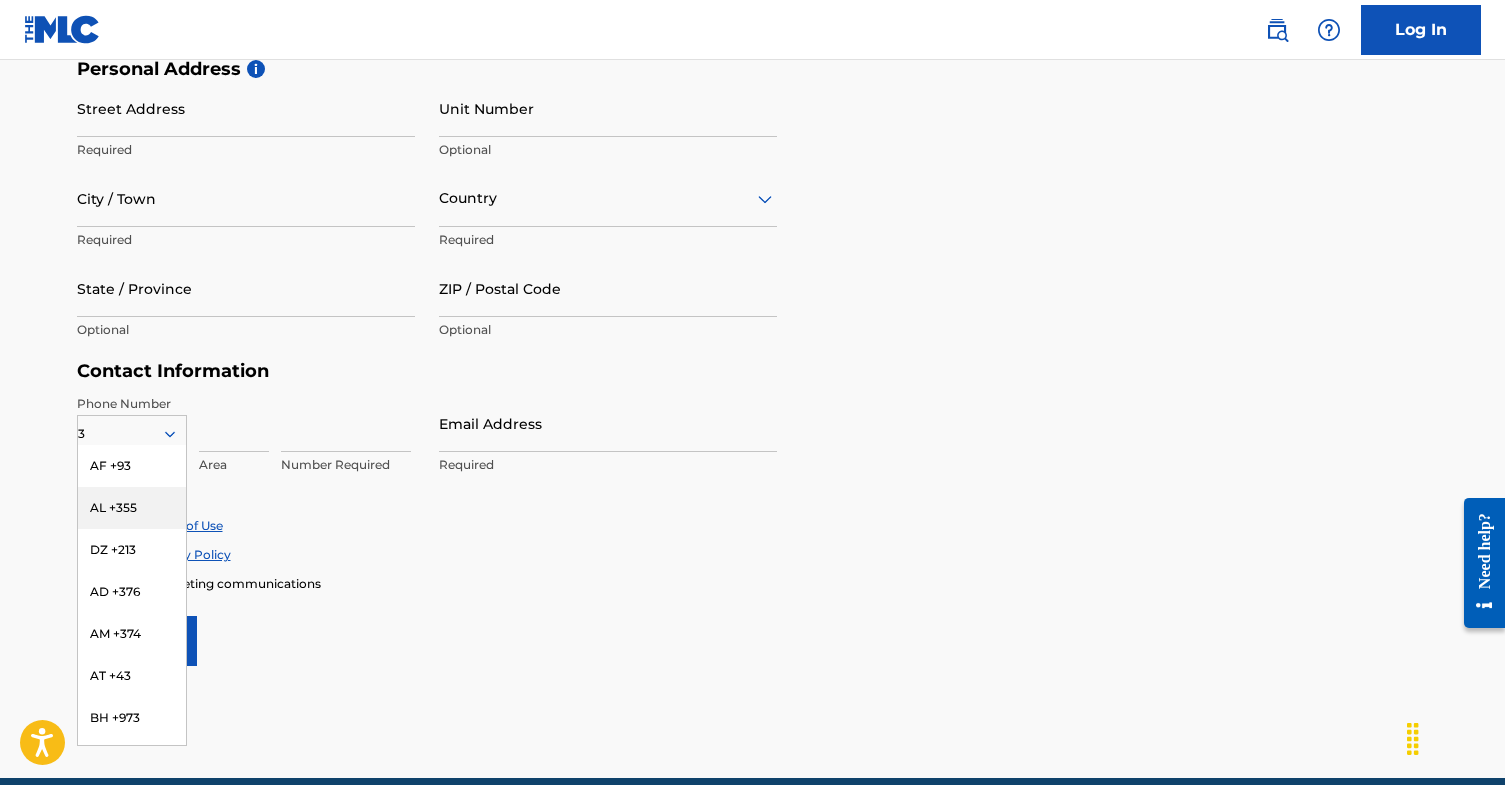 type on "34" 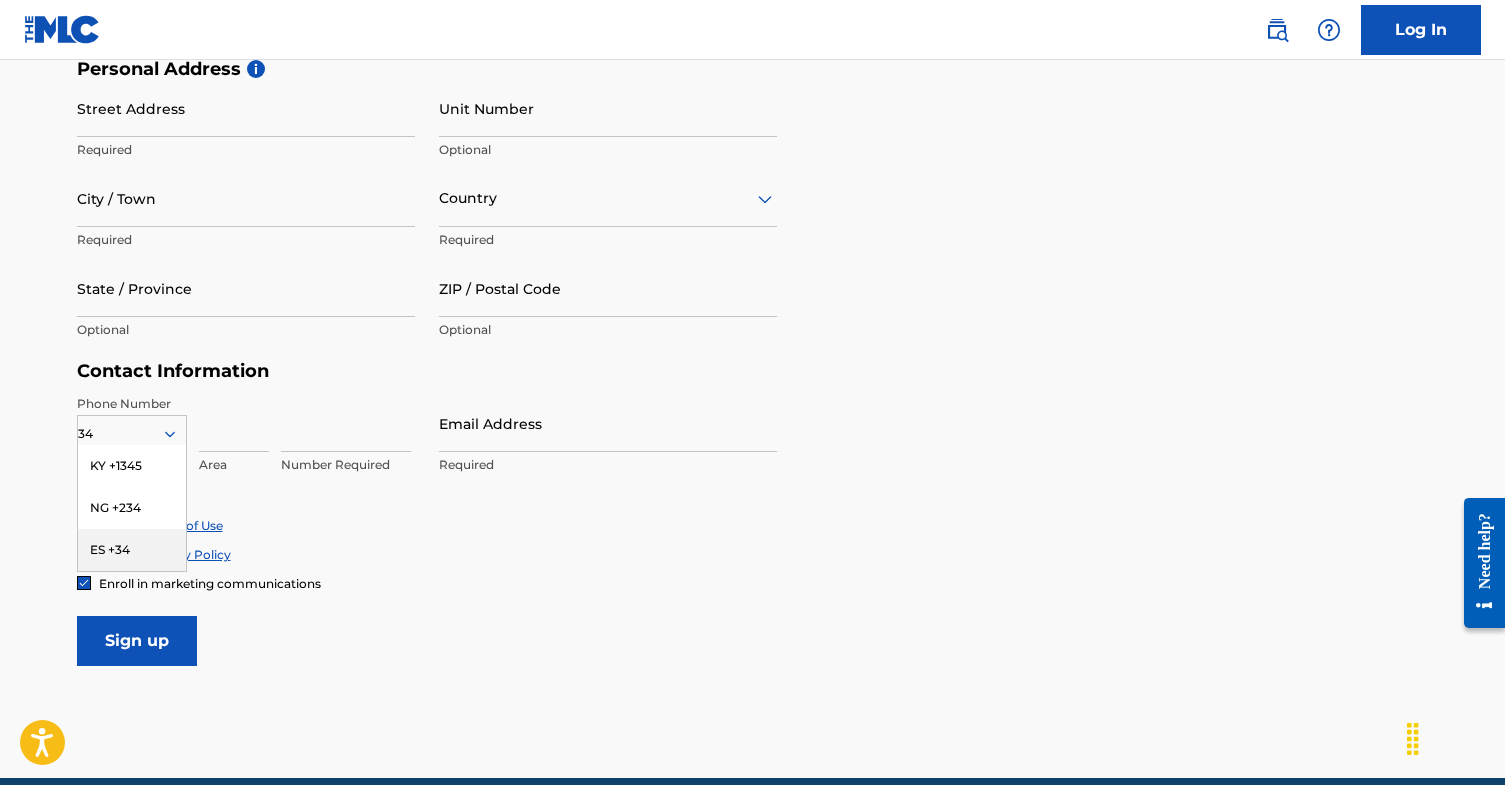 click on "ES +34" at bounding box center (132, 550) 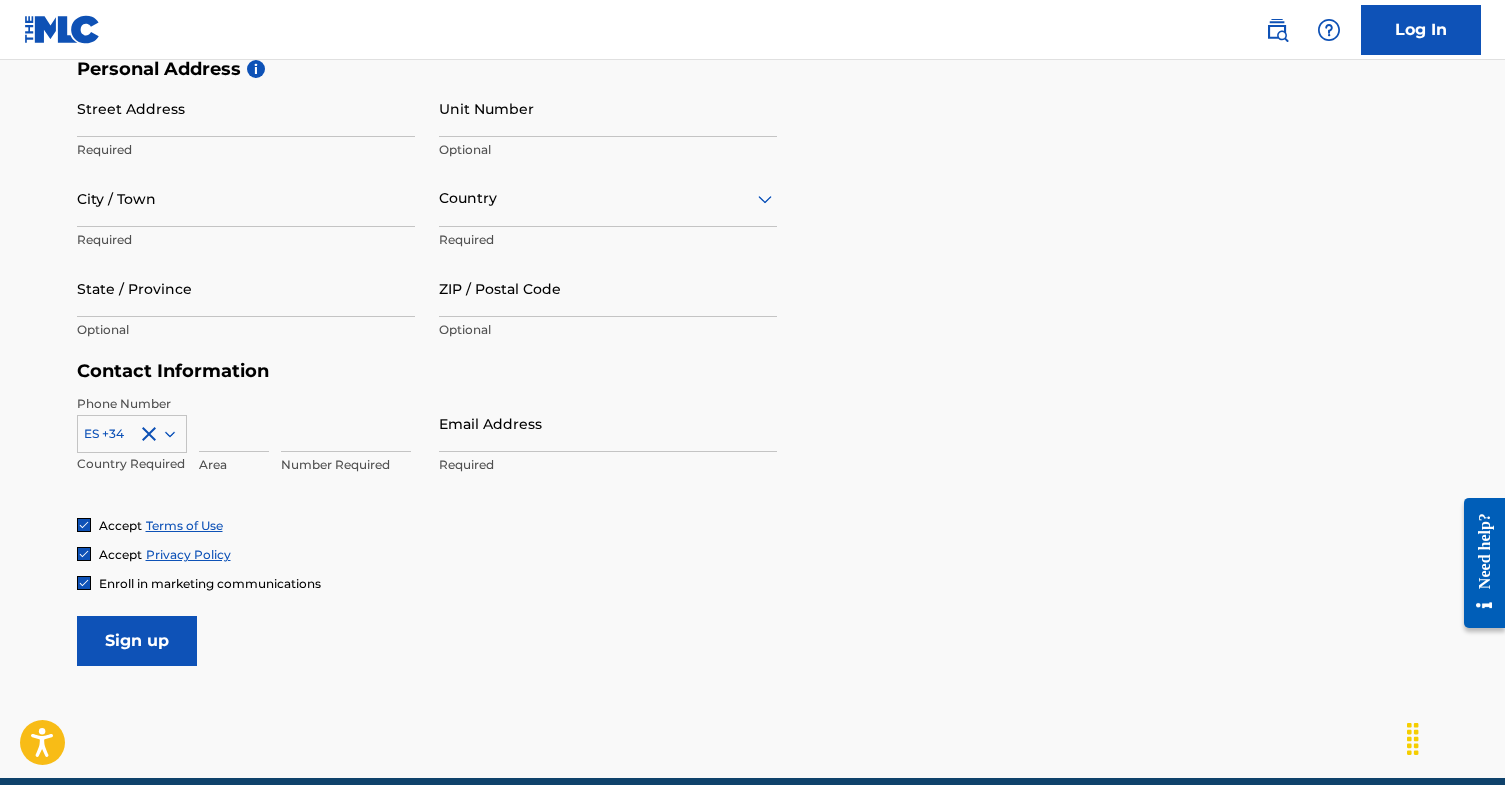 click at bounding box center (234, 423) 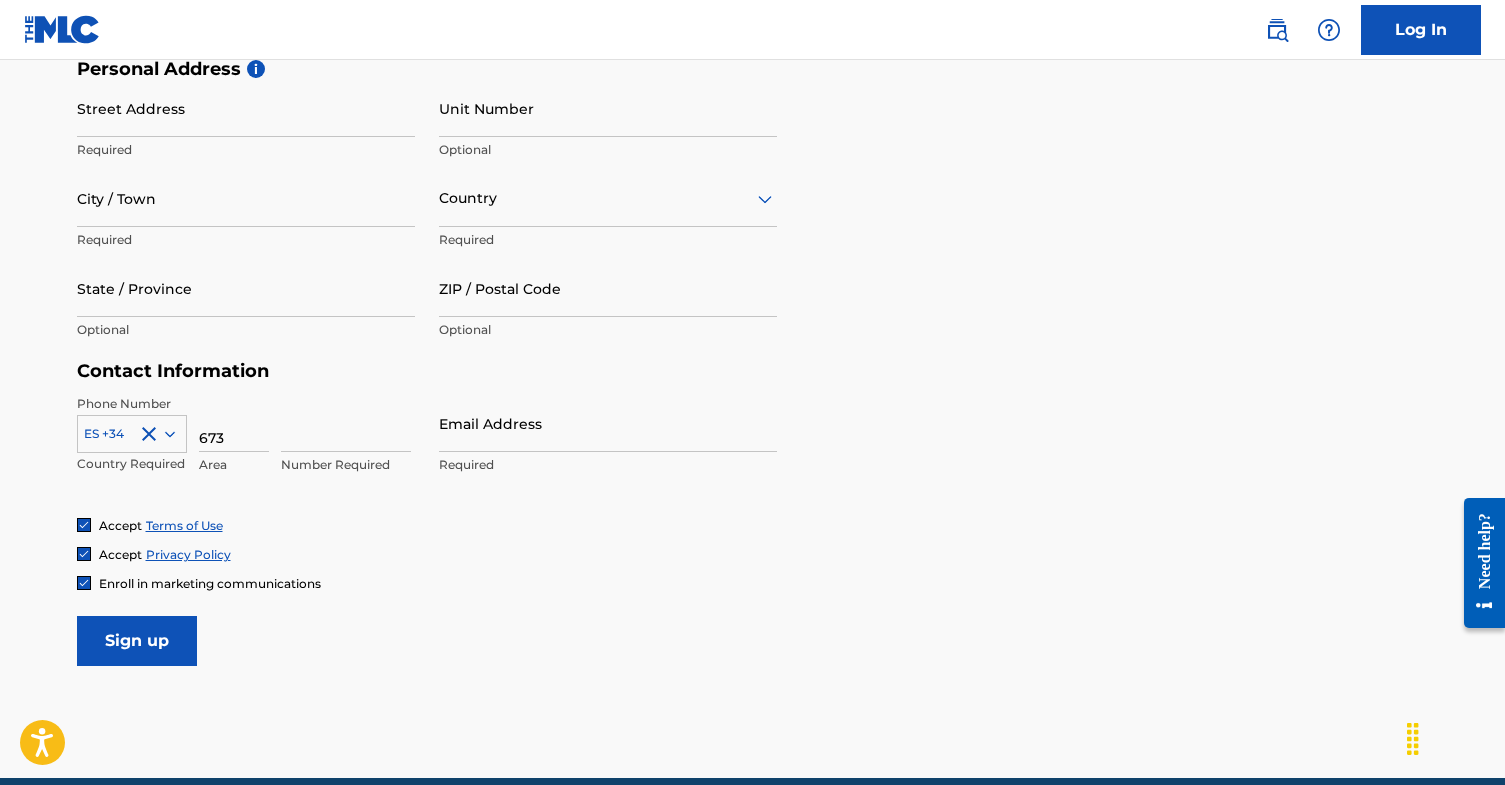 type on "673" 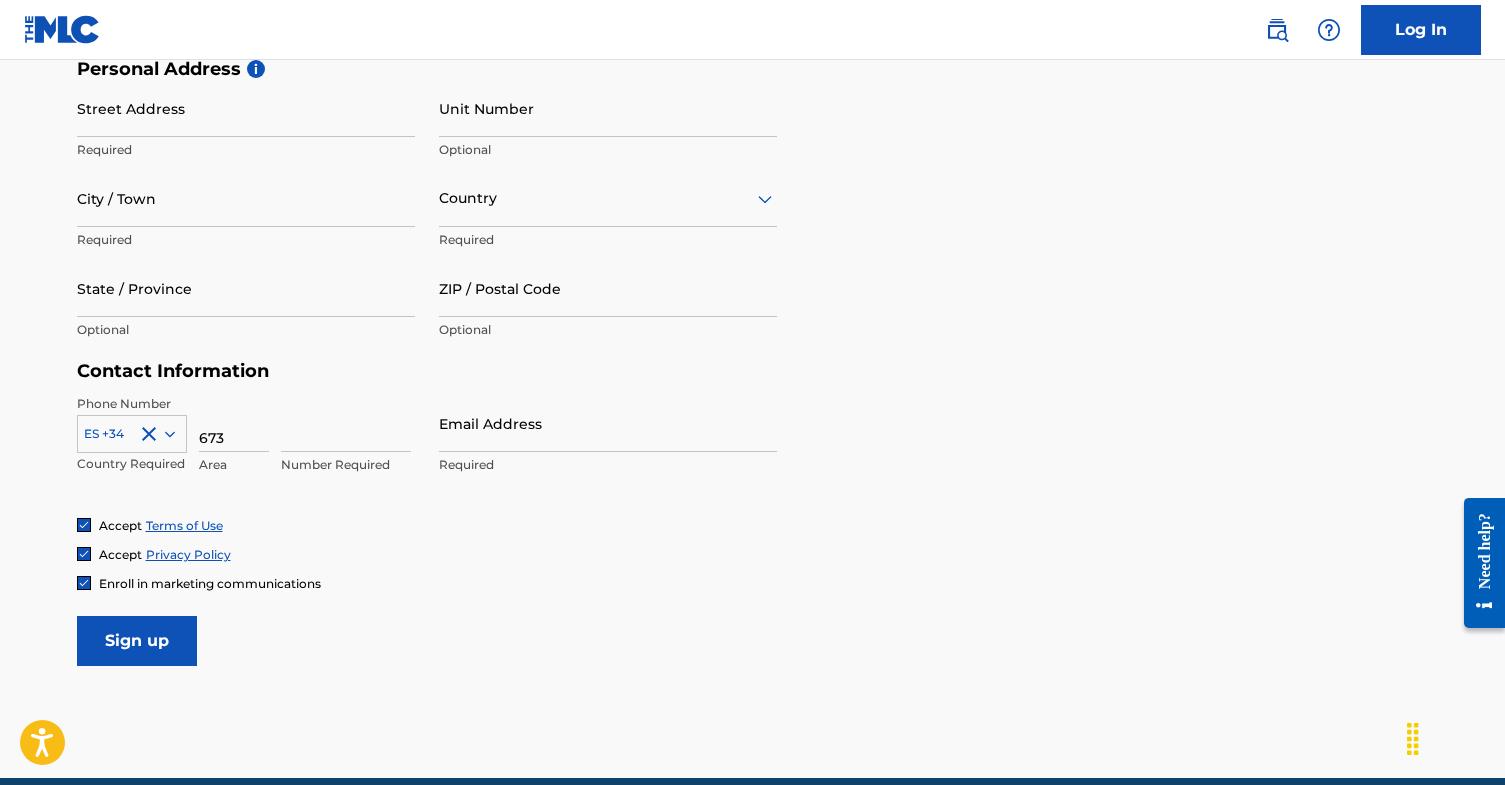click at bounding box center [346, 423] 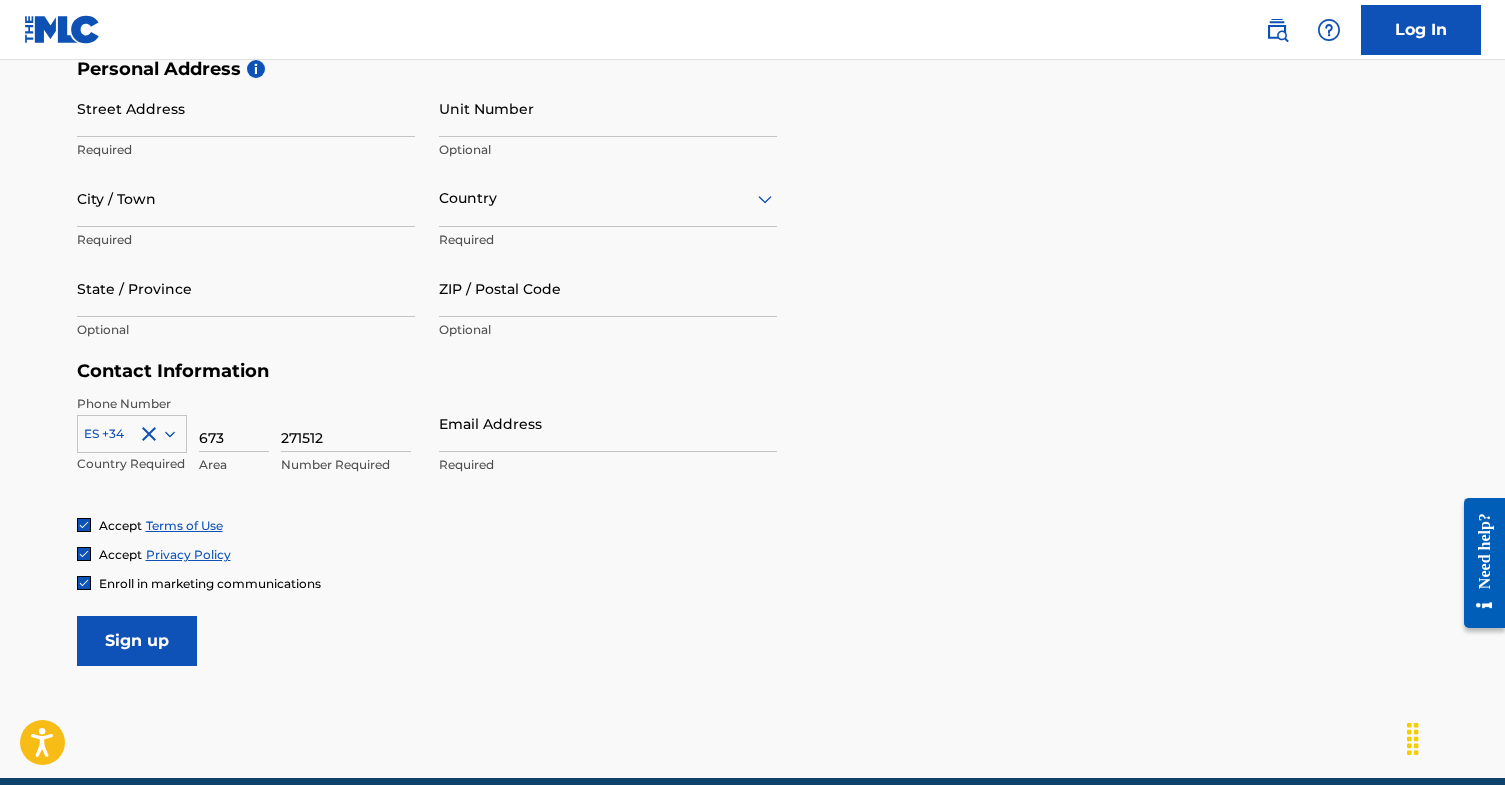type on "271512" 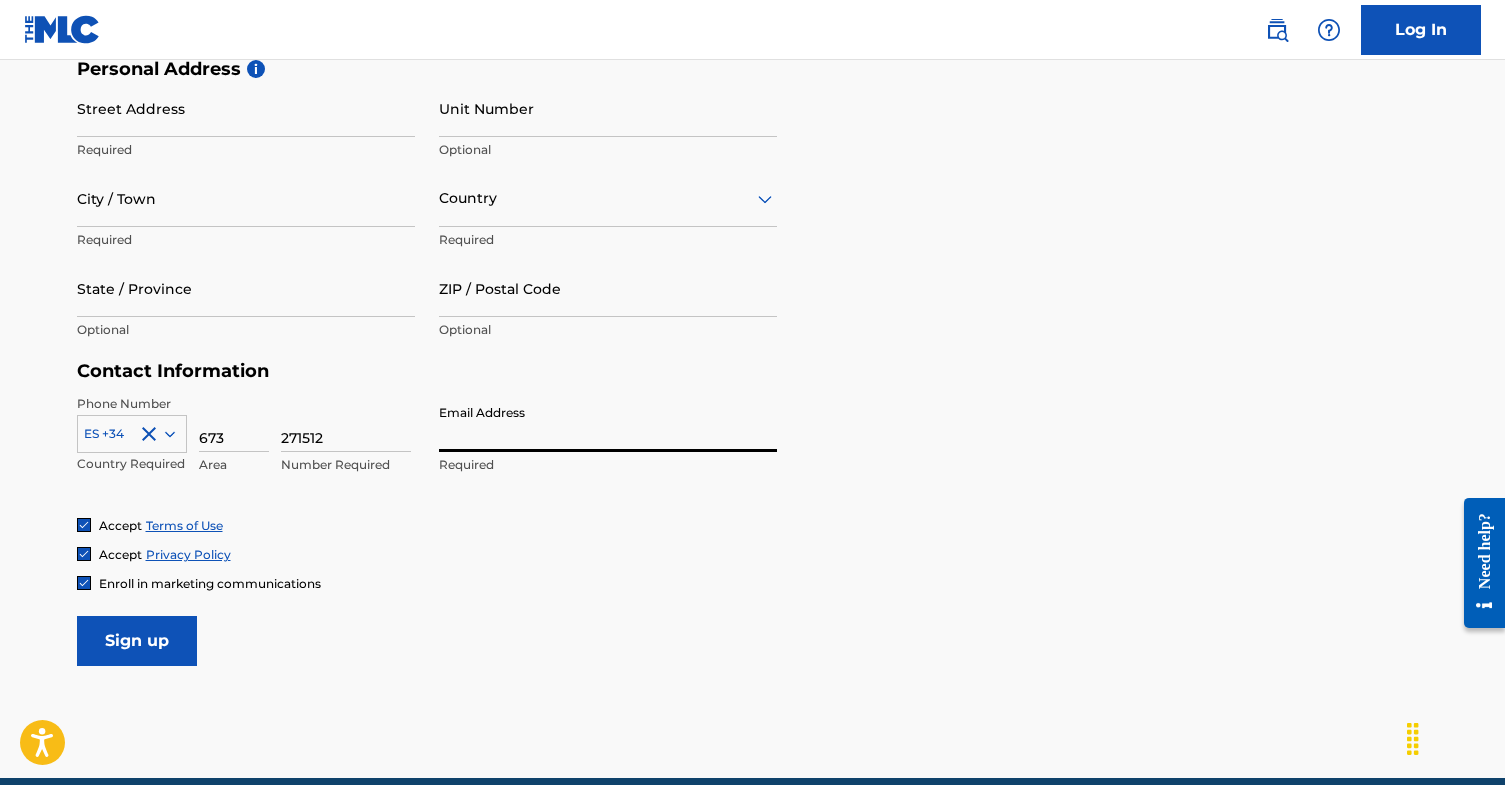click on "Email Address" at bounding box center [608, 423] 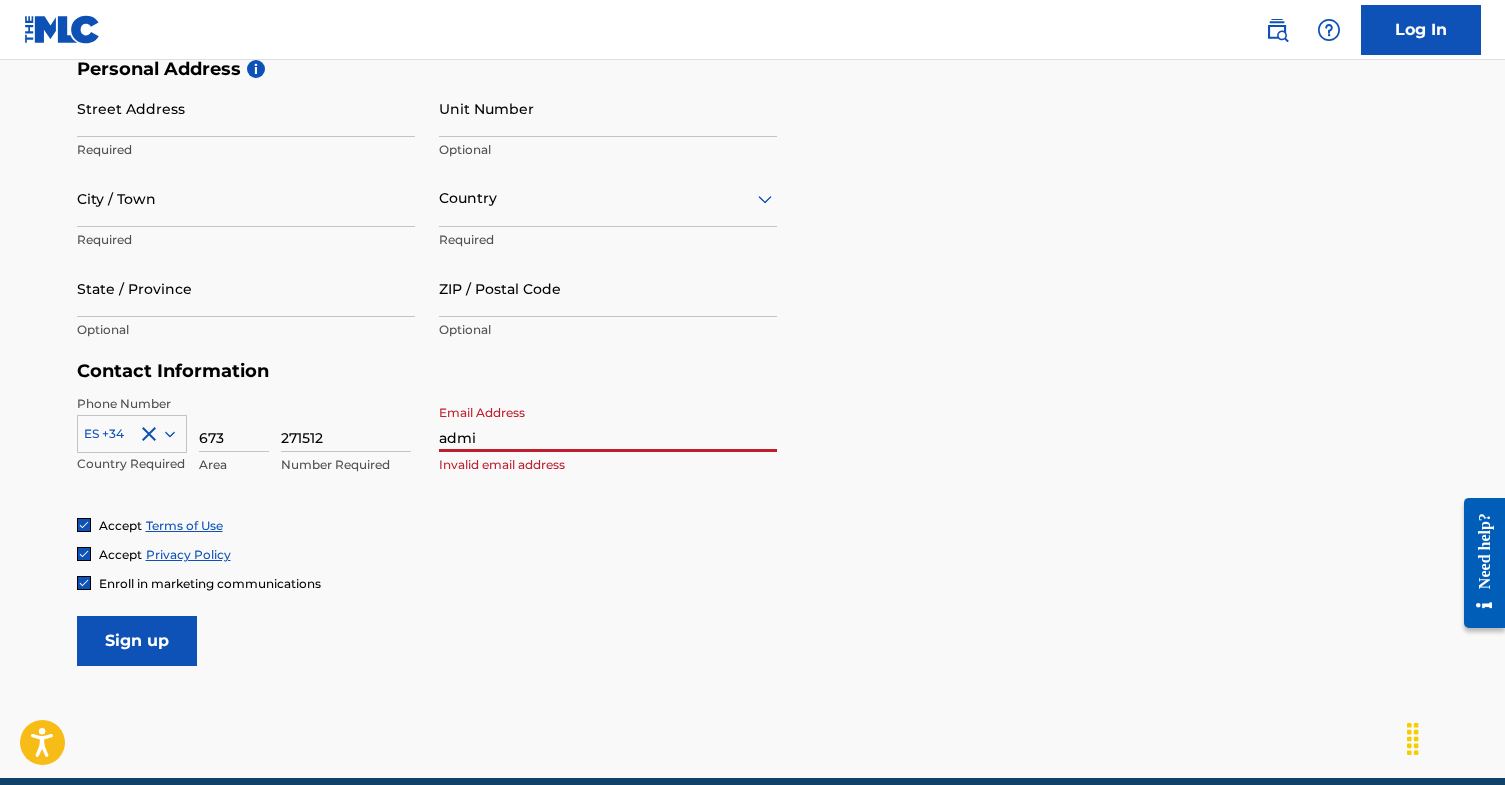 type on "[EMAIL]" 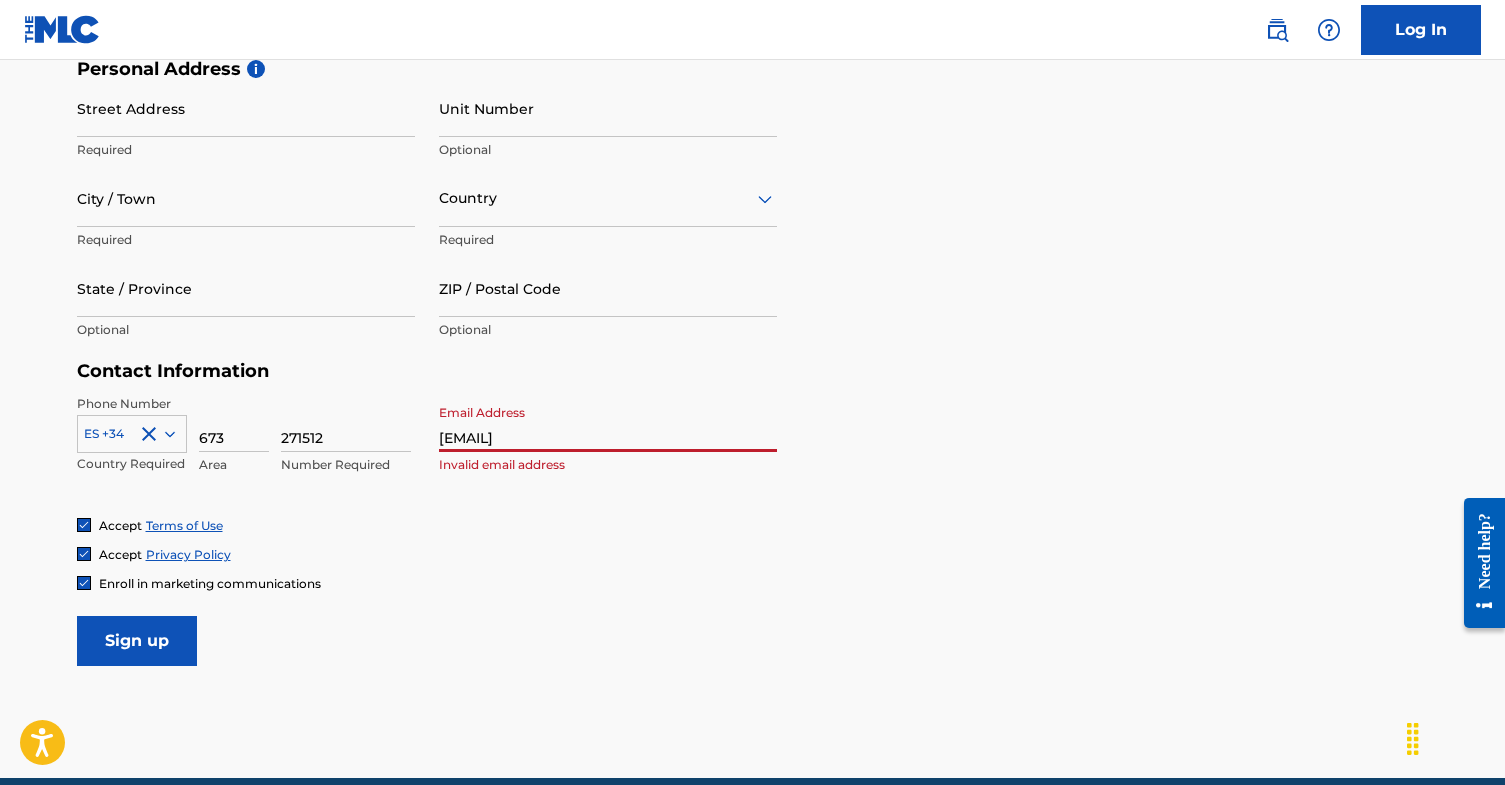 type on "[FIRST]" 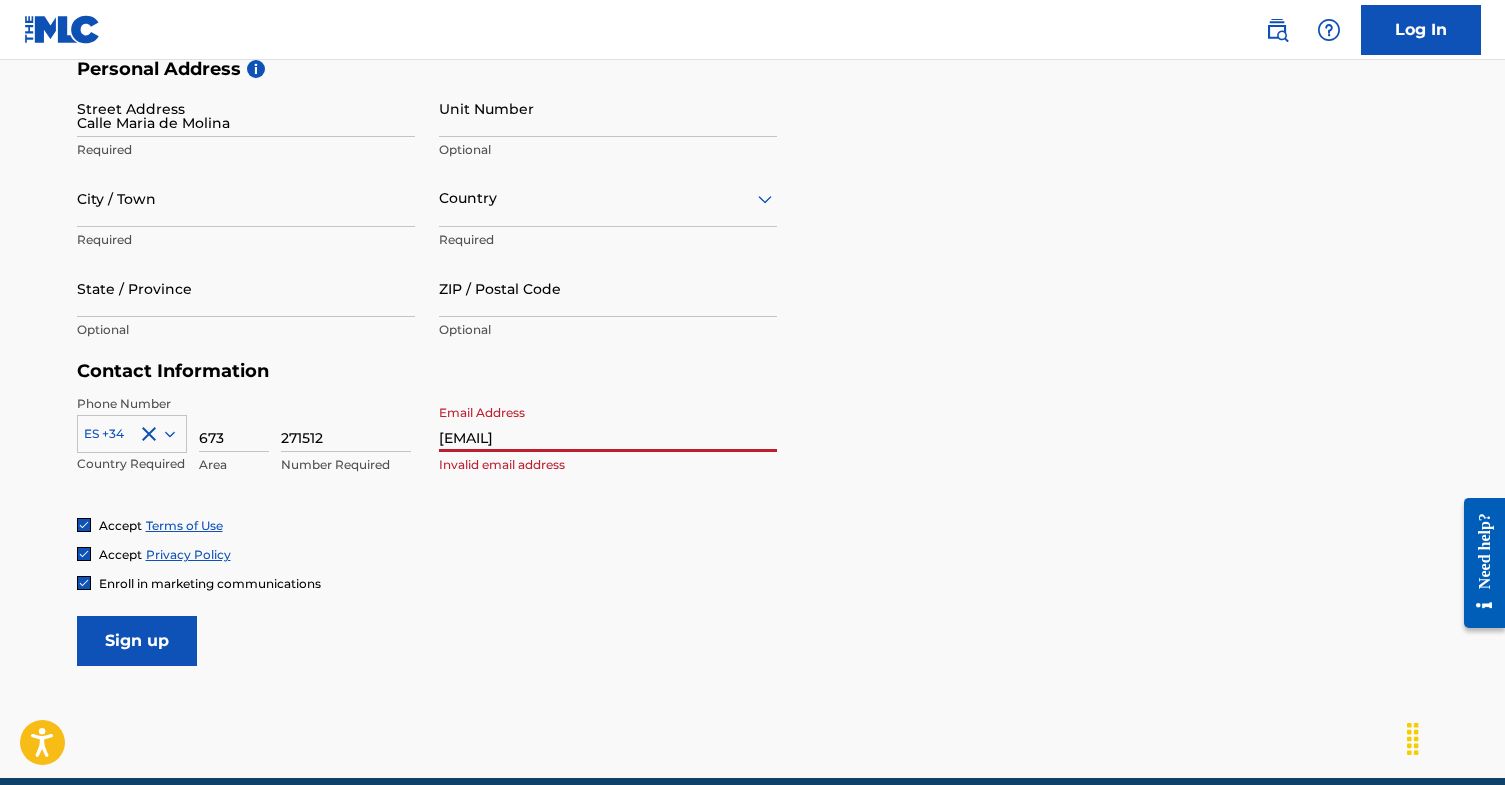 type on "[CITY]" 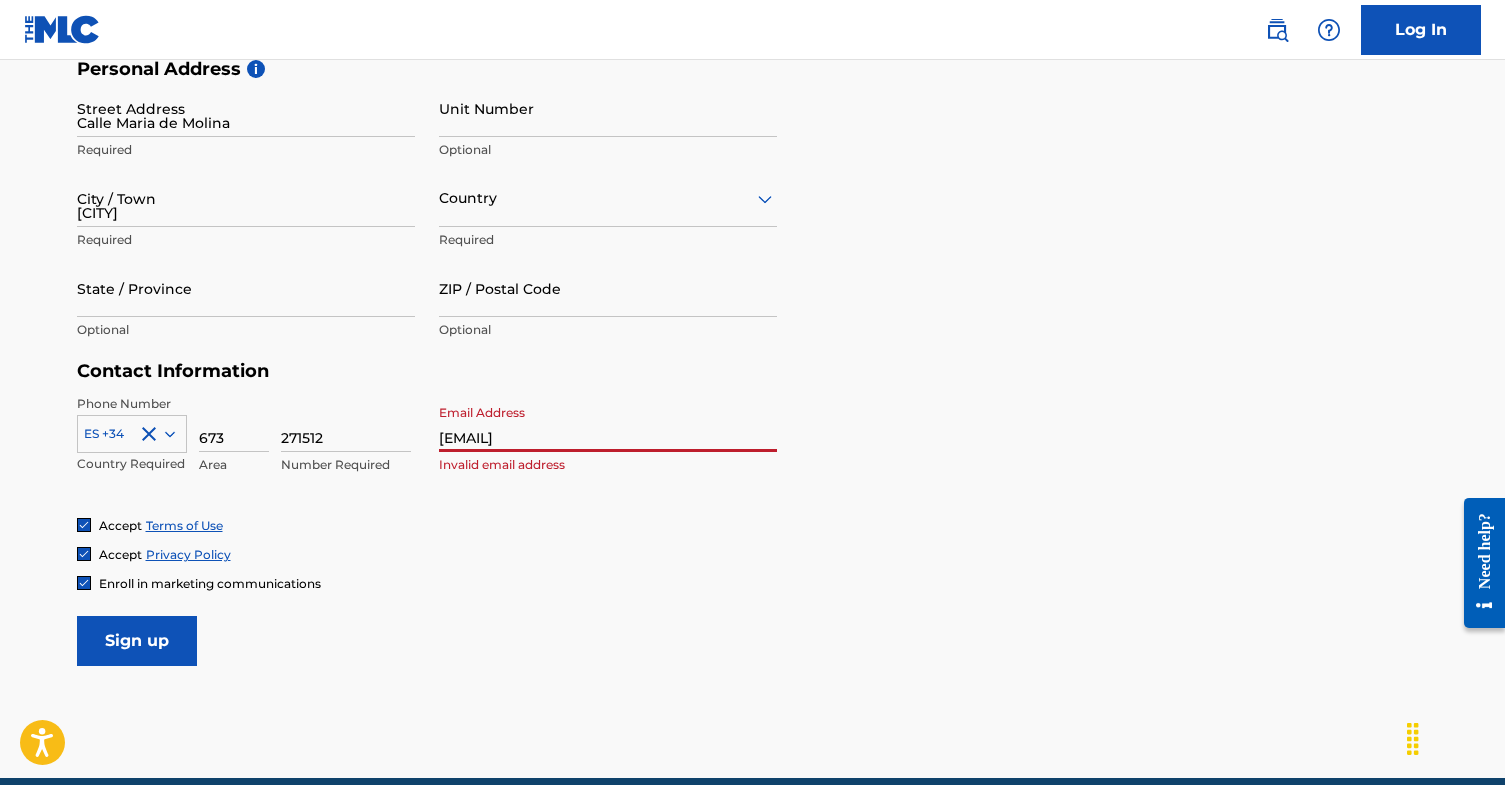 type on "España" 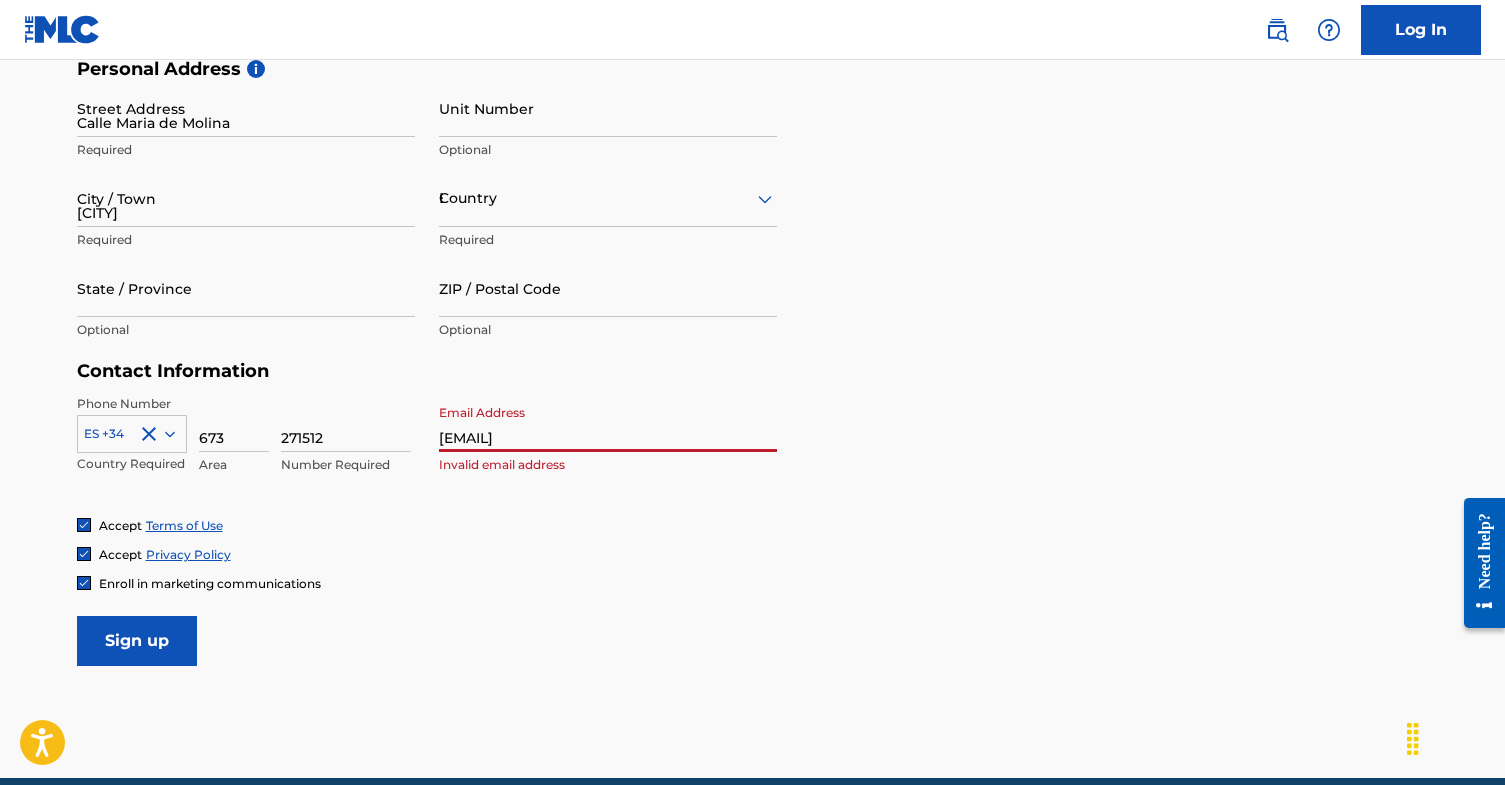 type on "[CITY]" 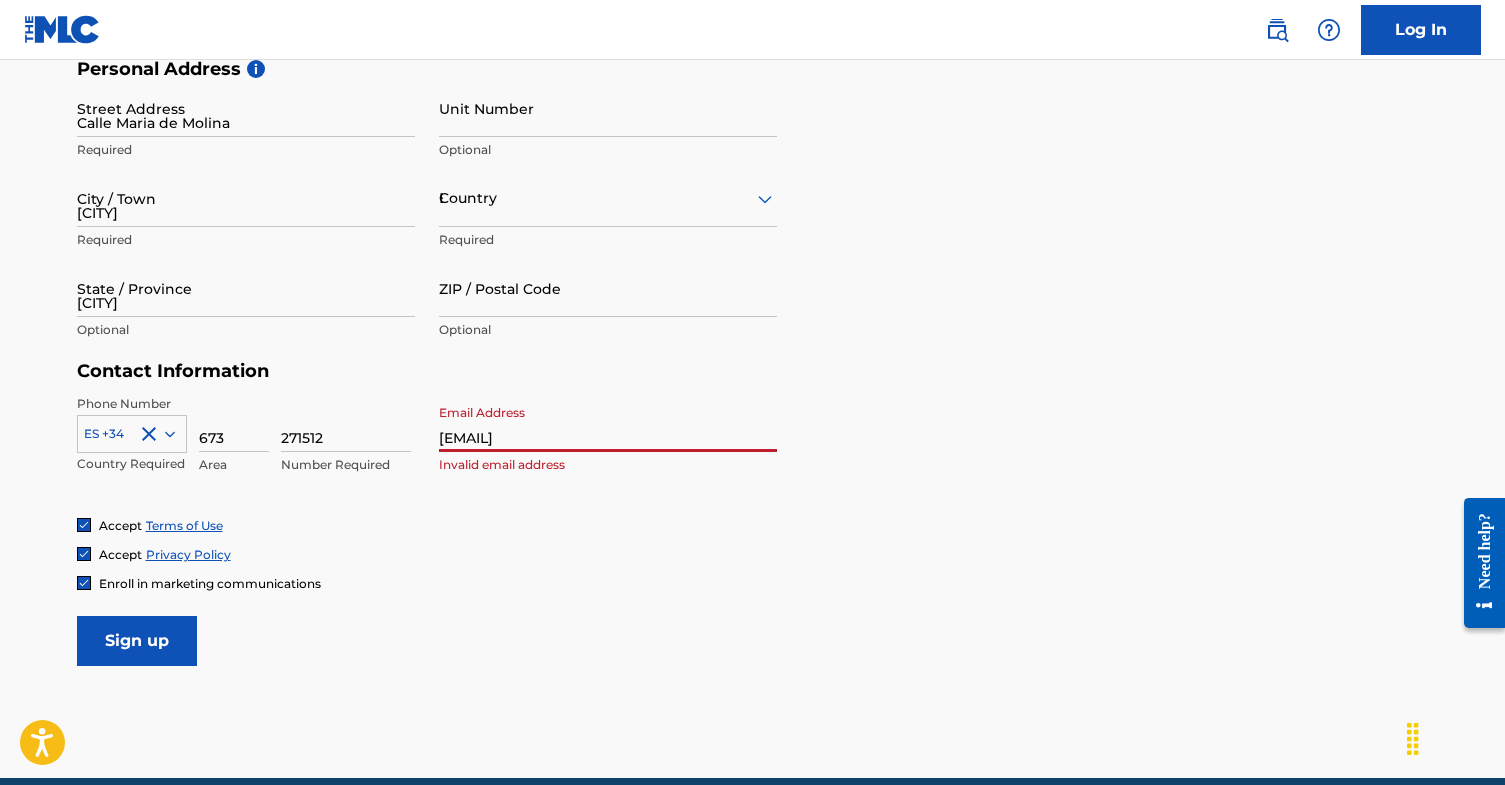 type on "[POSTAL_CODE]" 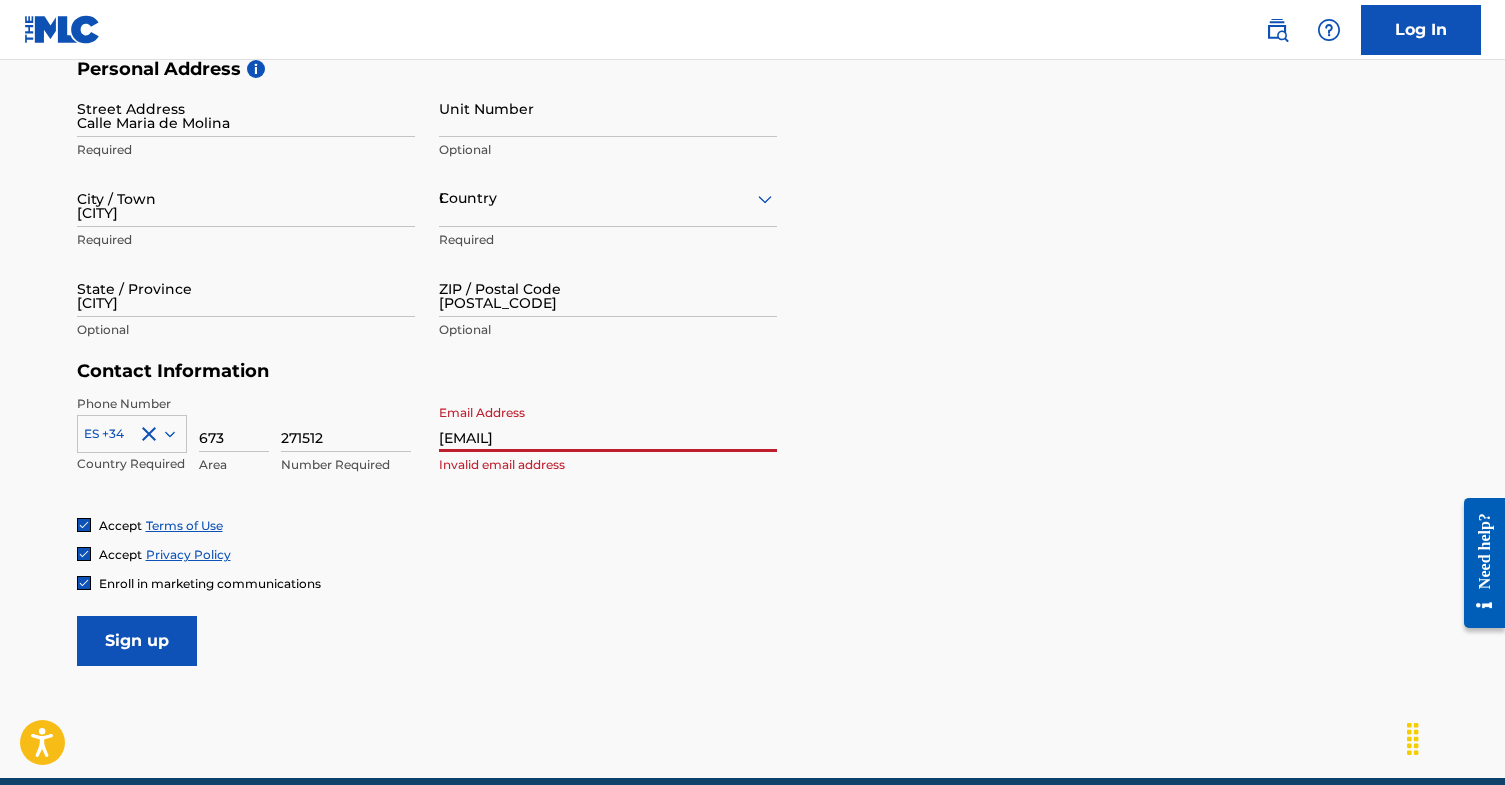 type on "34" 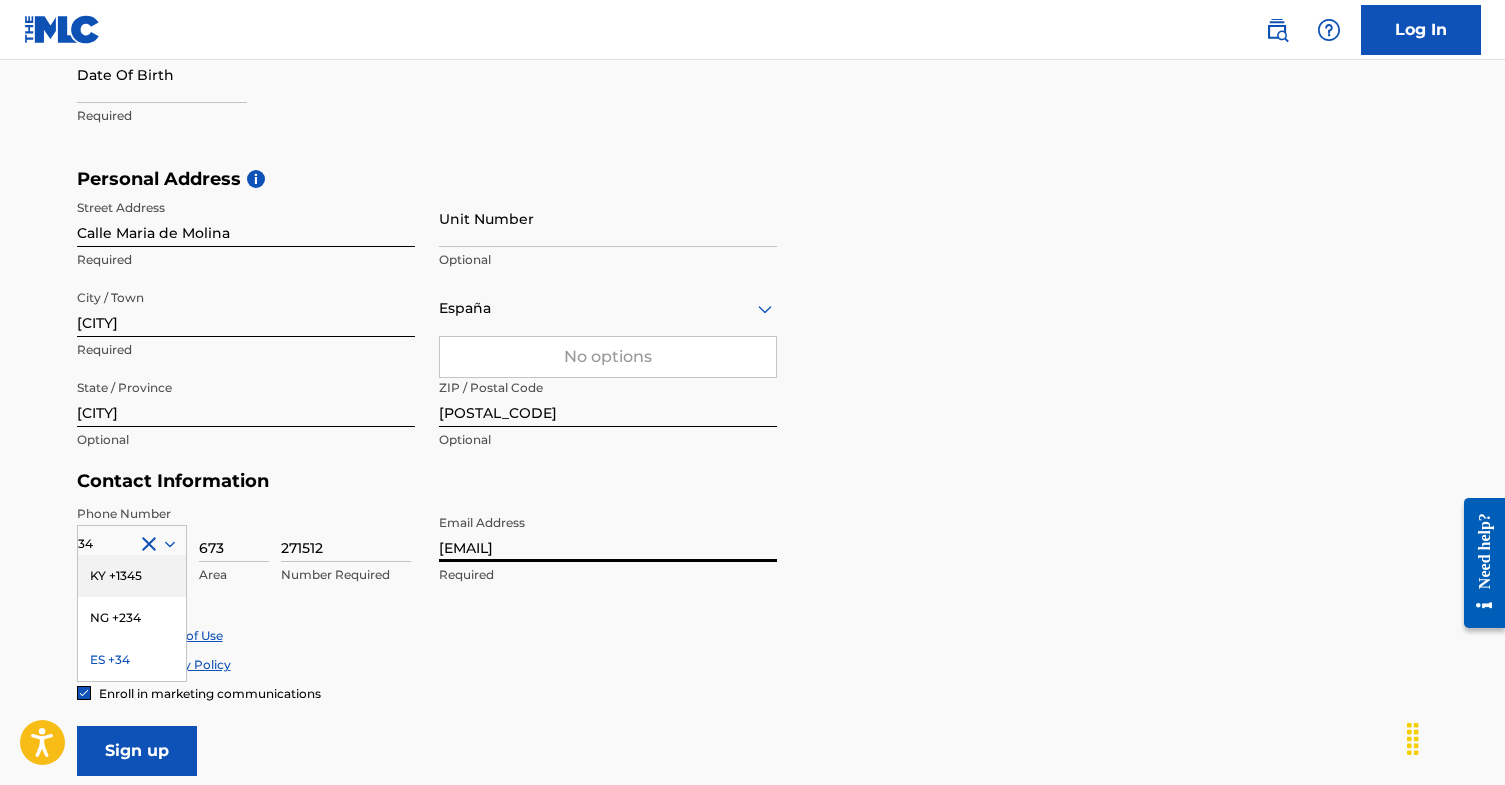 scroll, scrollTop: 556, scrollLeft: 0, axis: vertical 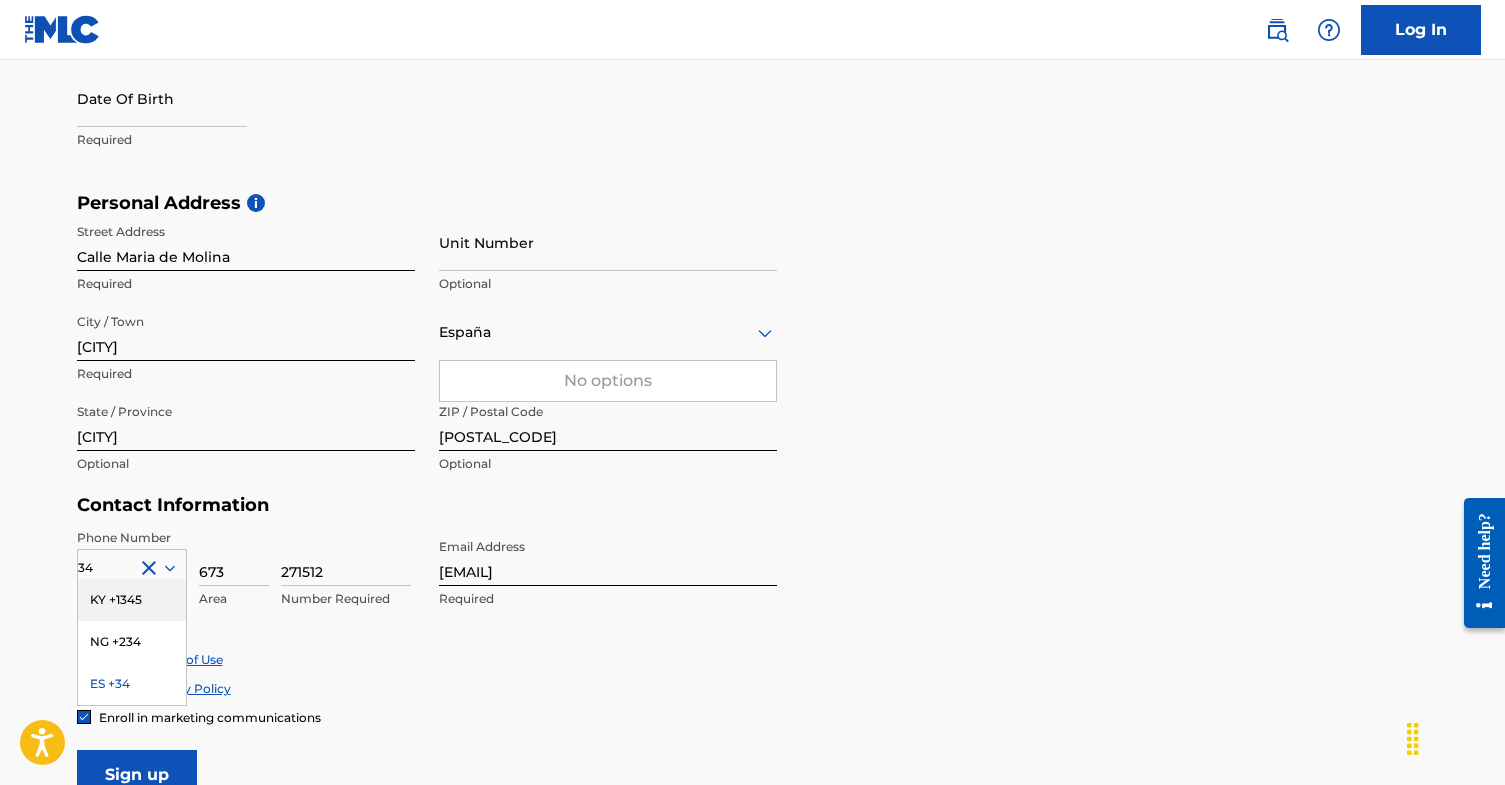 click on "No options" at bounding box center (608, 381) 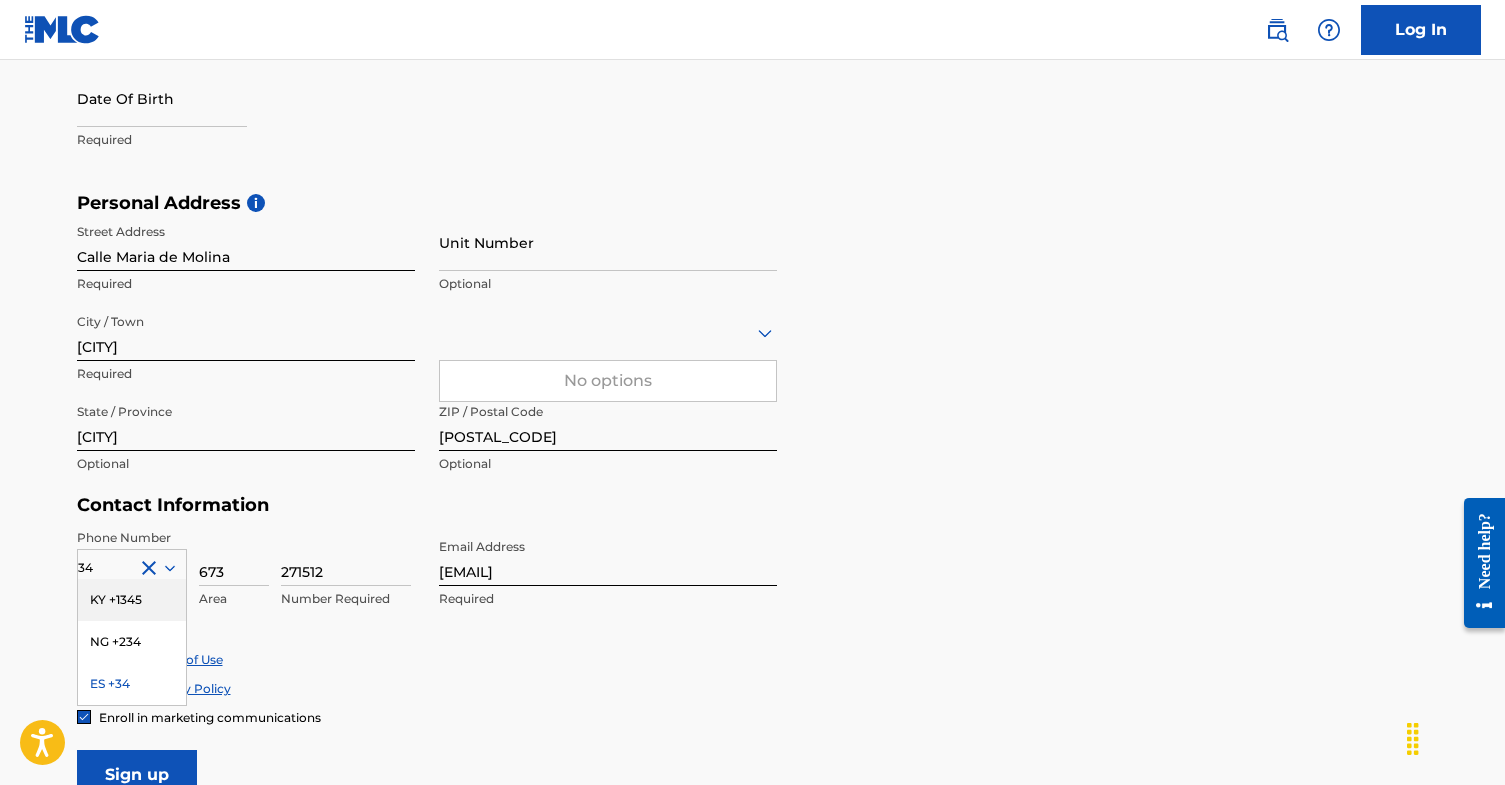 click on "Personal Address i Street Address [STREET] Required Unit Number Optional City / Town [CITY] Required option , selected. 0 results available for search term España. Use Up and Down to choose options, press Enter to select the currently focused option, press Escape to exit the menu, press Tab to select the option and exit the menu. No options Required State / Province [STATE] Optional ZIP / Postal Code [POSTAL_CODE] Optional" at bounding box center [753, 343] 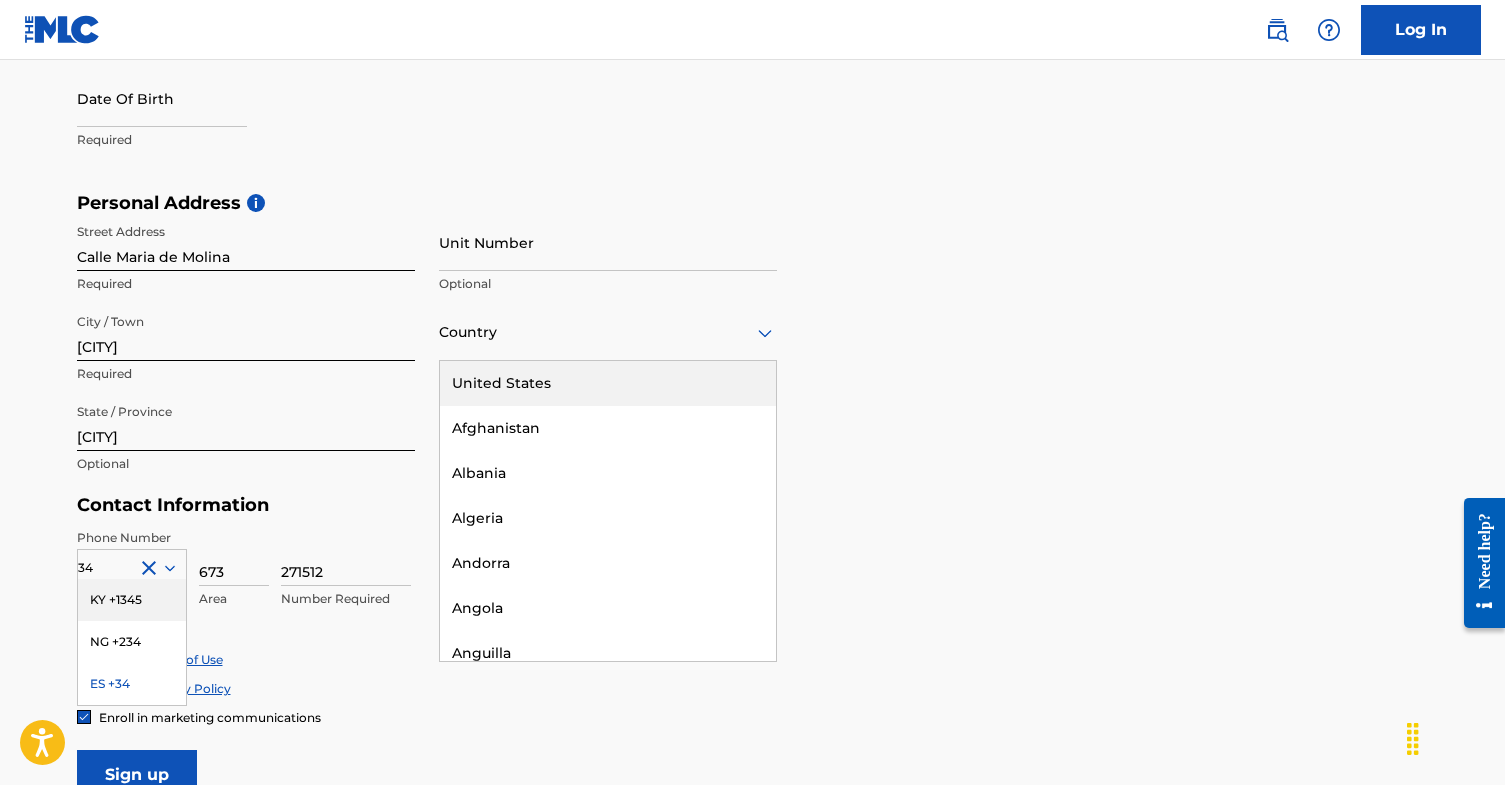 click at bounding box center (608, 332) 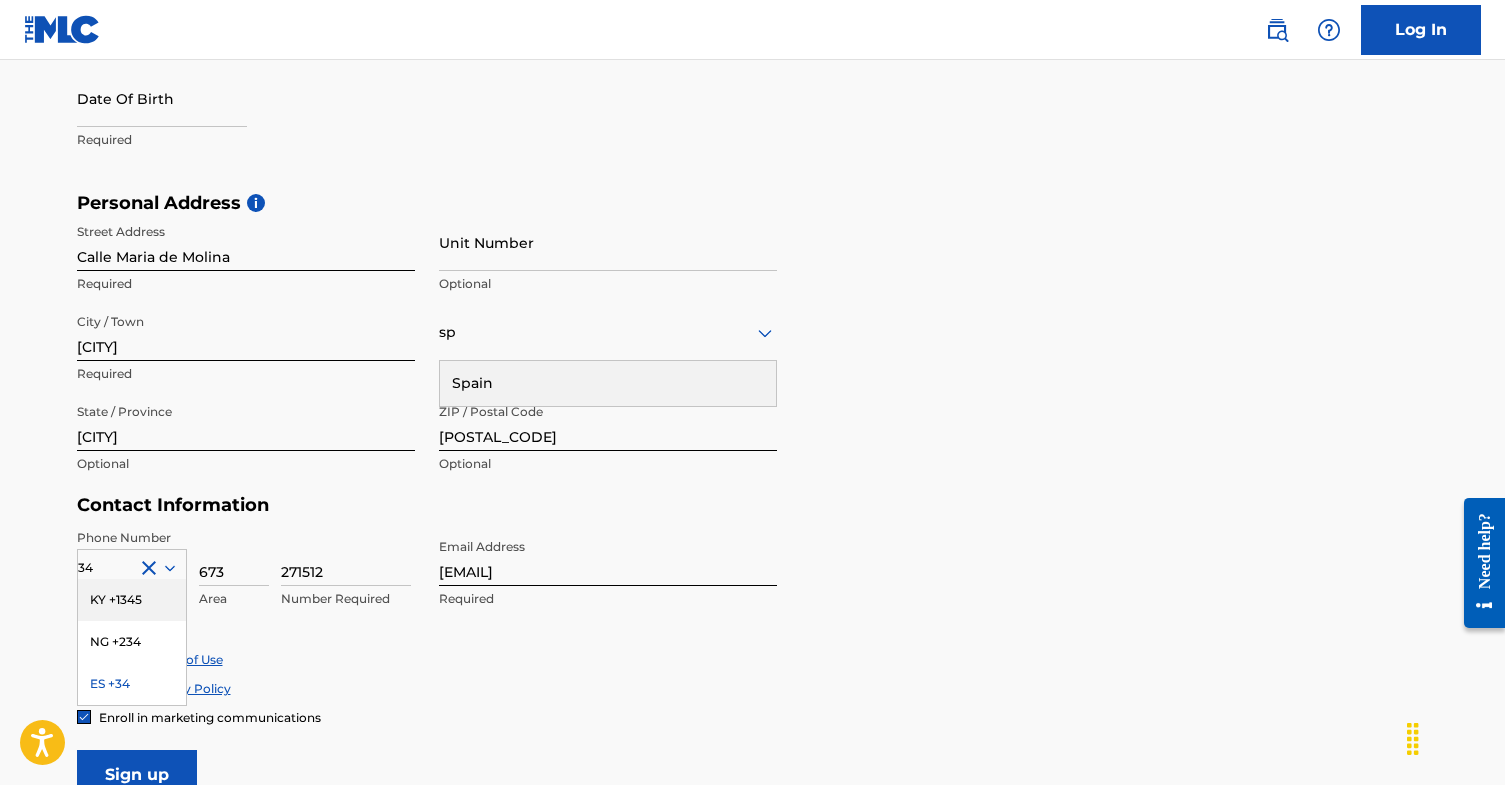 type on "spa" 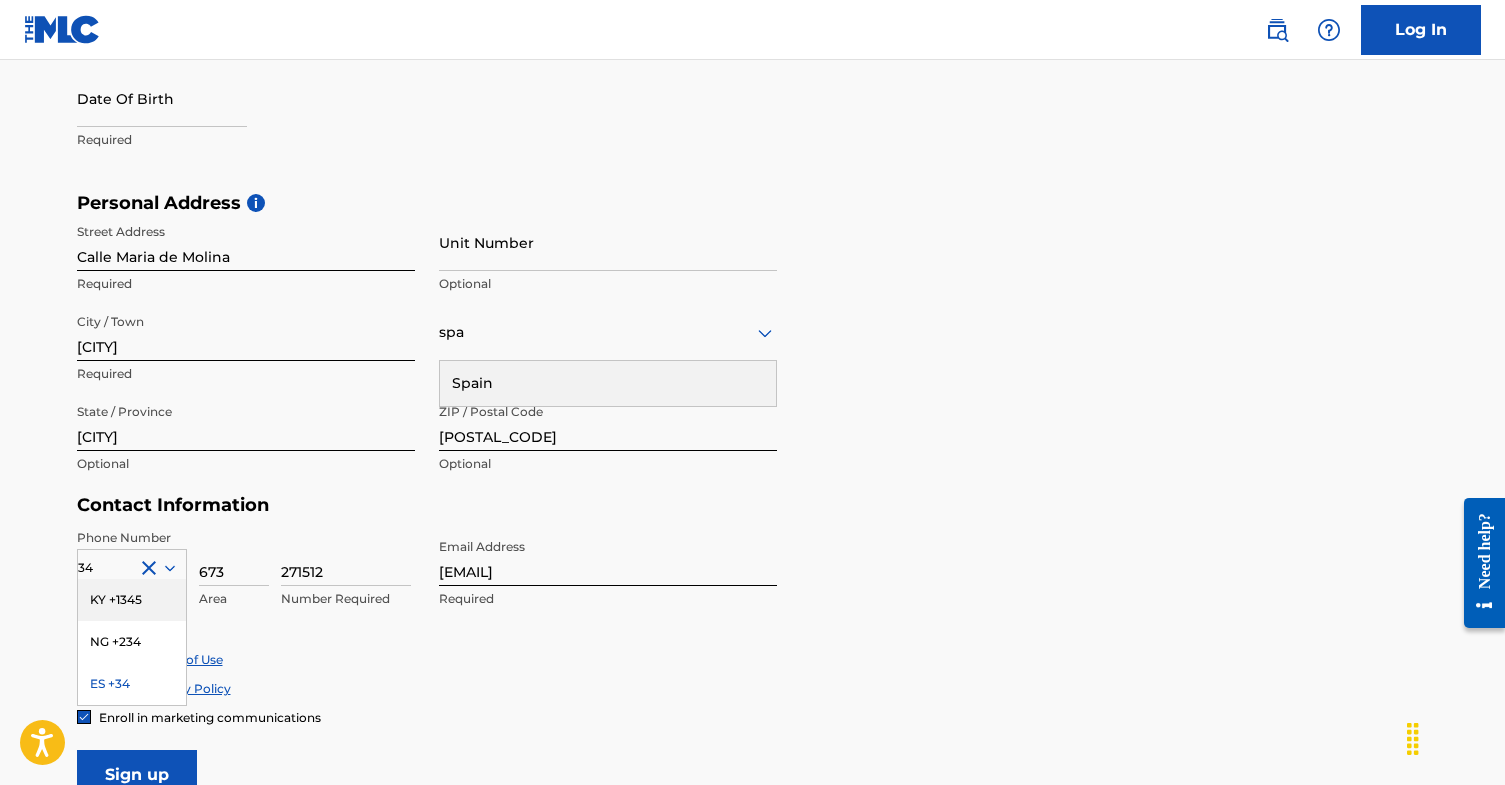 click on "Spain" at bounding box center [608, 383] 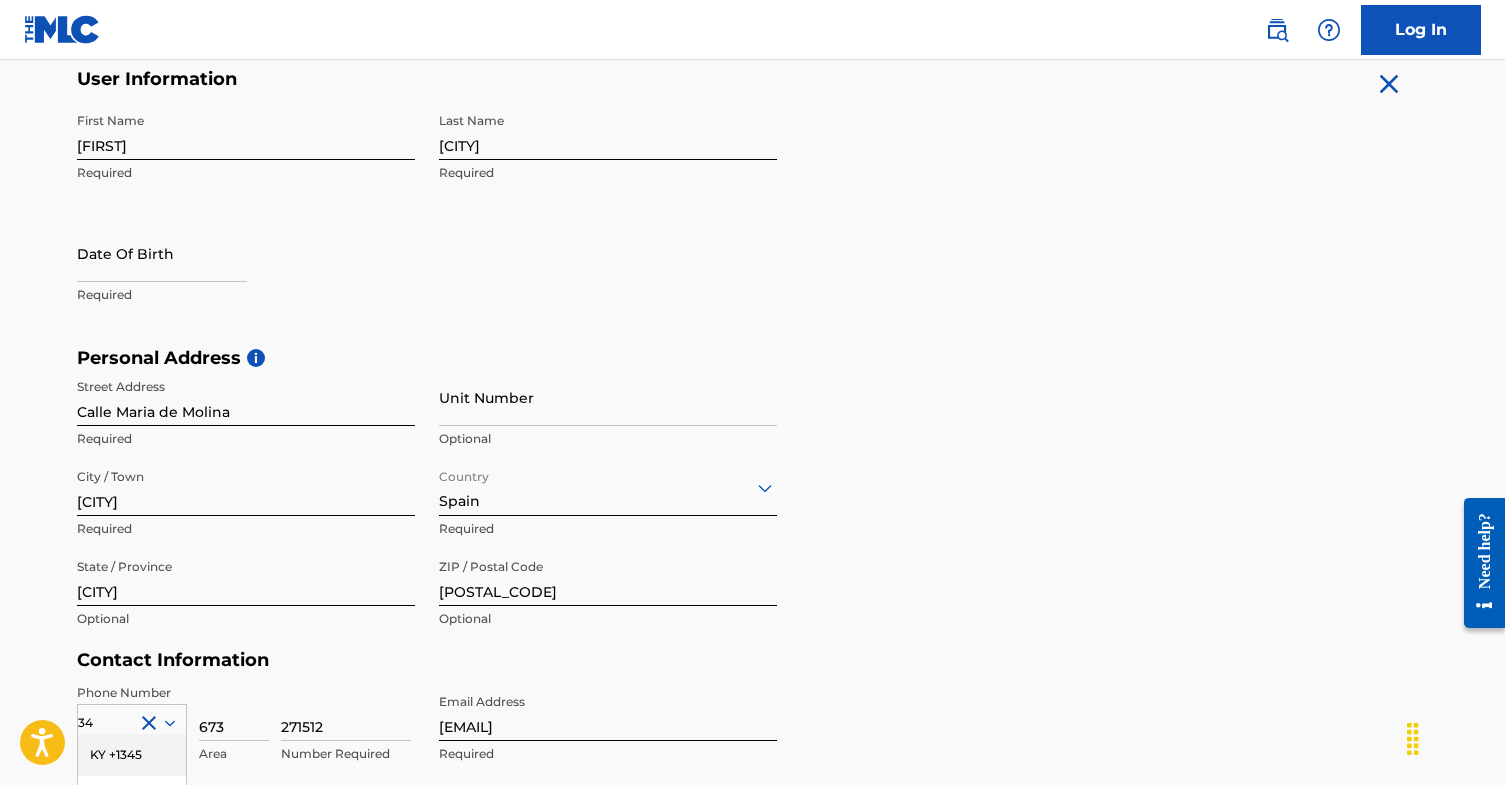 scroll, scrollTop: 337, scrollLeft: 0, axis: vertical 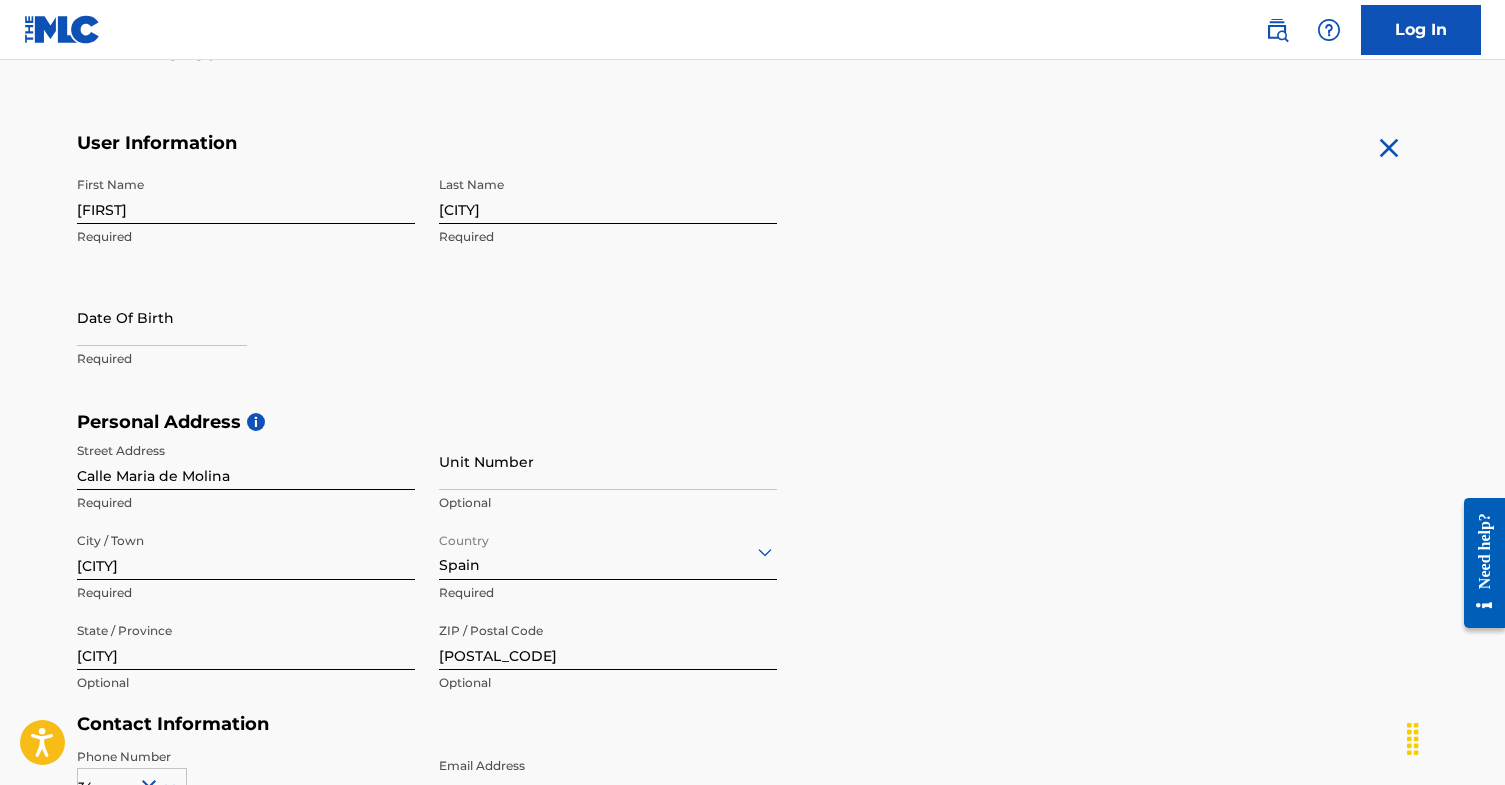 click at bounding box center [162, 317] 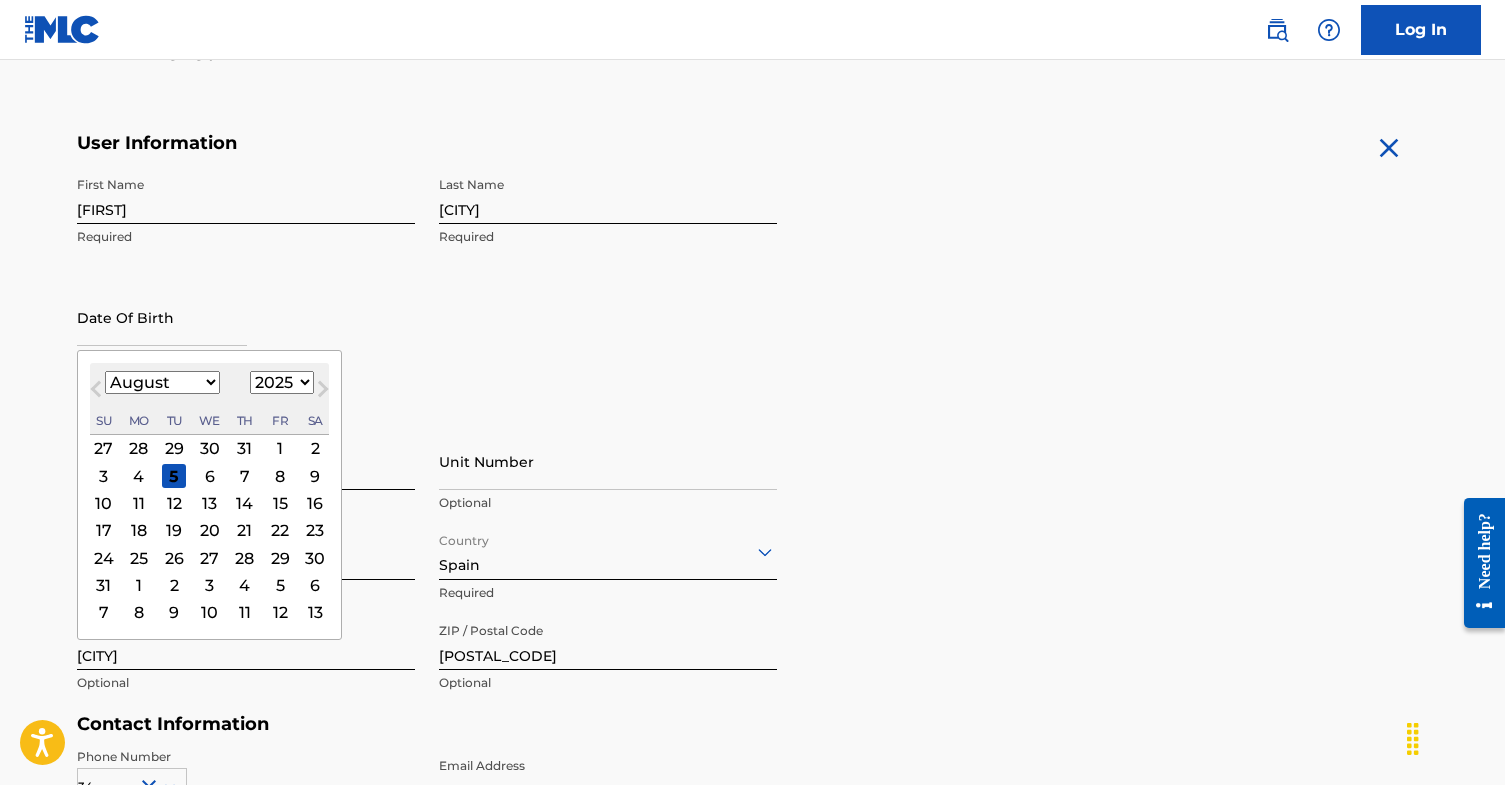 click on "Next Month" at bounding box center [323, 393] 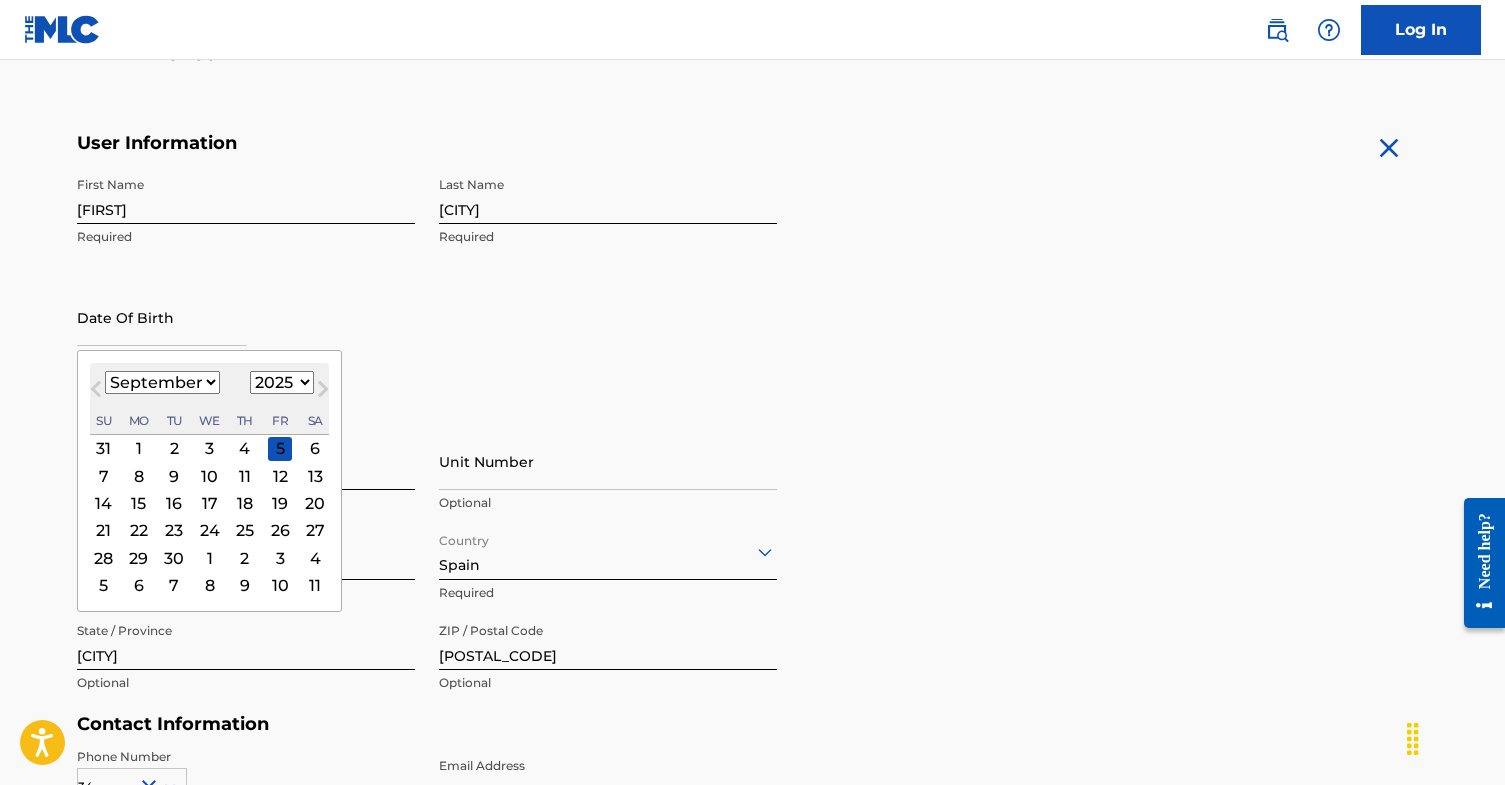 click on "Next Month" at bounding box center (323, 393) 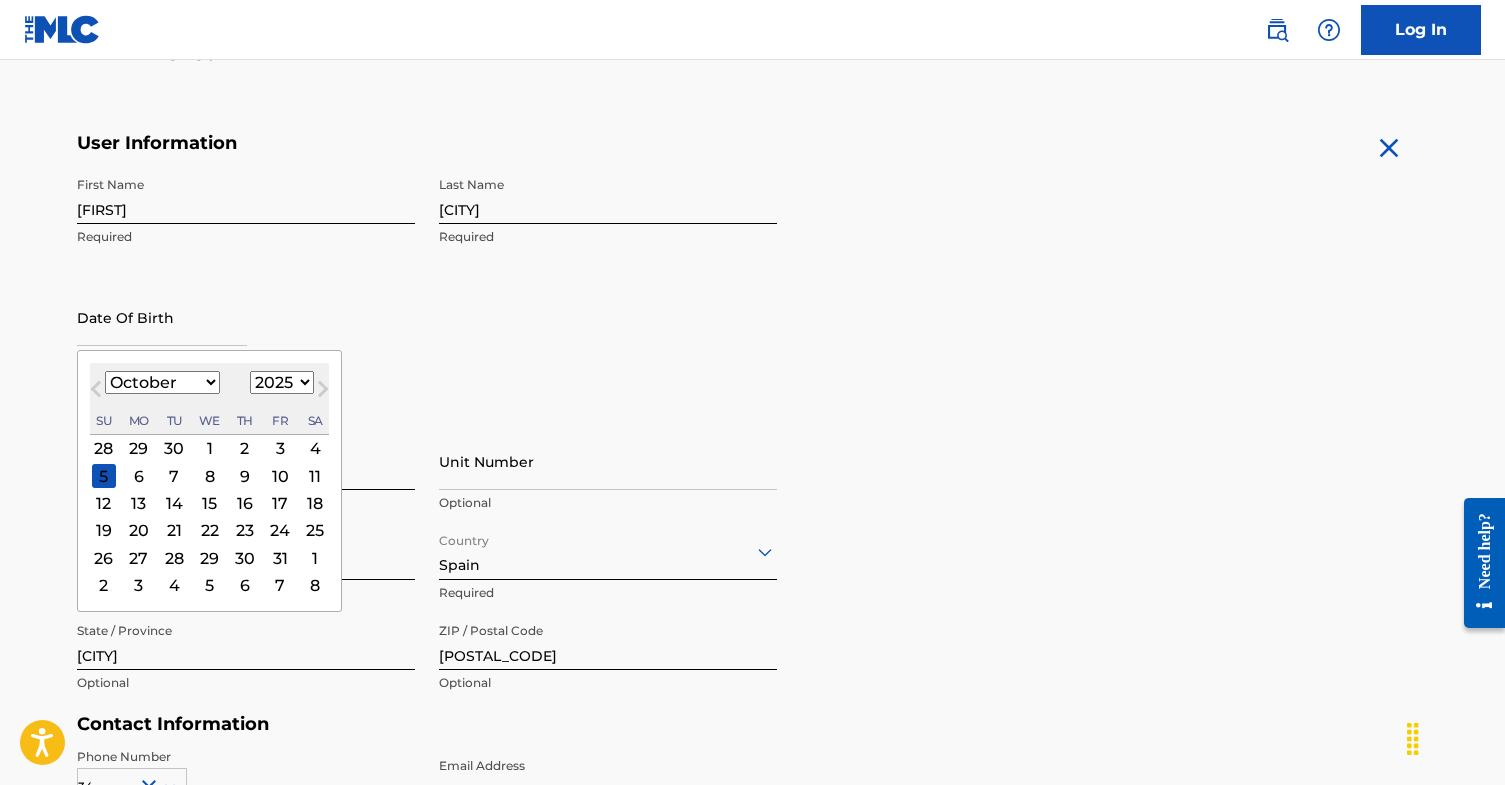 click on "1899 1900 1901 1902 1903 1904 1905 1906 1907 1908 1909 1910 1911 1912 1913 1914 1915 1916 1917 1918 1919 1920 1921 1922 1923 1924 1925 1926 1927 1928 1929 1930 1931 1932 1933 1934 1935 1936 1937 1938 1939 1940 1941 1942 1943 1944 1945 1946 1947 1948 1949 1950 1951 1952 1953 1954 1955 1956 1957 1958 1959 1960 1961 1962 1963 1964 1965 1966 1967 1968 1969 1970 1971 1972 1973 1974 1975 1976 1977 1978 1979 1980 1981 1982 1983 1984 1985 1986 1987 1988 1989 1990 1991 1992 1993 1994 1995 1996 1997 1998 1999 2000 2001 2002 2003 2004 2005 2006 2007 2008 2009 2010 2011 2012 2013 2014 2015 2016 2017 2018 2019 2020 2021 2022 2023 2024 2025 2026 2027 2028 2029 2030 2031 2032 2033 2034 2035 2036 2037 2038 2039 2040 2041 2042 2043 2044 2045 2046 2047 2048 2049 2050 2051 2052 2053 2054 2055 2056 2057 2058 2059 2060 2061 2062 2063 2064 2065 2066 2067 2068 2069 2070 2071 2072 2073 2074 2075 2076 2077 2078 2079 2080 2081 2082 2083 2084 2085 2086 2087 2088 2089 2090 2091 2092 2093 2094 2095 2096 2097 2098 2099 2100" at bounding box center [282, 382] 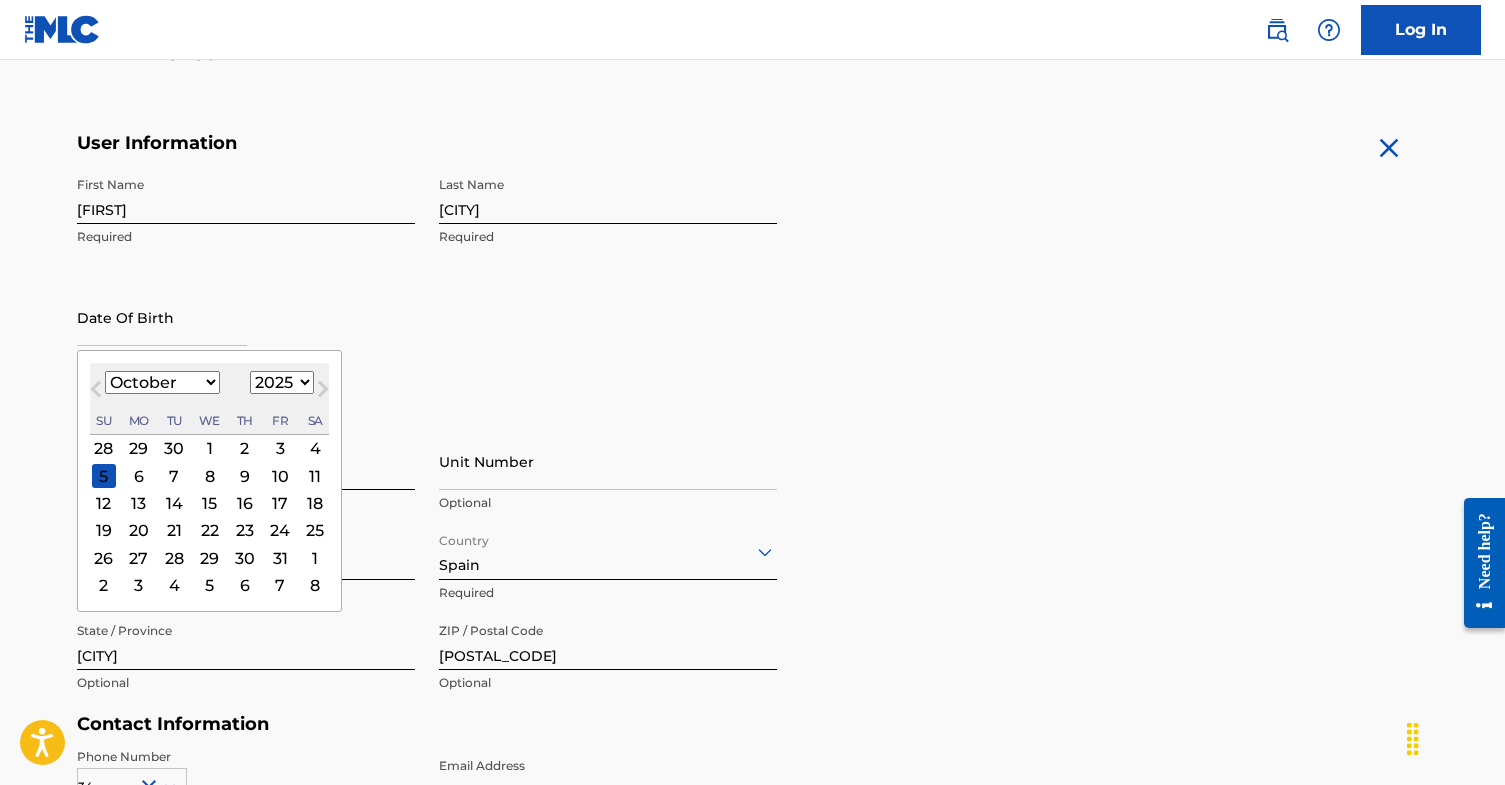 select on "1980" 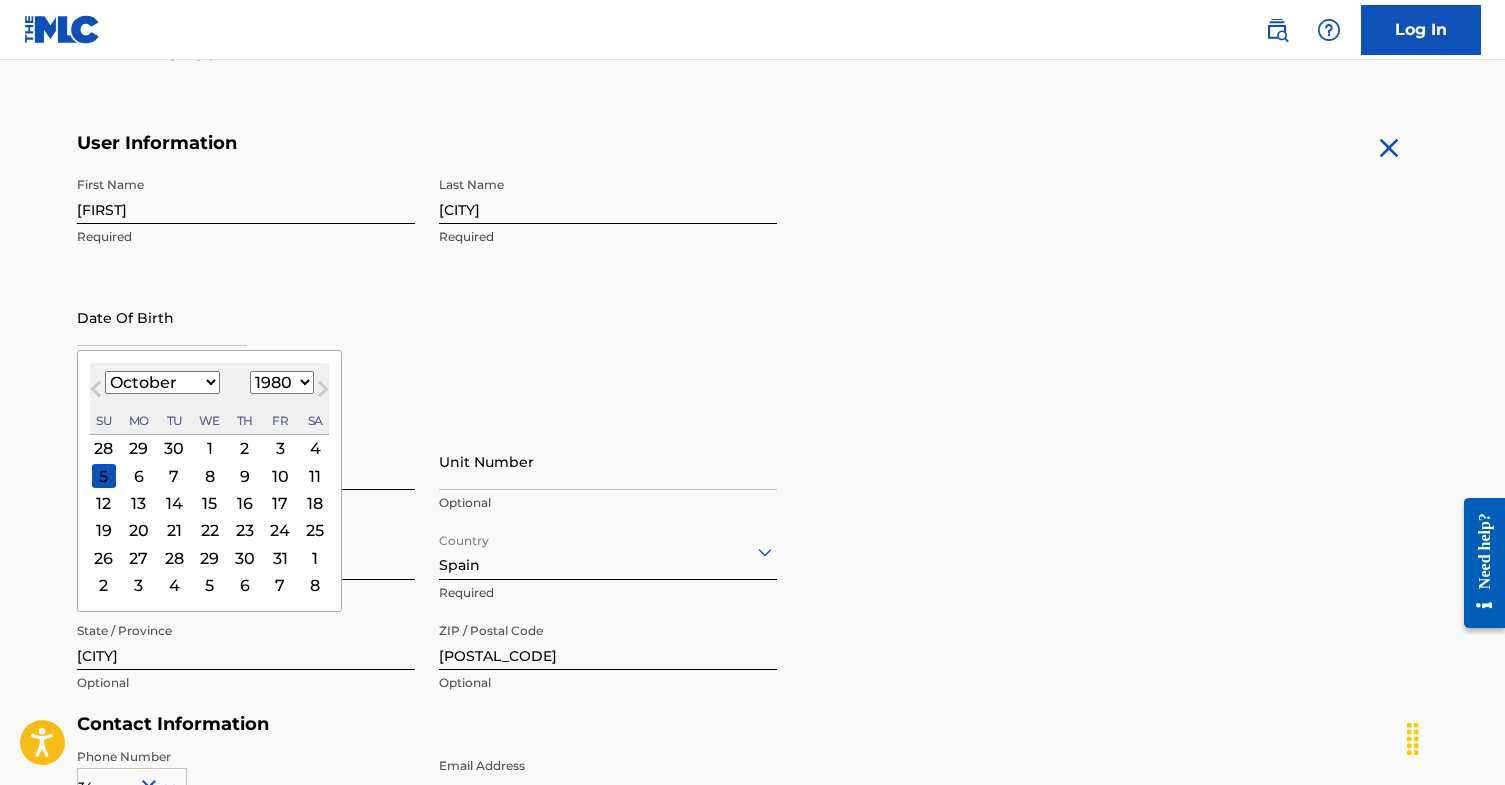 click on "January February March April May June July August September October November December 1899 1900 1901 1902 1903 1904 1905 1906 1907 1908 1909 1910 1911 1912 1913 1914 1915 1916 1917 1918 1919 1920 1921 1922 1923 1924 1925 1926 1927 1928 1929 1930 1931 1932 1933 1934 1935 1936 1937 1938 1939 1940 1941 1942 1943 1944 1945 1946 1947 1948 1949 1950 1951 1952 1953 1954 1955 1956 1957 1958 1959 1960 1961 1962 1963 1964 1965 1966 1967 1968 1969 1970 1971 1972 1973 1974 1975 1976 1977 1978 1979 1980 1981 1982 1983 1984 1985 1986 1987 1988 1989 1990 1991 1992 1993 1994 1995 1996 1997 1998 1999 2000 2001 2002 2003 2004 2005 2006 2007 2008 2009 2010 2011 2012 2013 2014 2015 2016 2017 2018 2019 2020 2021 2022 2023 2024 2025 2026 2027 2028 2029 2030 2031 2032 2033 2034 2035 2036 2037 2038 2039 2040 2041 2042 2043 2044 2045 2046 2047 2048 2049 2050 2051 2052 2053 2054 2055 2056 2057 2058 2059 2060 2061 2062 2063 2064 2065 2066 2067 2068 2069 2070 2071 2072 2073 2074 2075 2076 2077 2078 2079 2080 2081 2082 2083 2084 2085" at bounding box center [209, 383] 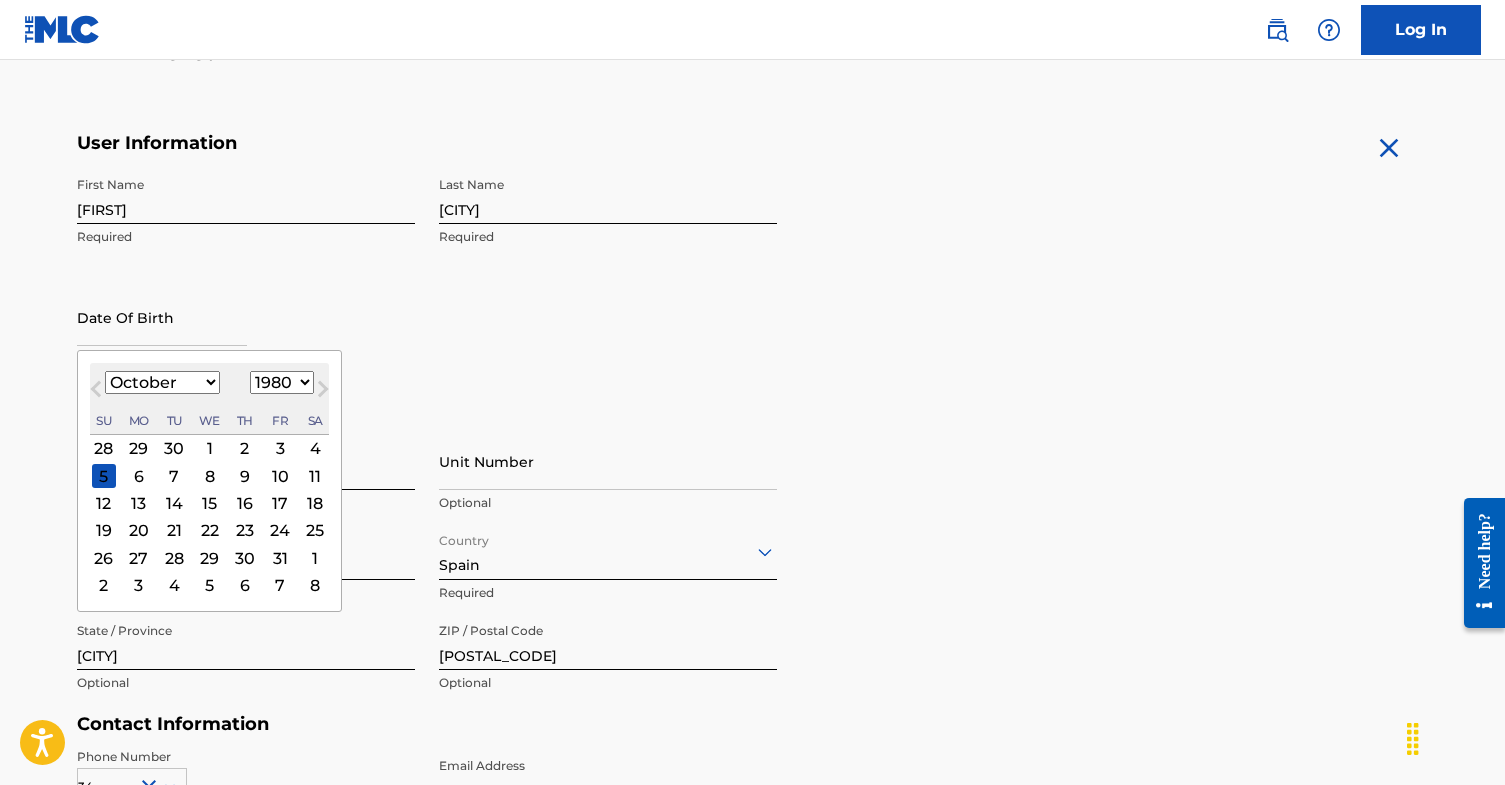 select on "10" 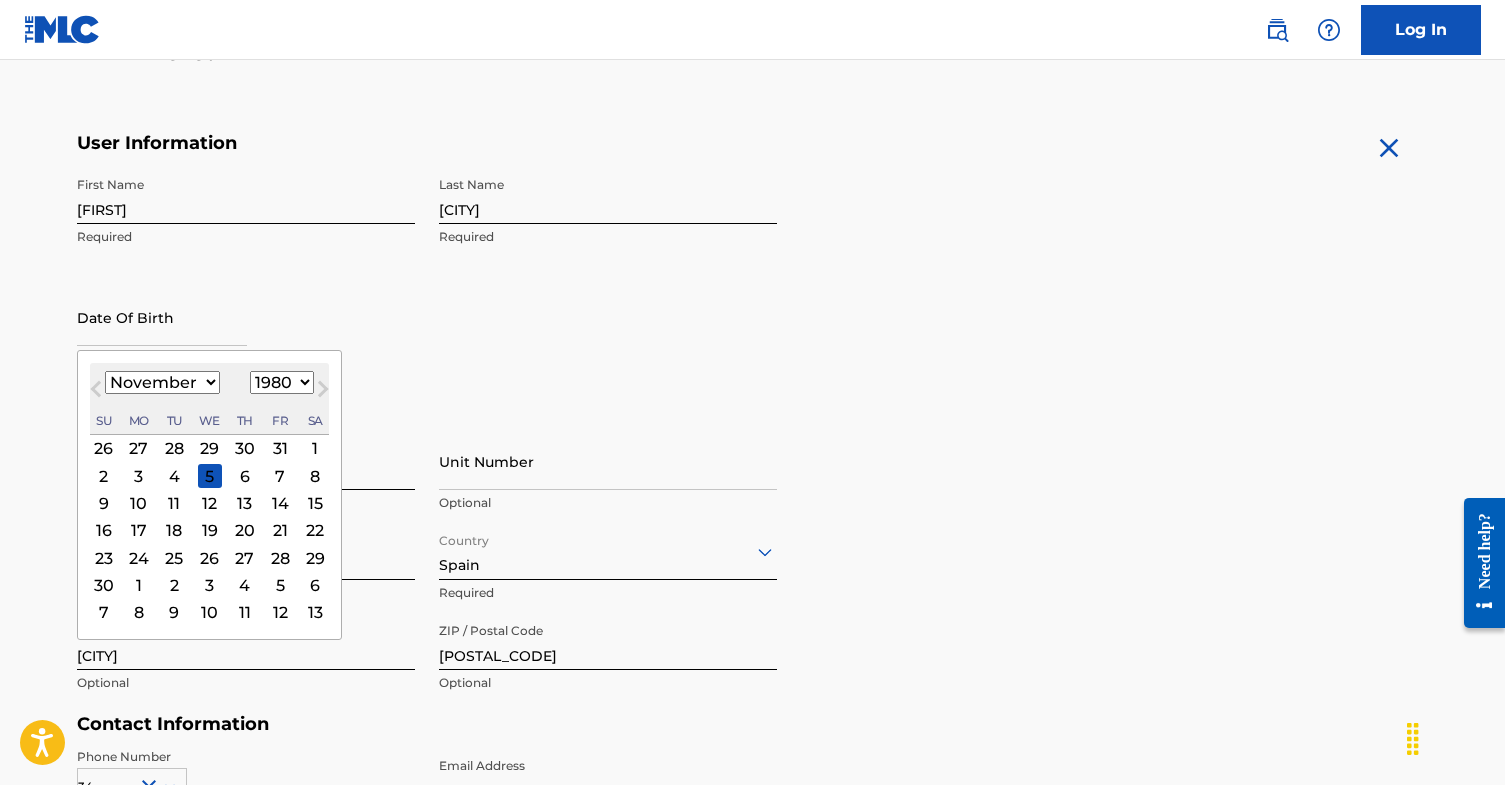 click on "17" at bounding box center (138, 530) 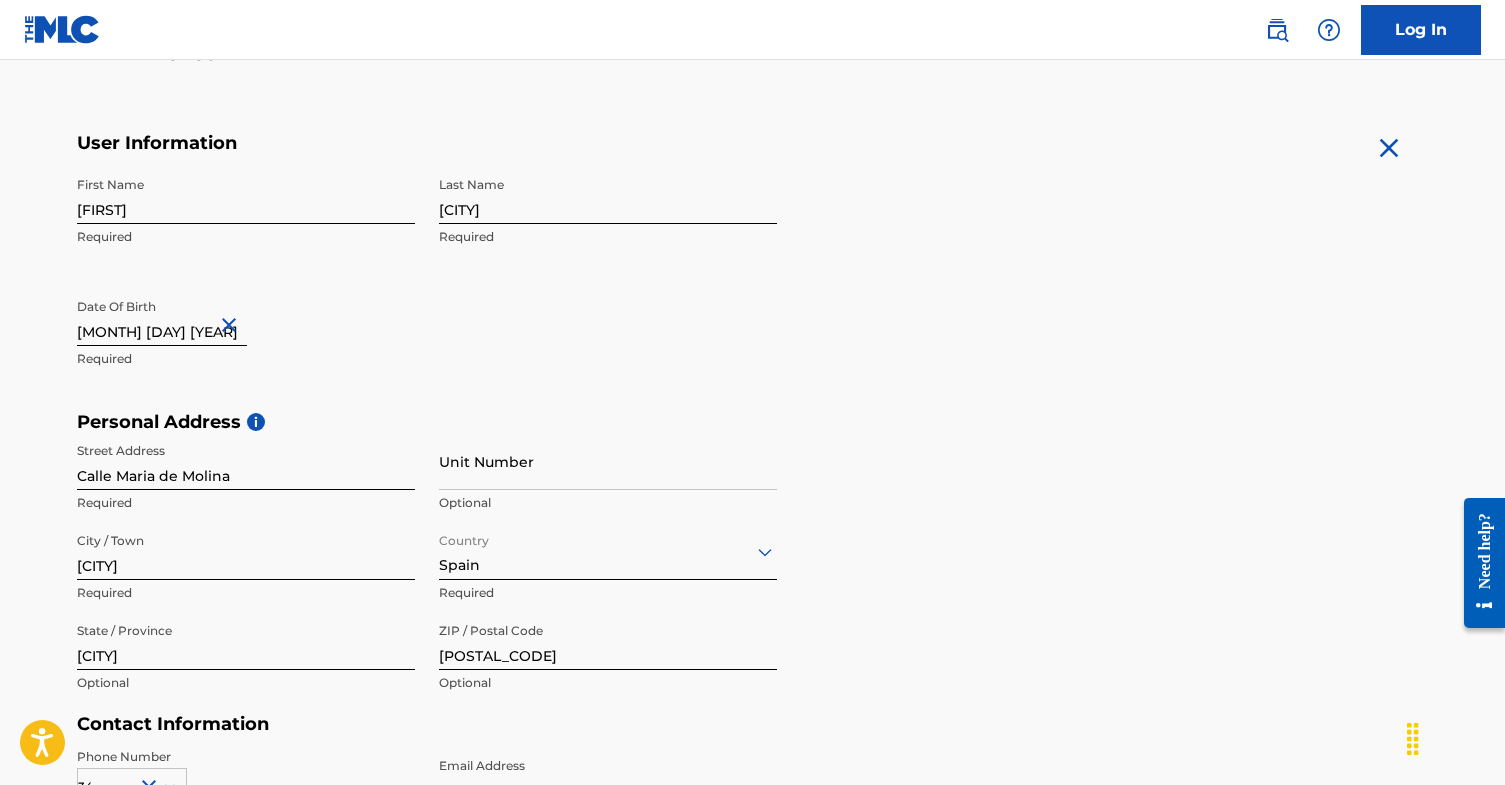 click on "User Information First Name [FIRST] Required Last Name [LAST] Required Date Of Birth [MONTH] [DAY] [YEAR] Required Personal Address i Street Address [STREET] Required Unit Number Optional City / Town [CITY] Required Country [COUNTRY] Required State / Province [STATE] Optional ZIP / Postal Code [POSTAL_CODE] Optional Contact Information Phone Number [COUNTRY_CODE] [AREA_CODE] [PHONE_NUMBER] Required Email Address [EMAIL] Required Accept Terms of Use Accept Privacy Policy Enroll in marketing communications Sign up" at bounding box center [753, 575] 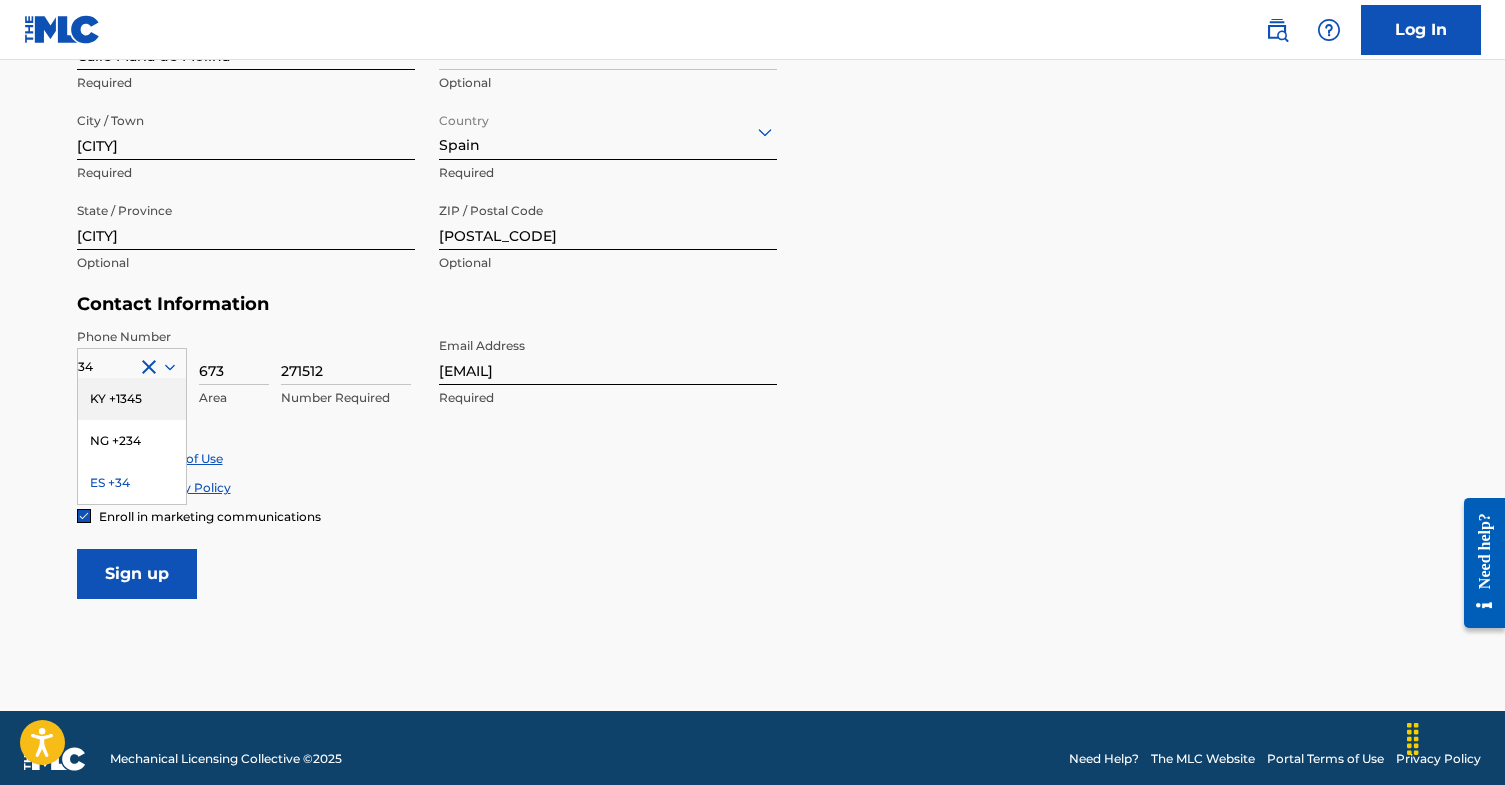 scroll, scrollTop: 765, scrollLeft: 0, axis: vertical 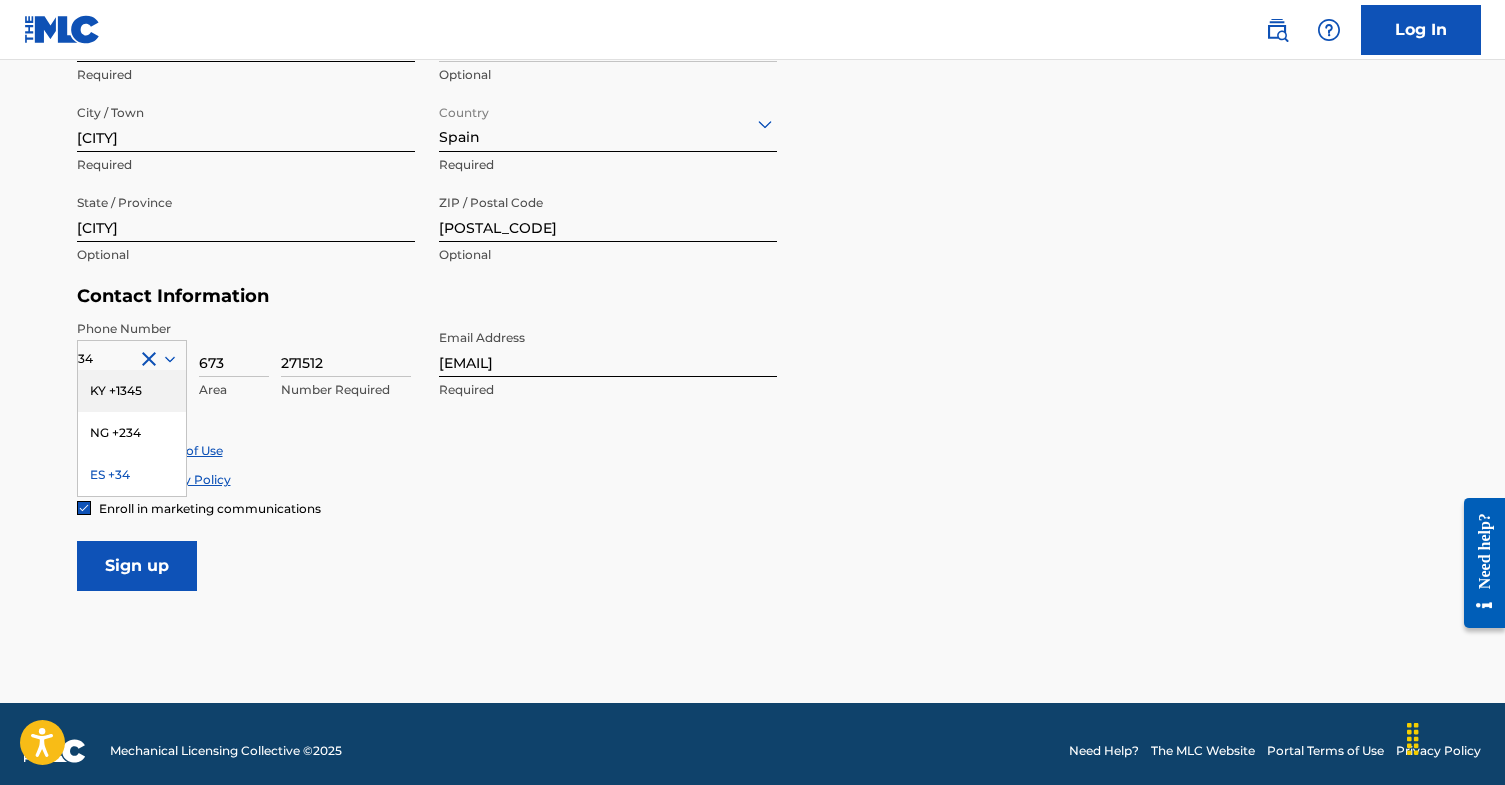 click on "Accept Terms of Use Accept Privacy Policy Enroll in marketing communications" at bounding box center (753, 479) 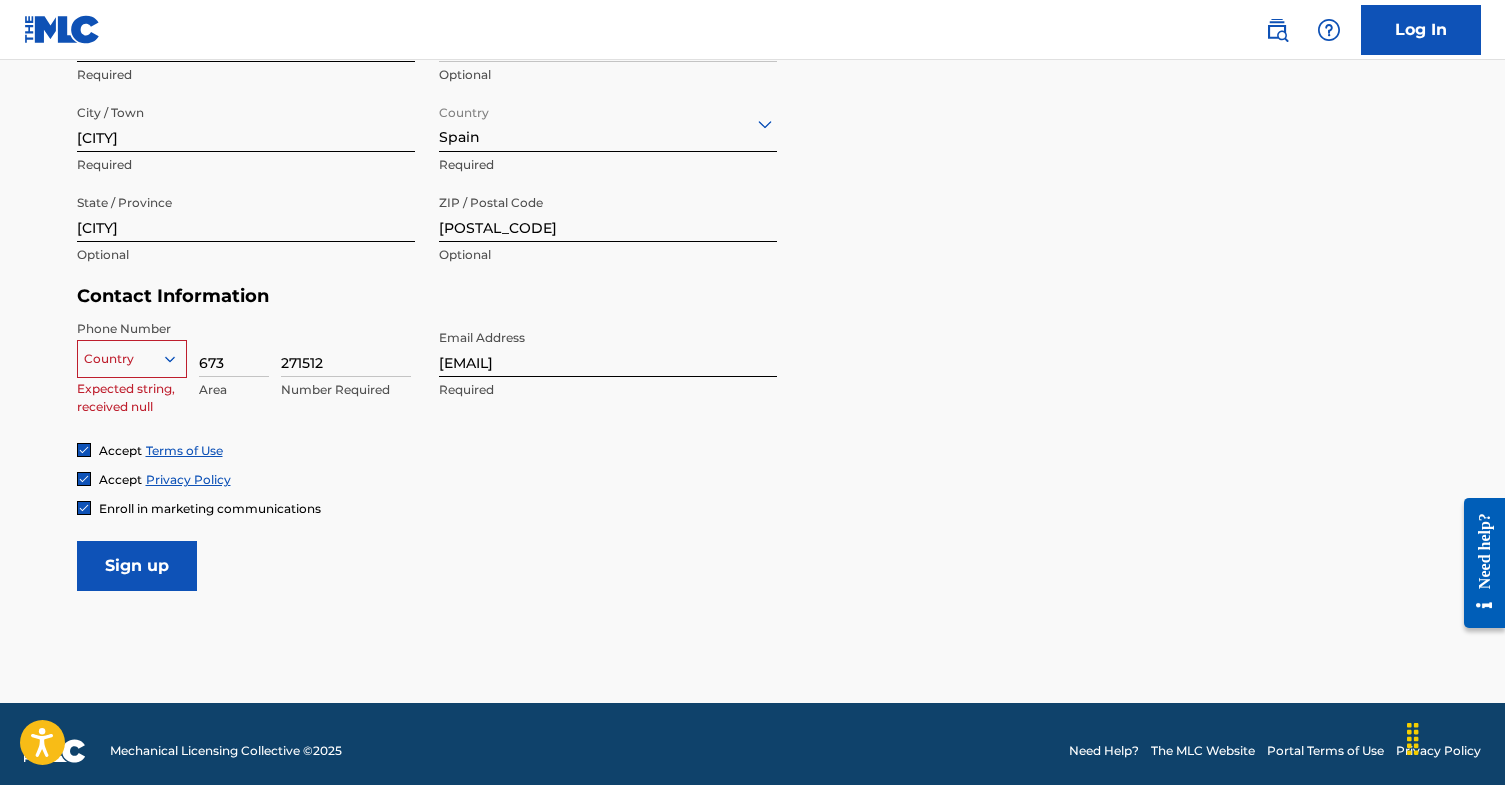 click 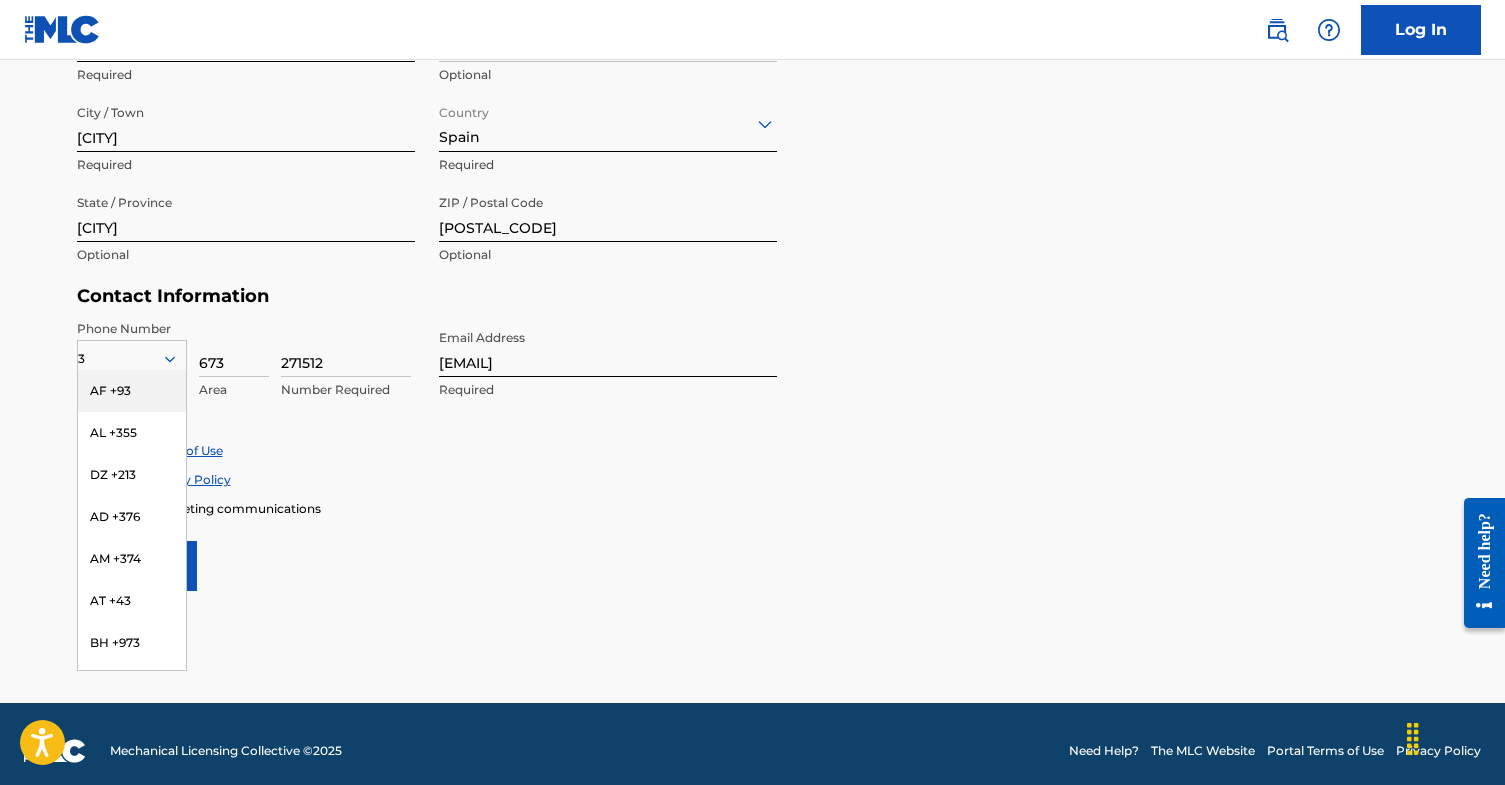 type on "34" 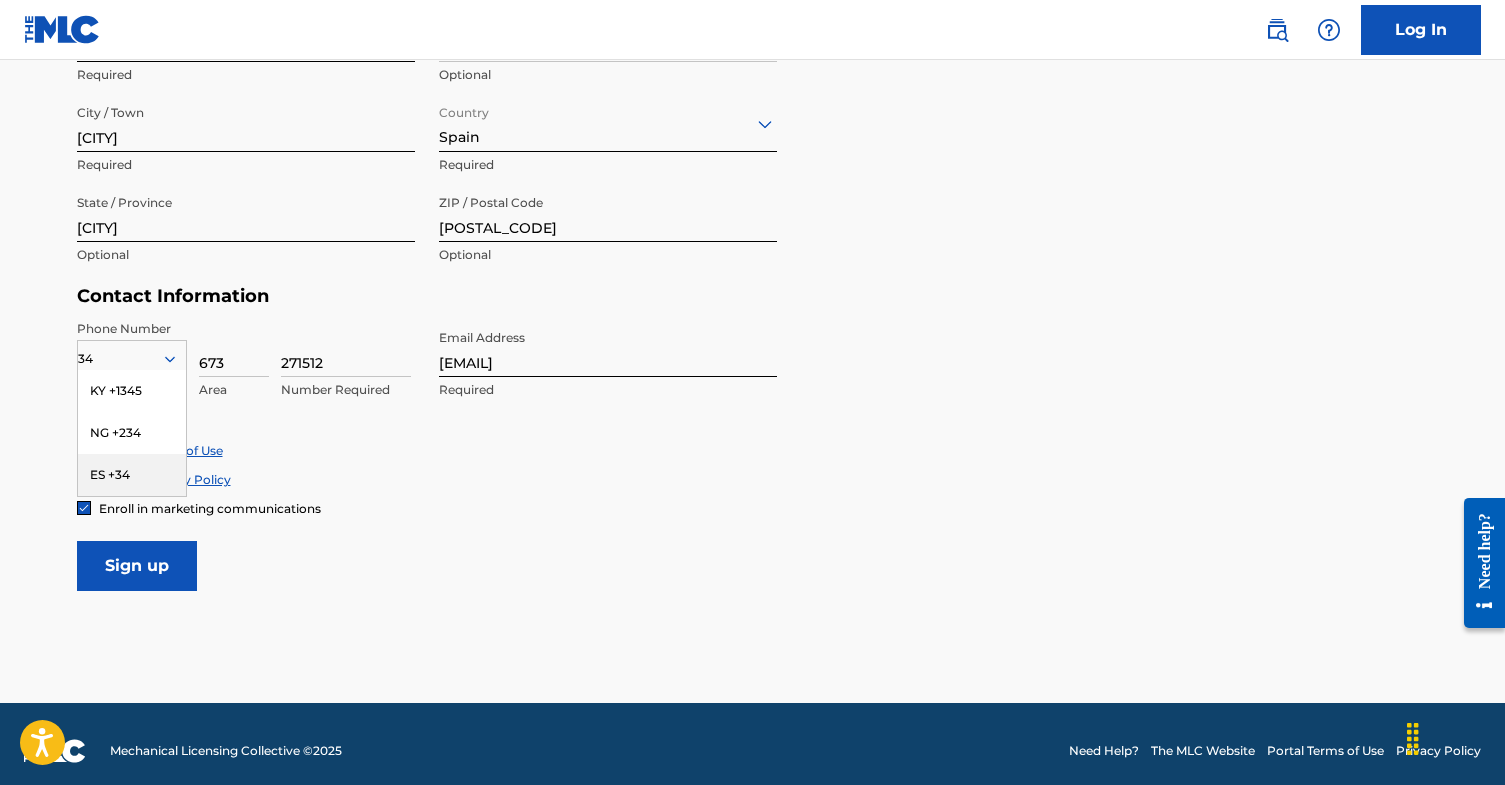 click on "ES +34" at bounding box center [132, 475] 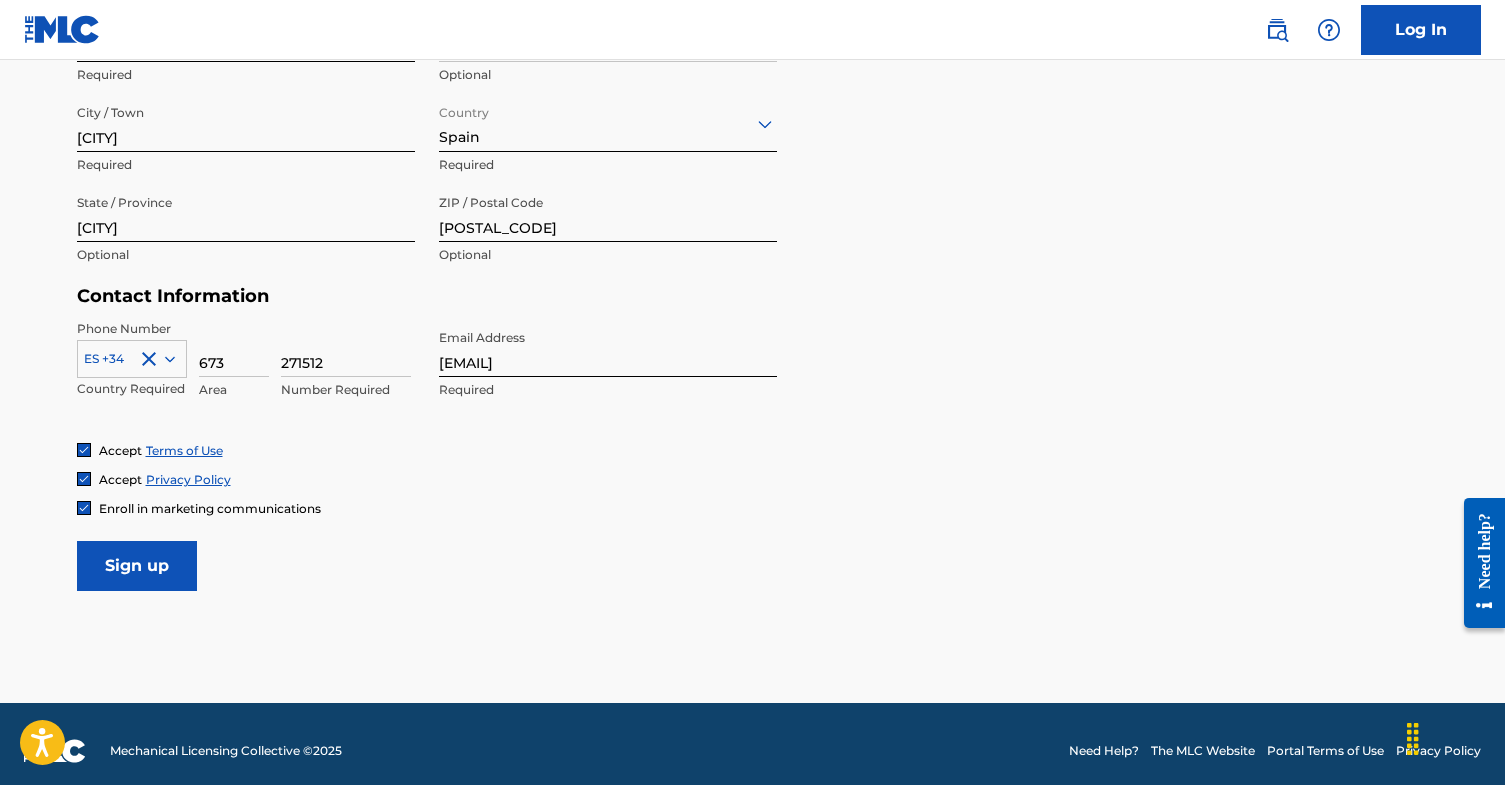 click on "User Information First Name [FIRST] Required Last Name [LAST] Required Date Of Birth [MONTH] [DAY] [YEAR] Required Personal Address i Street Address [STREET] Required Unit Number Optional City / Town [CITY] Required Country [COUNTRY] Required State / Province [STATE] Optional ZIP / Postal Code [POSTAL_CODE] Optional Contact Information Phone Number ES [COUNTRY_CODE] [AREA_CODE] [PHONE_NUMBER] Required Email Address [EMAIL] Required Accept Terms of Use Accept Privacy Policy Enroll in marketing communications Sign up" at bounding box center [753, 147] 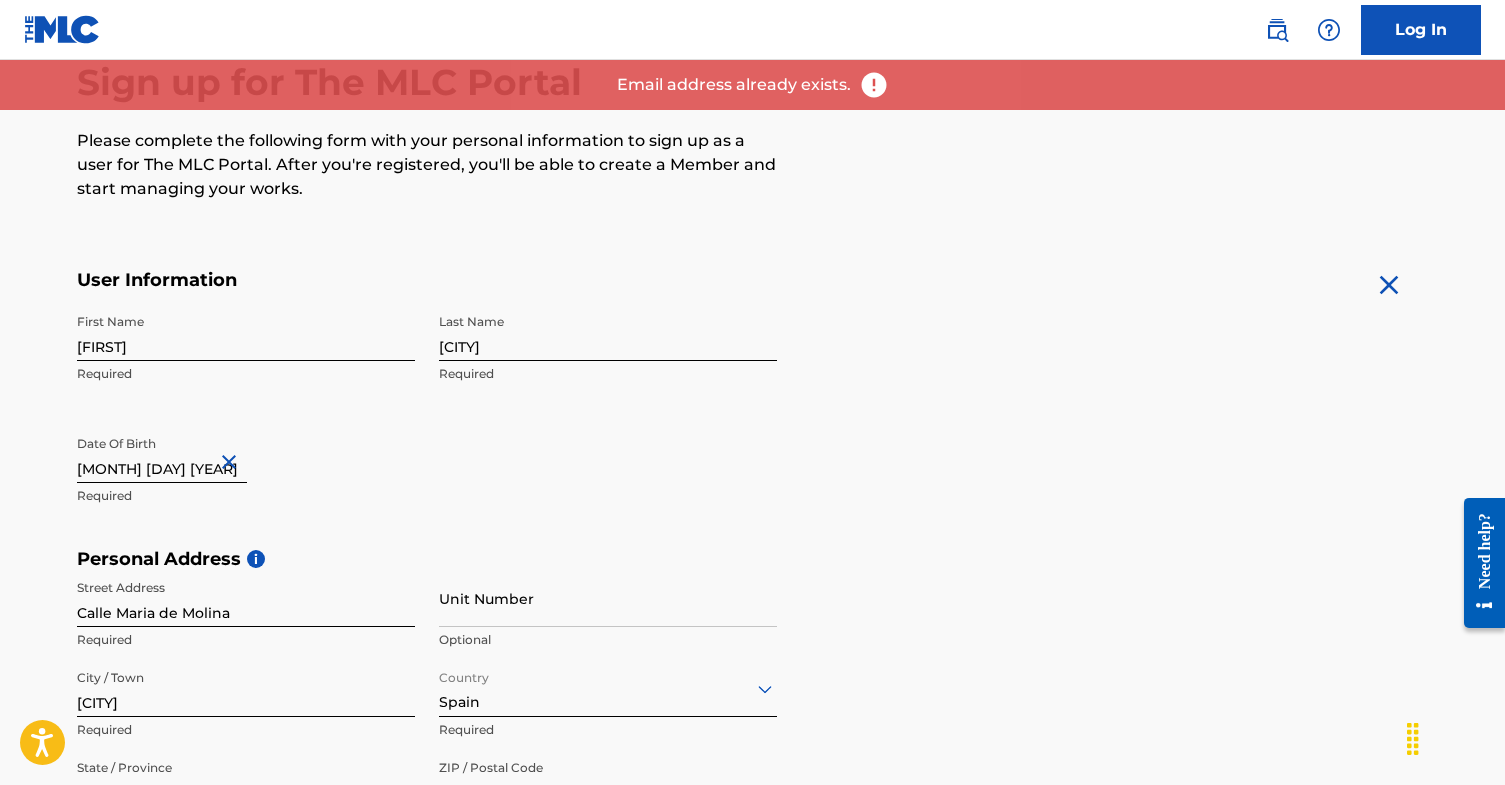 scroll, scrollTop: 229, scrollLeft: 0, axis: vertical 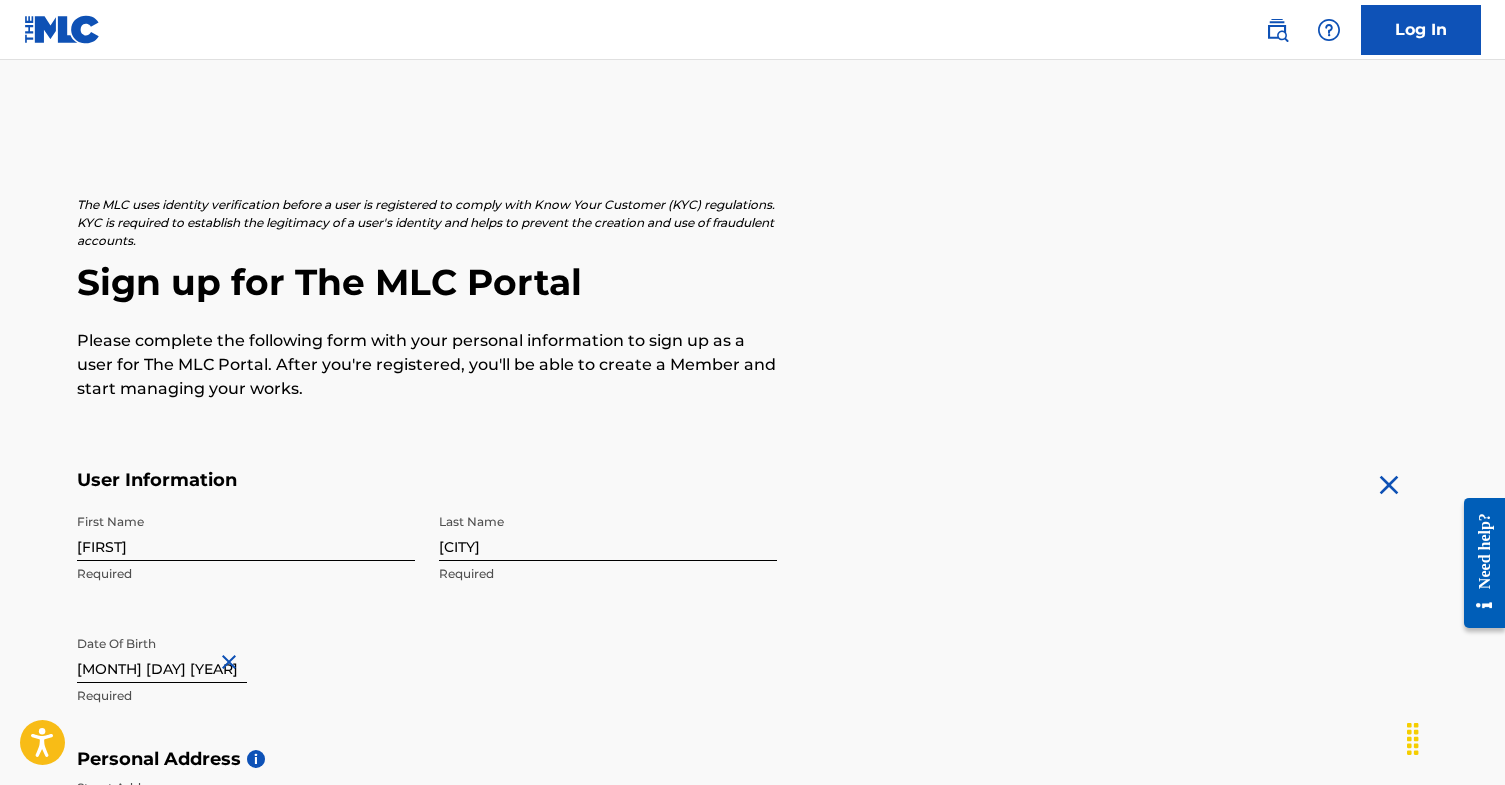 click at bounding box center [62, 29] 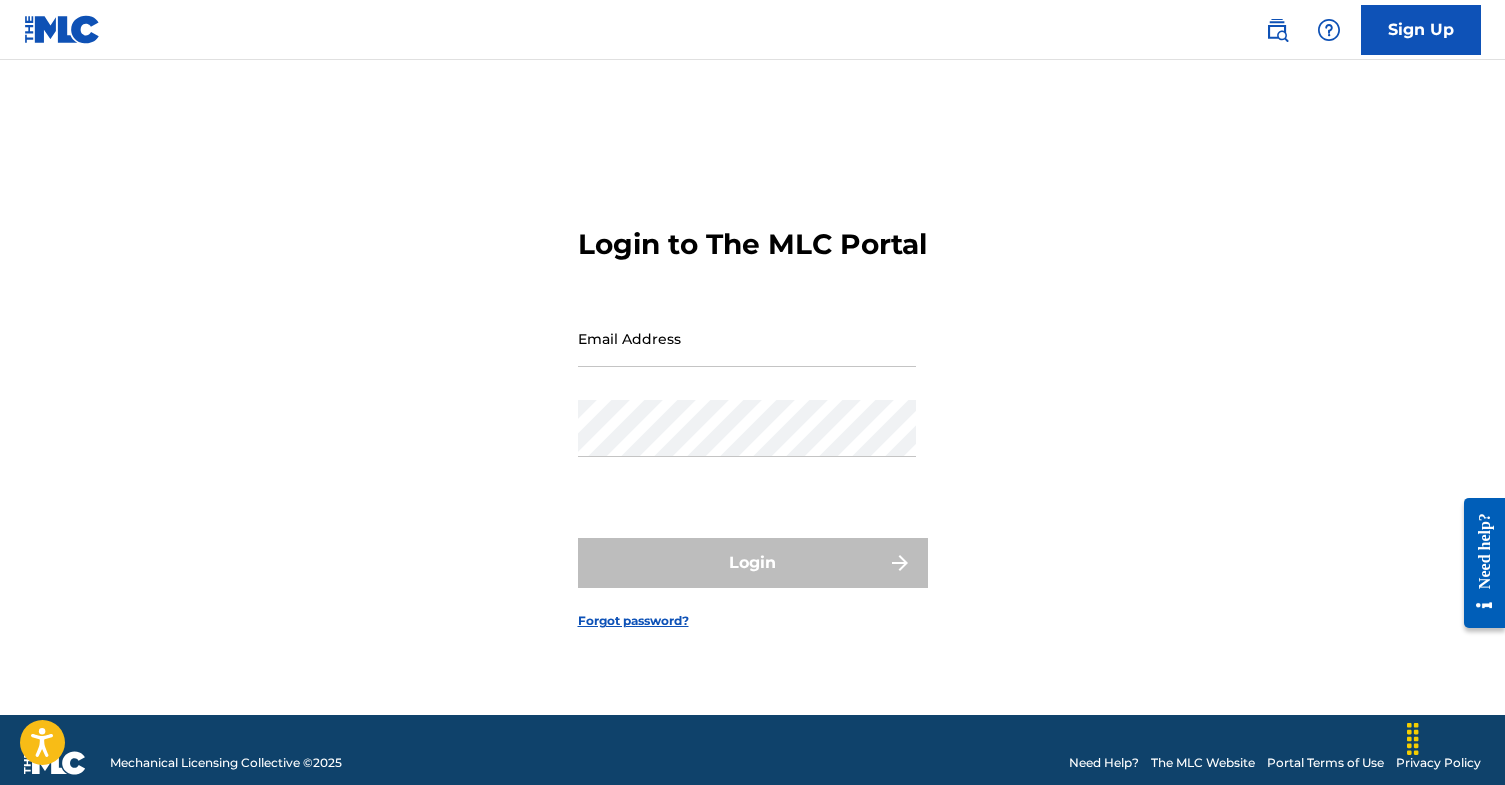 click on "Sign Up" at bounding box center (1421, 30) 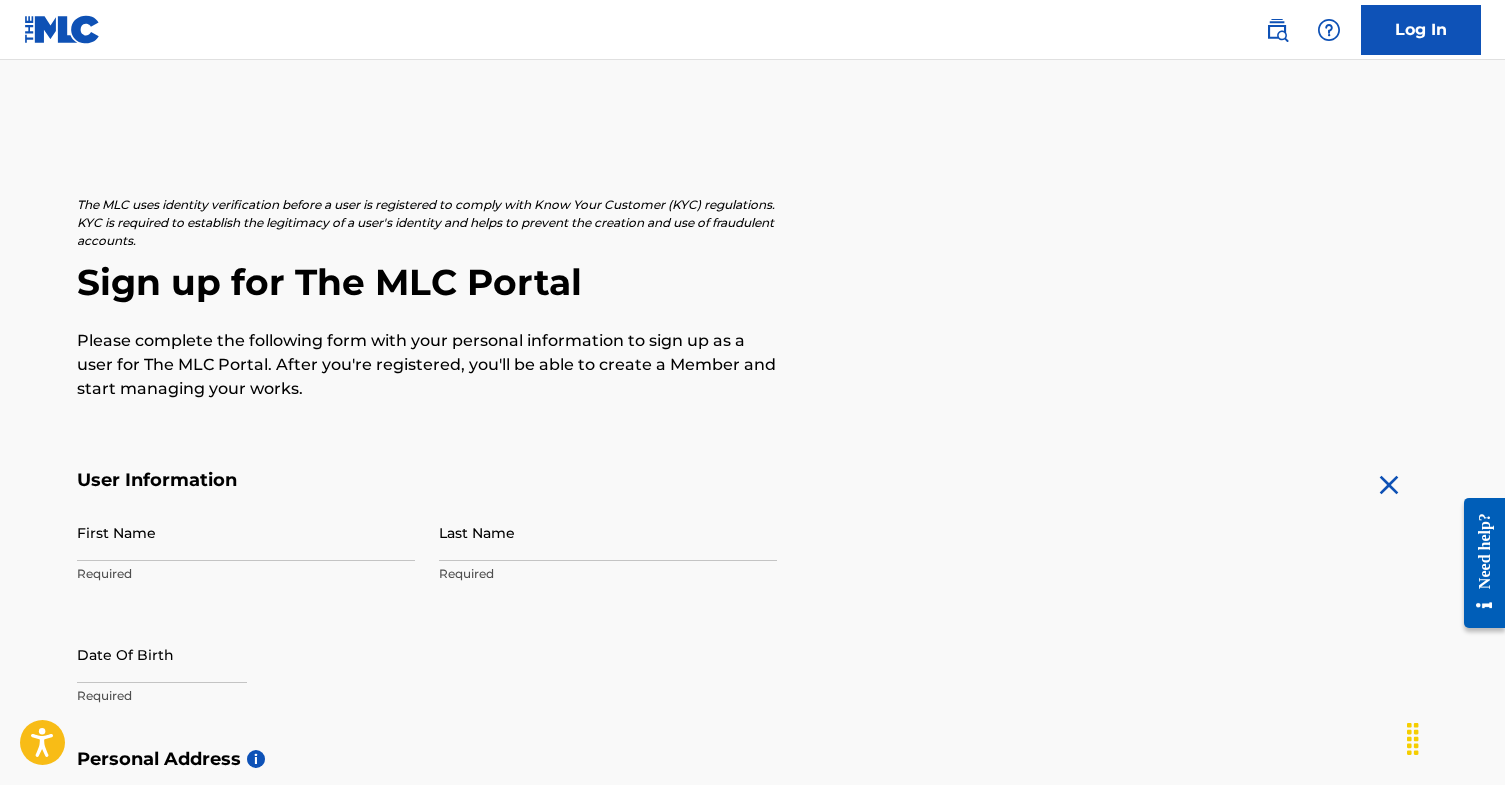click on "Log In" at bounding box center (1421, 30) 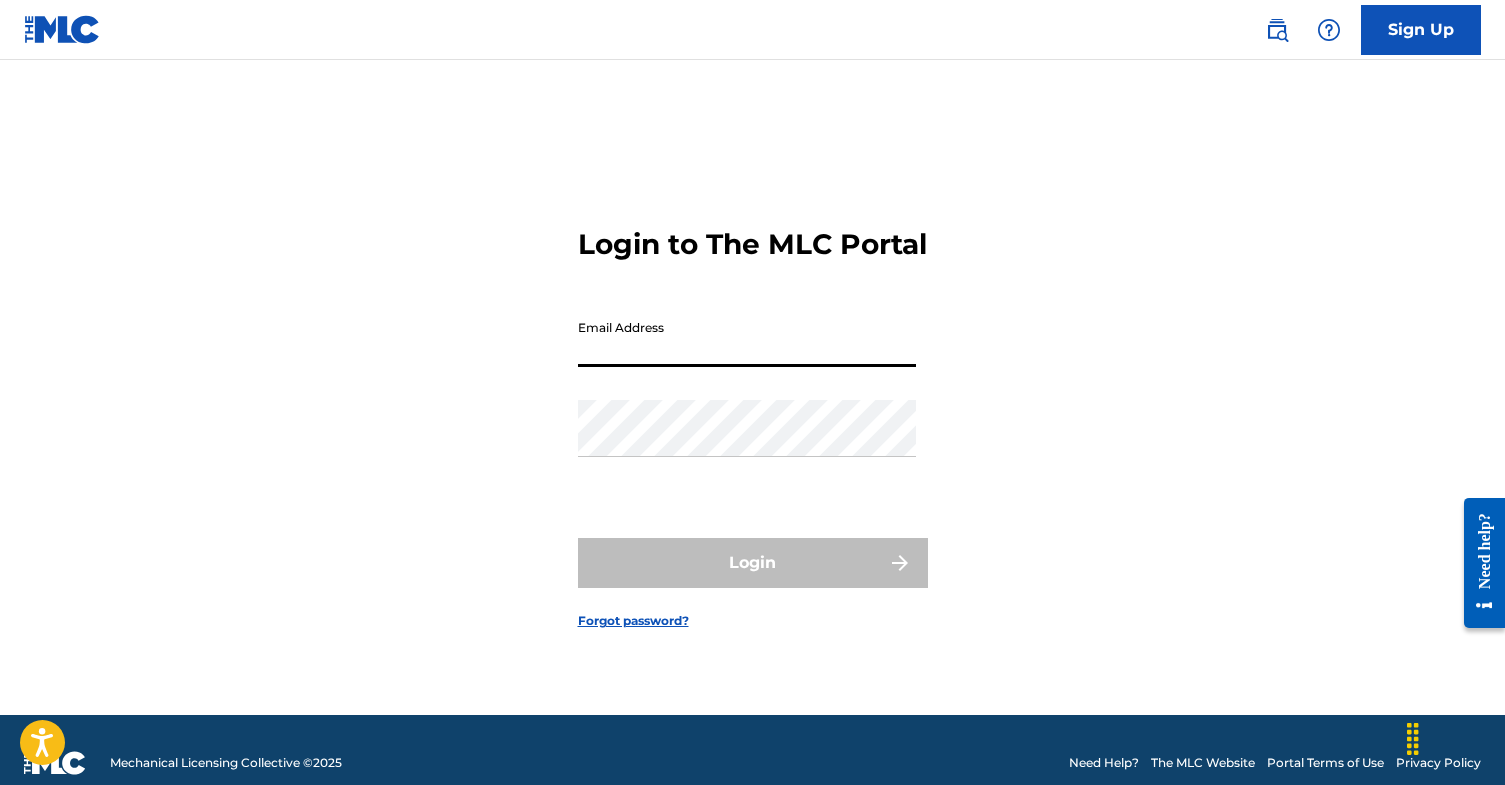 click on "Email Address" at bounding box center (747, 338) 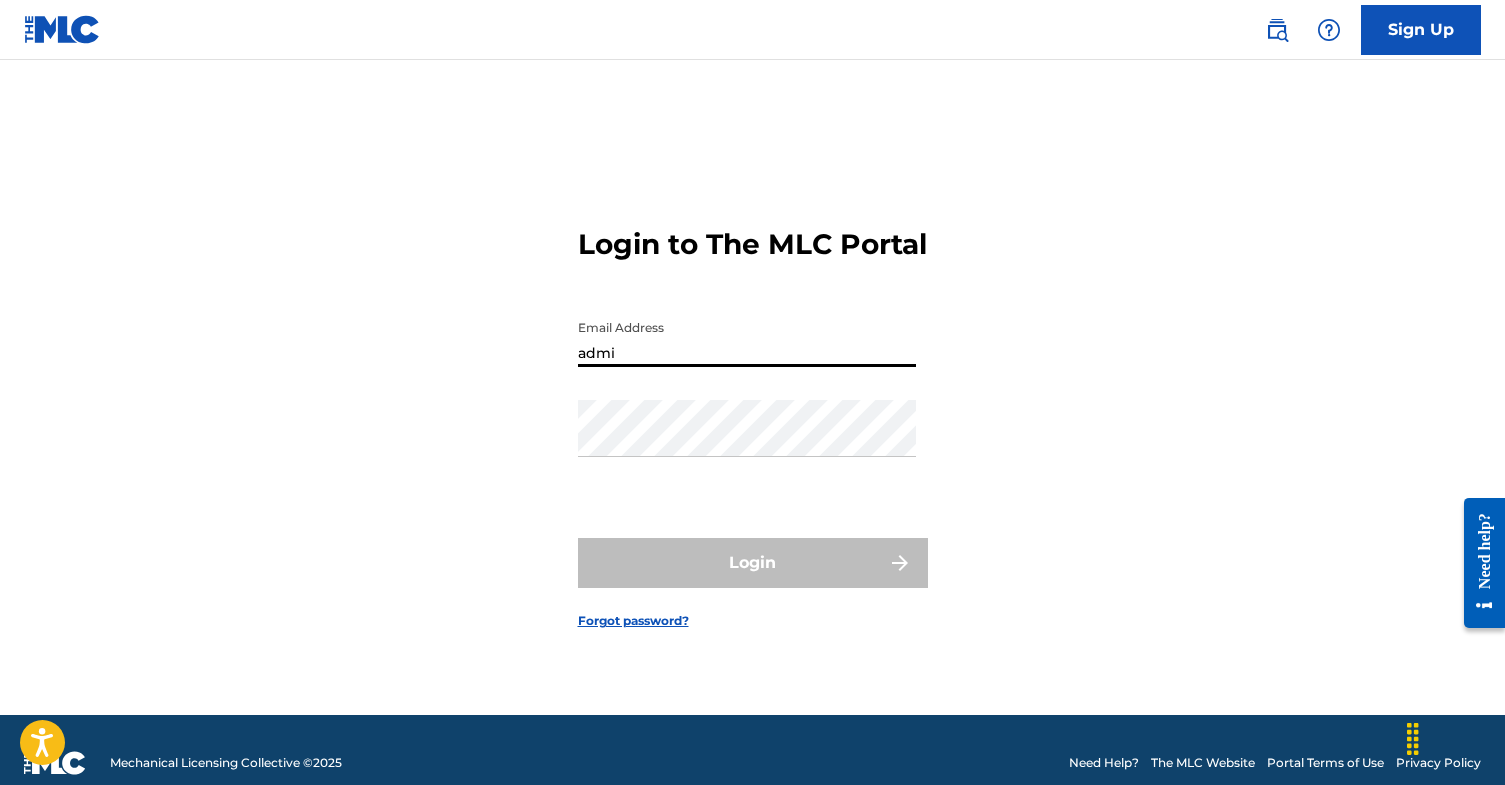 type on "[EMAIL]" 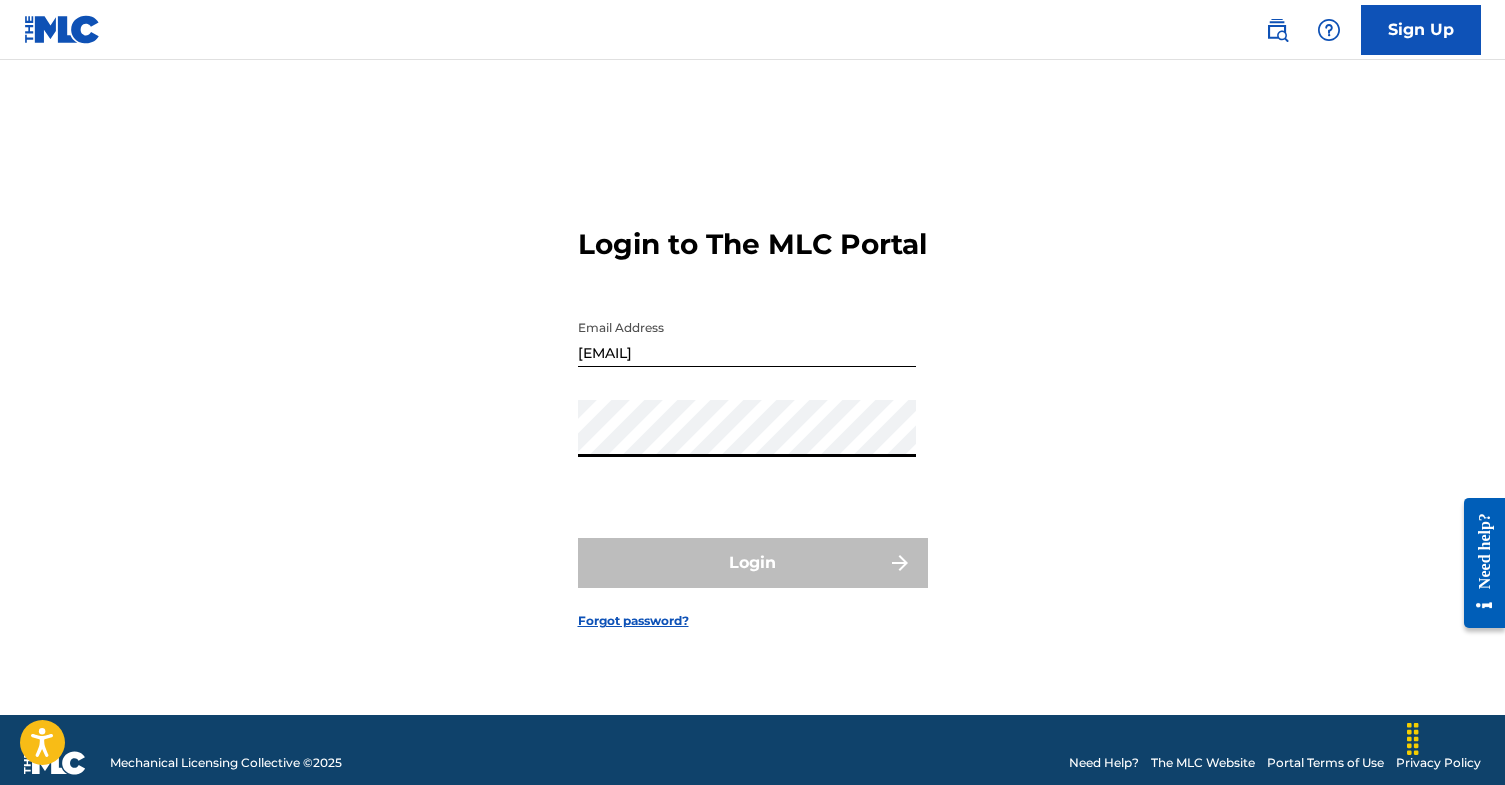 click on "Forgot password?" at bounding box center (633, 621) 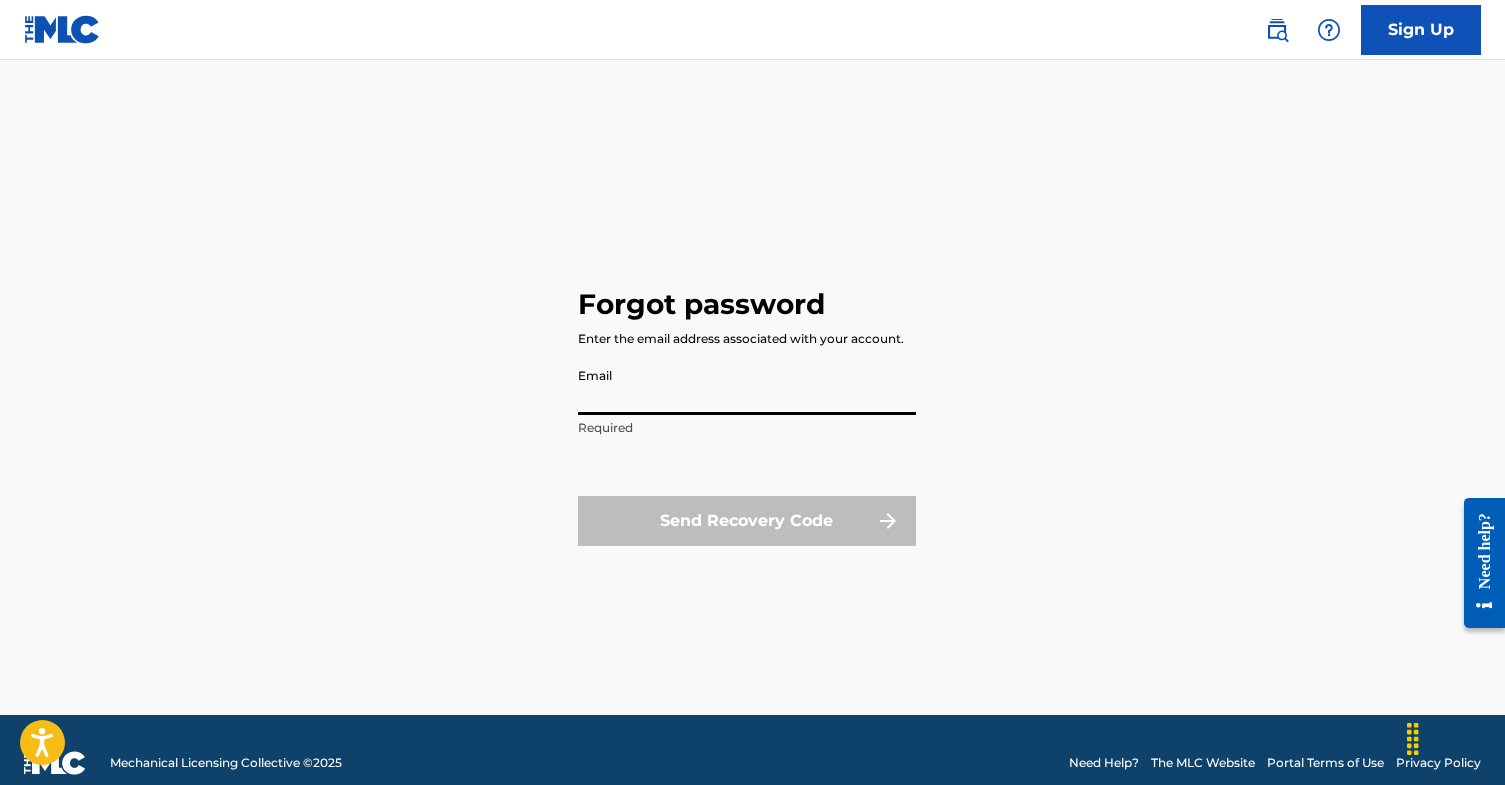 click on "Email" at bounding box center (747, 386) 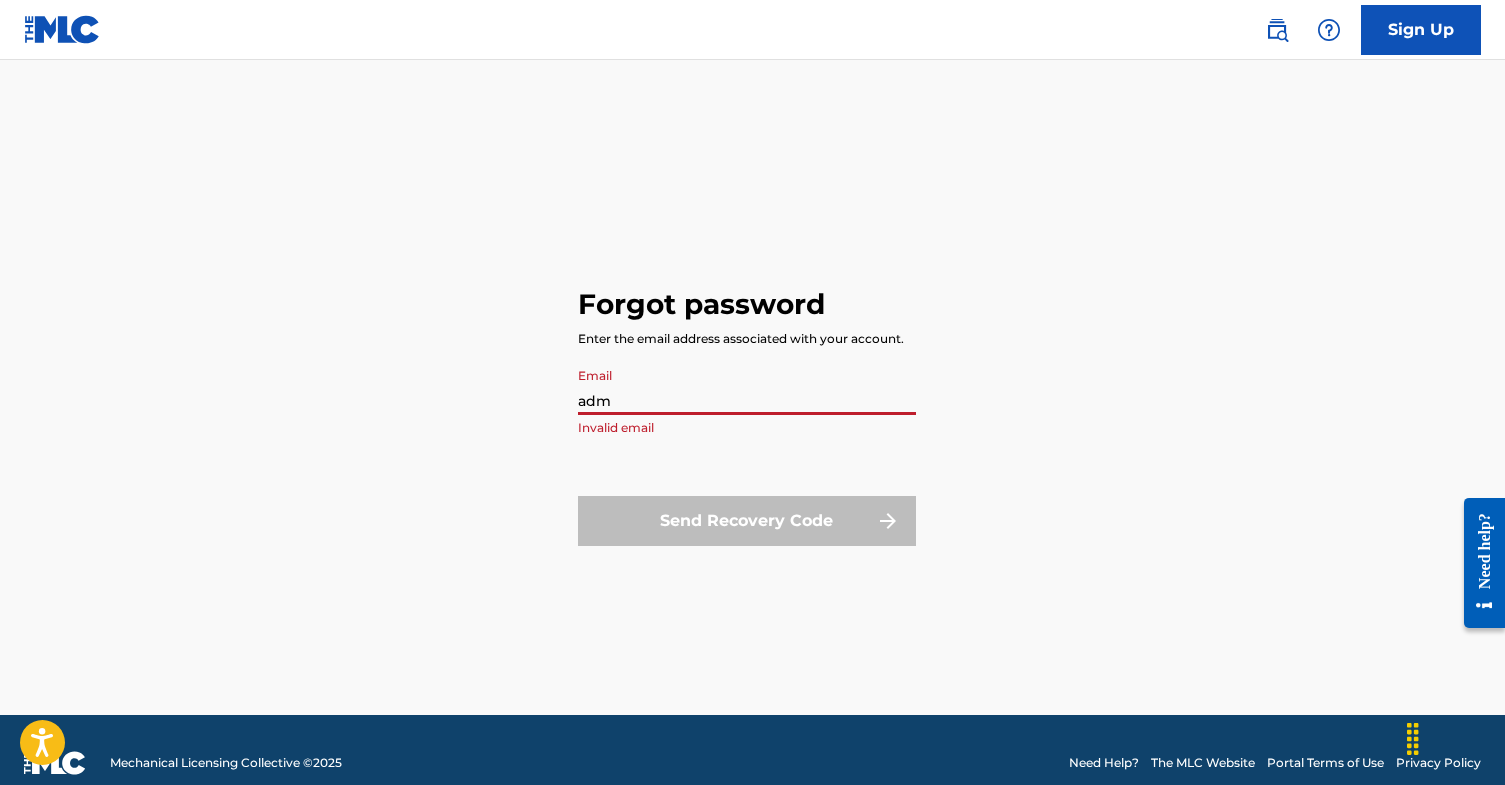 type on "[EMAIL]" 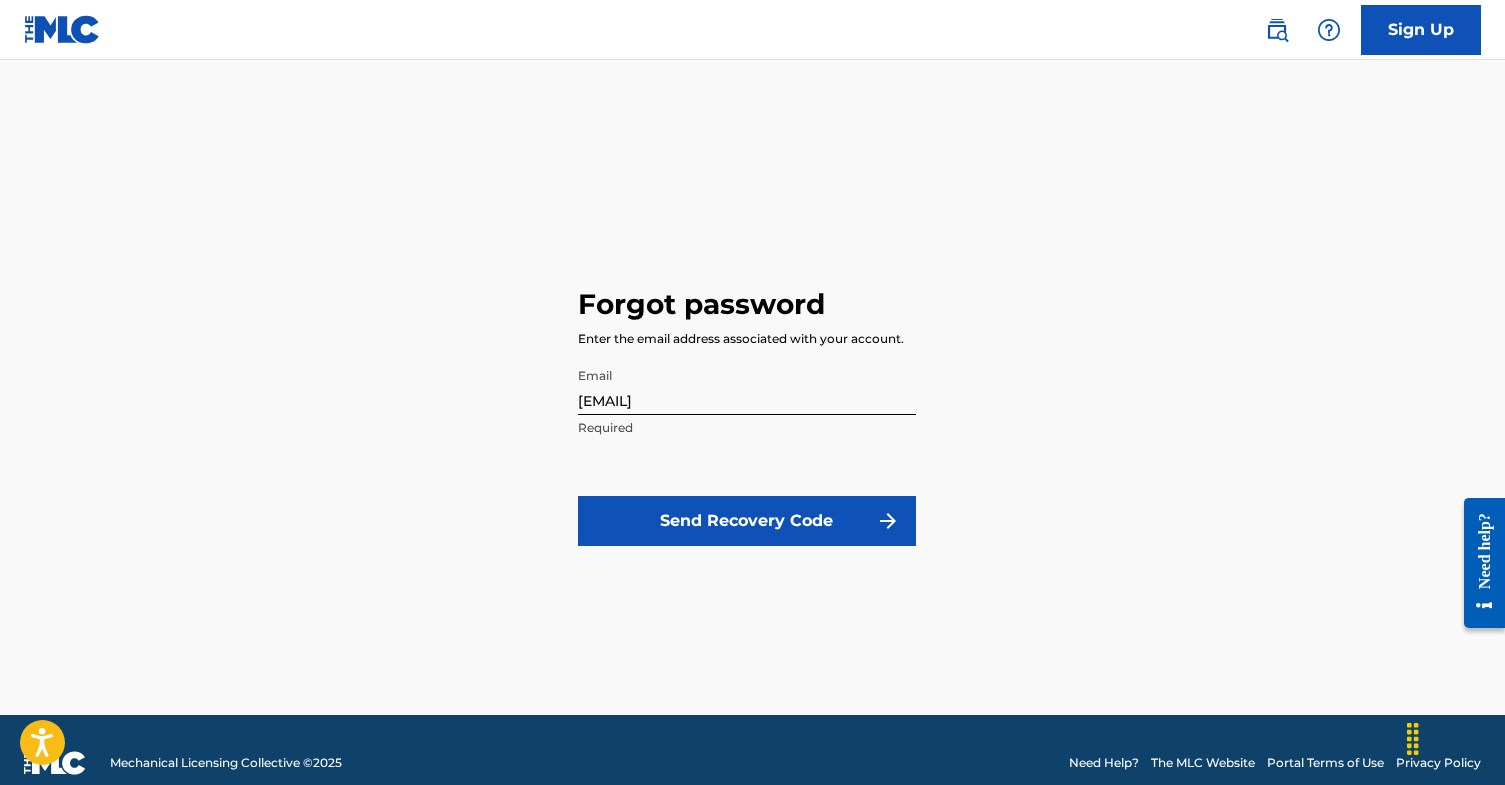 click on "Send Recovery Code" at bounding box center (747, 521) 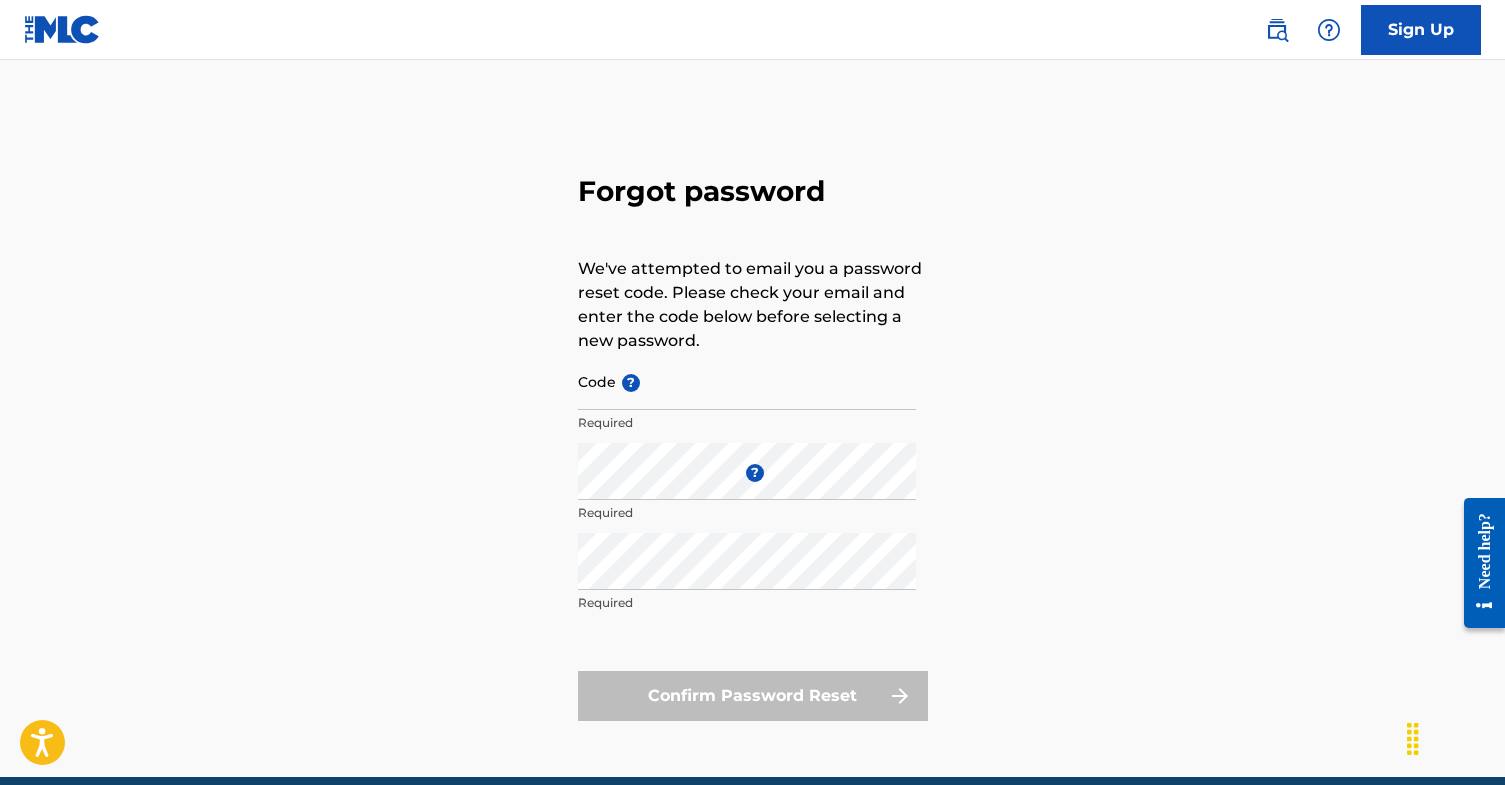 click on "Code ?" at bounding box center [747, 381] 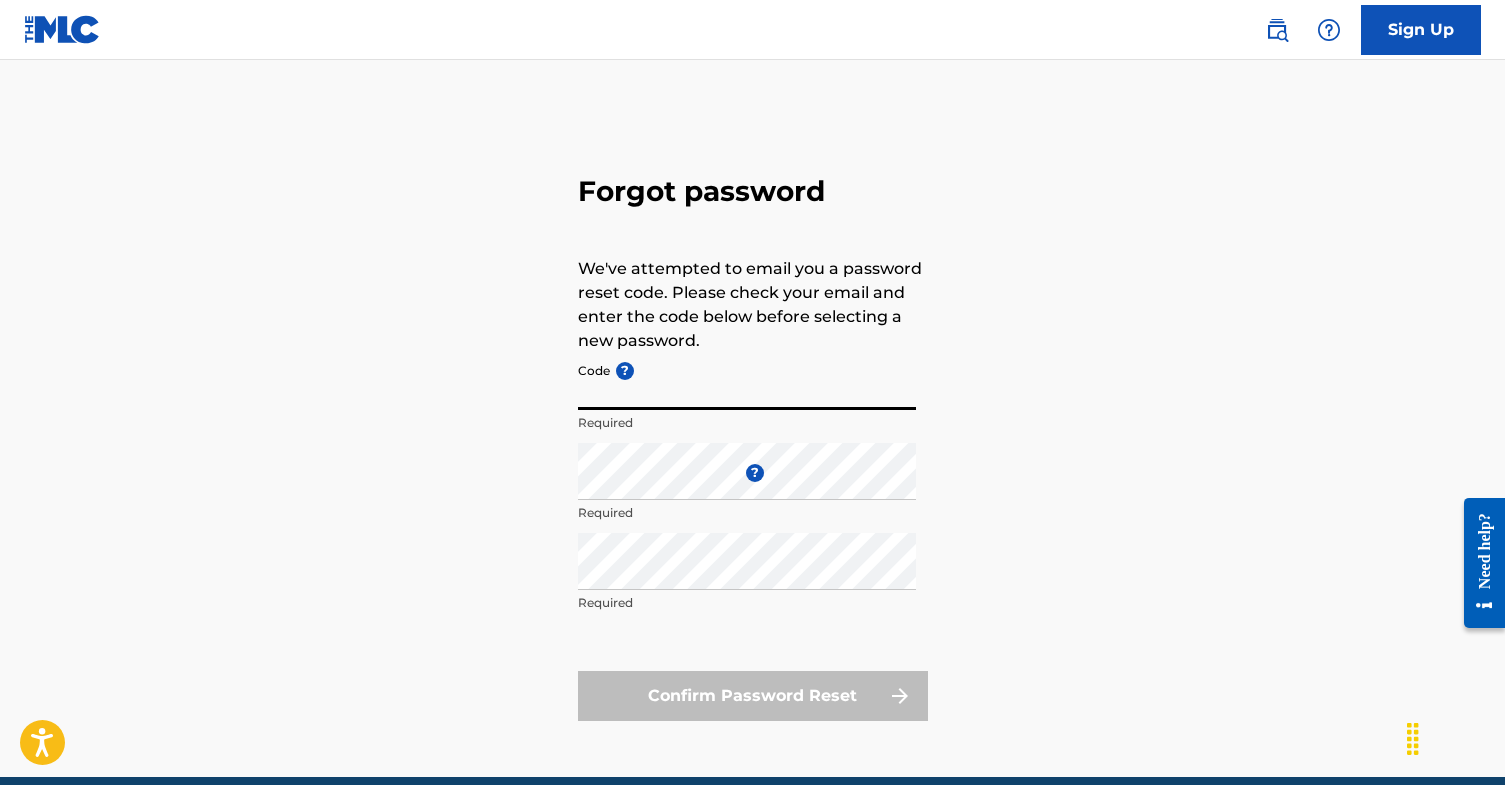 paste on "FP_d8bc0e751939682df543d2603bdd" 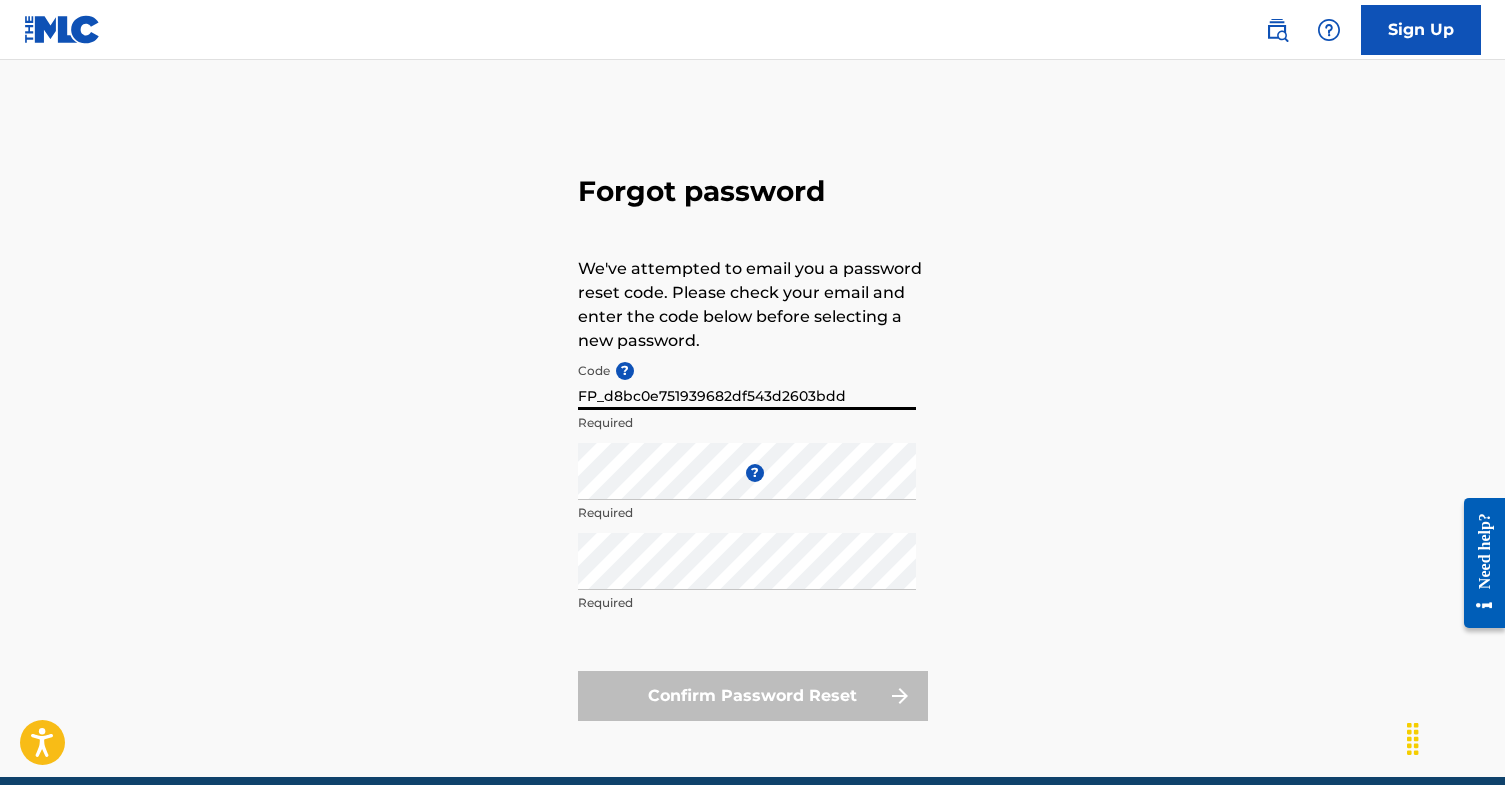 type on "FP_d8bc0e751939682df543d2603bdd" 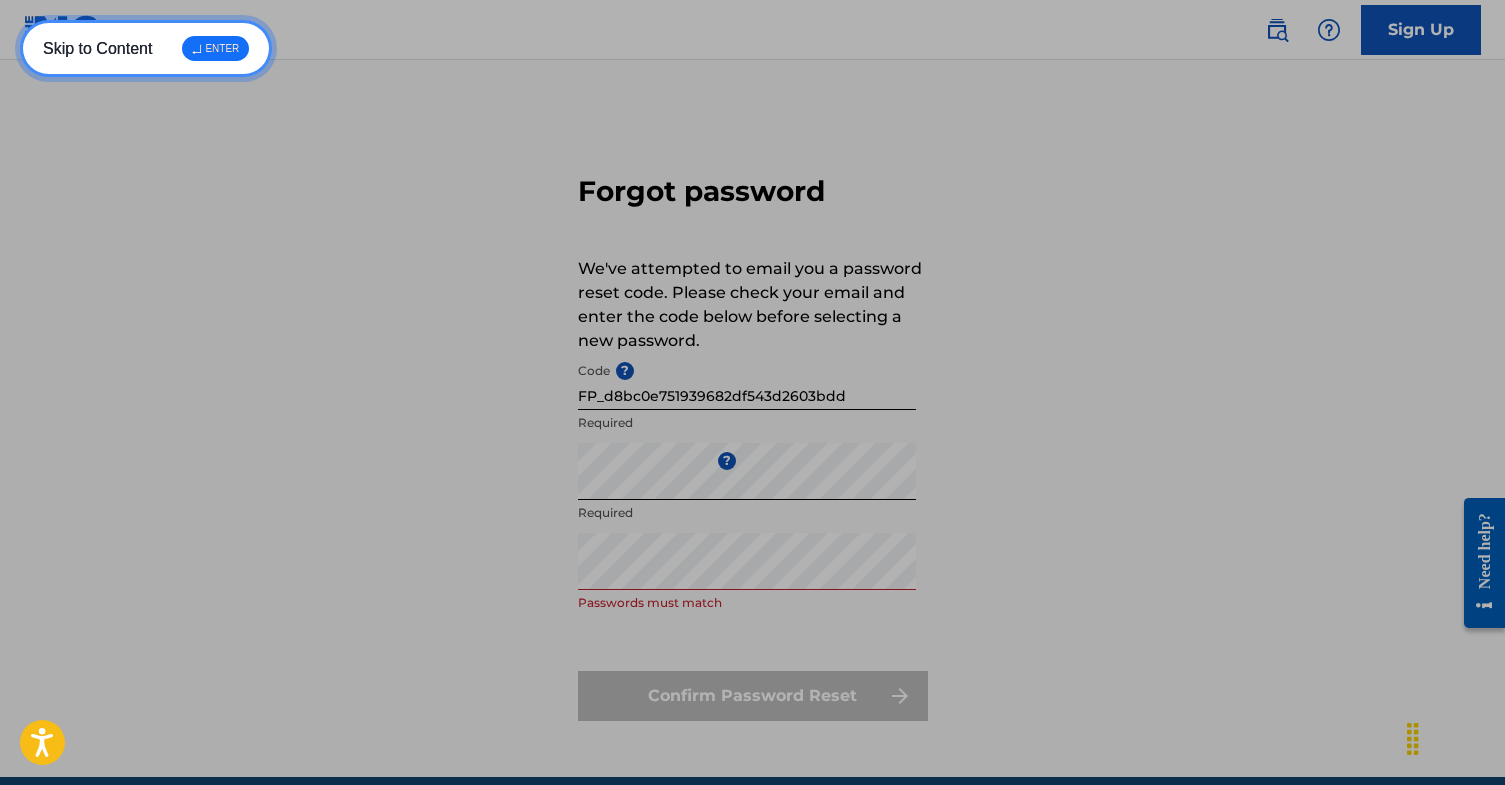 click on "↵ ENTER" at bounding box center (215, 48) 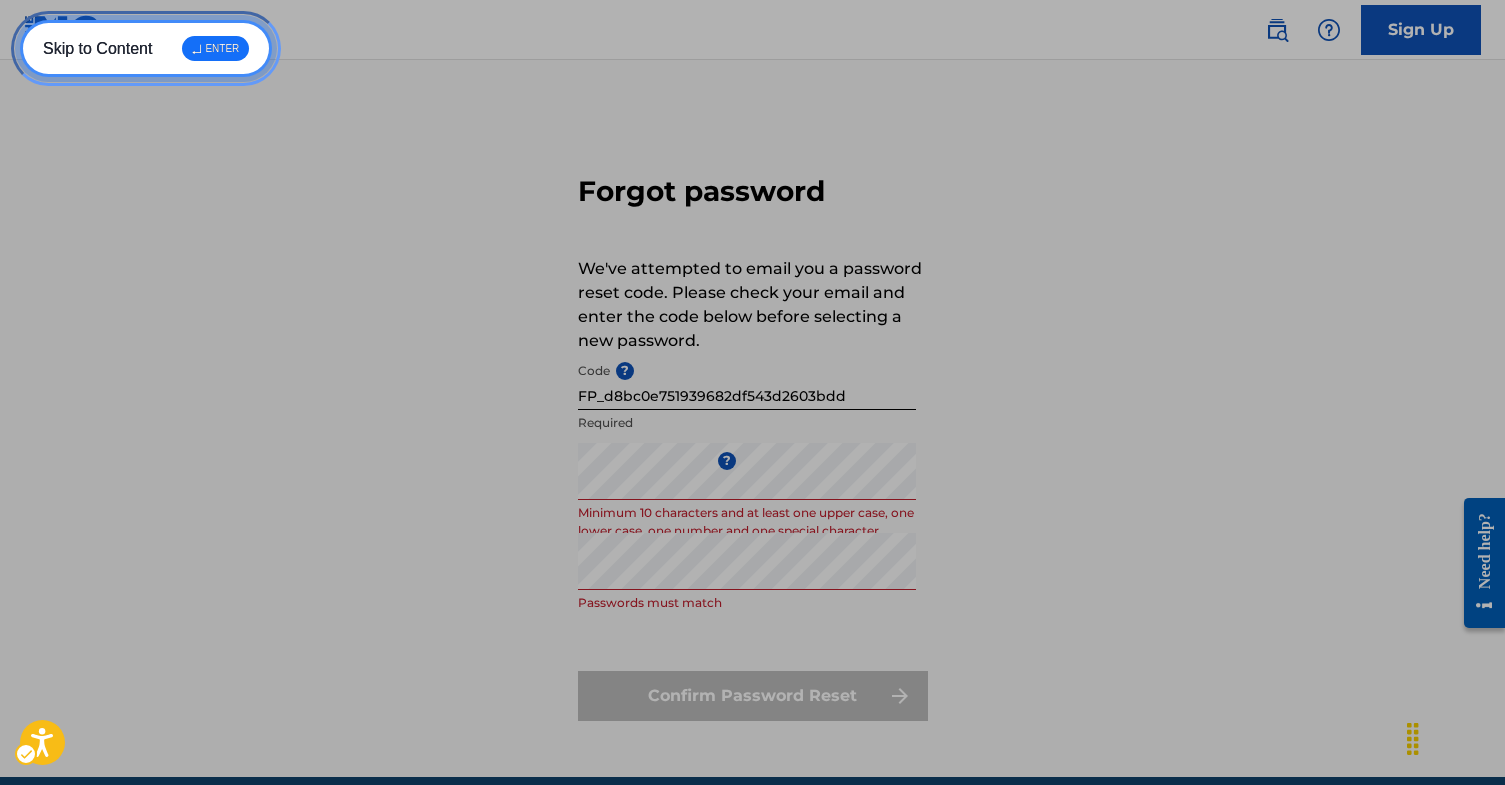 click on "↵ ENTER" at bounding box center (215, 48) 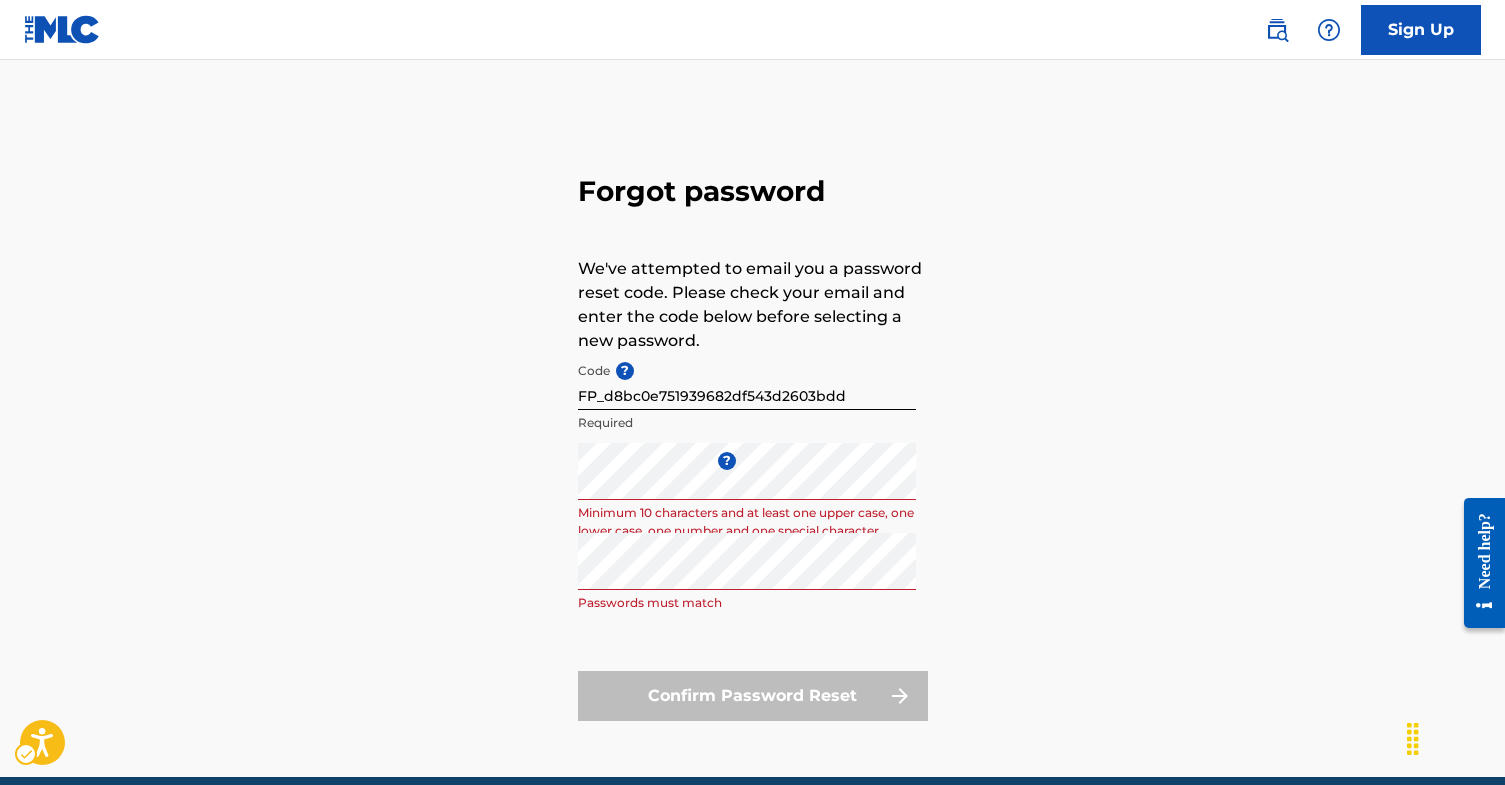 click on "Forgot password We've attempted to email you a password reset code. Please check your email and enter the code below before selecting a new password. Code ? [CODE] Required Enter a new password ? Minimum 10 characters and at least one upper case, one lower case, one number and one special character Repeat the password Passwords must match Confirm Password Reset" at bounding box center (753, 443) 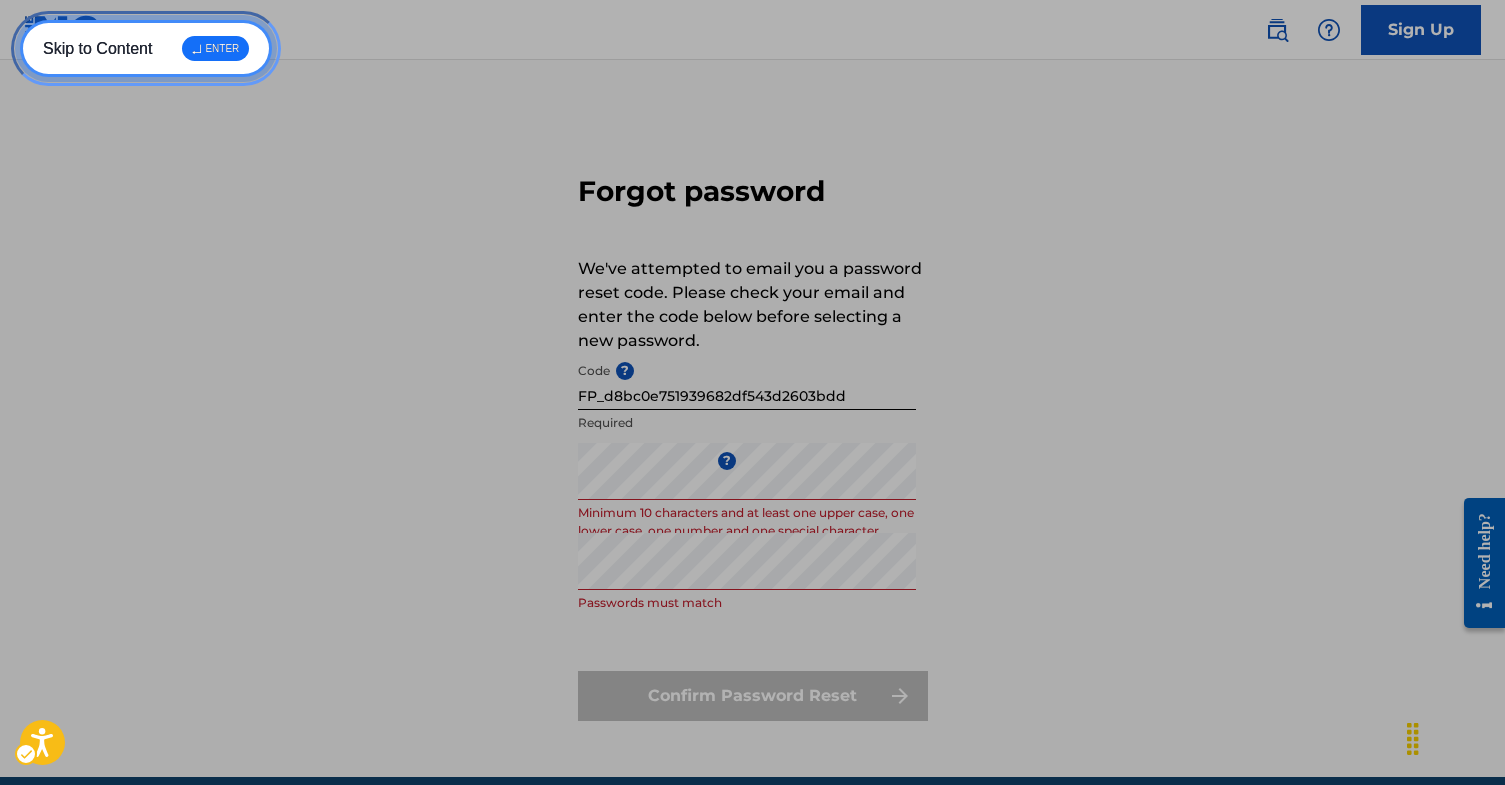 click on "Skip to Content ↵ ENTER" at bounding box center (146, 48) 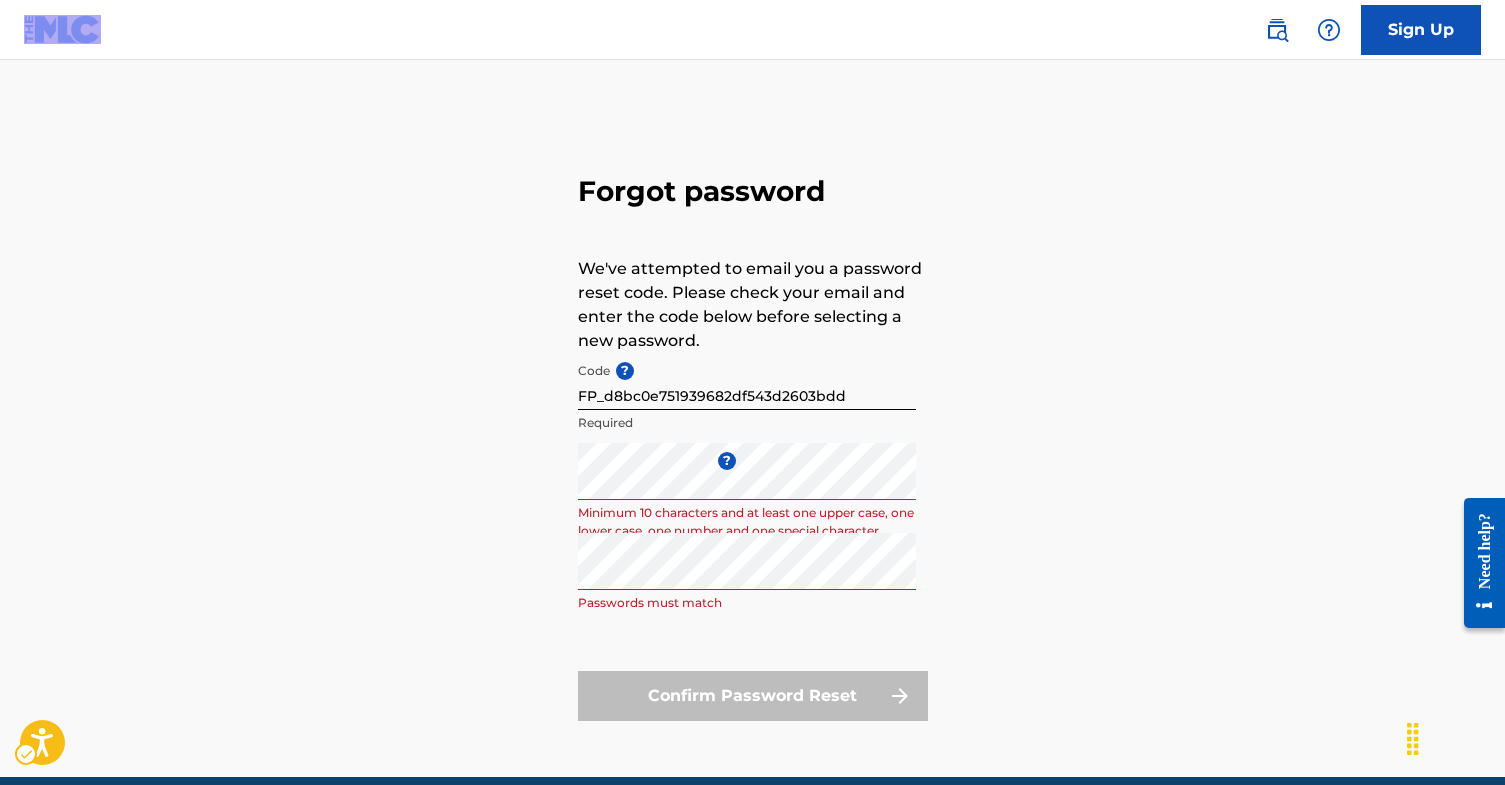 click on "Public Search Sign Up" at bounding box center (752, 30) 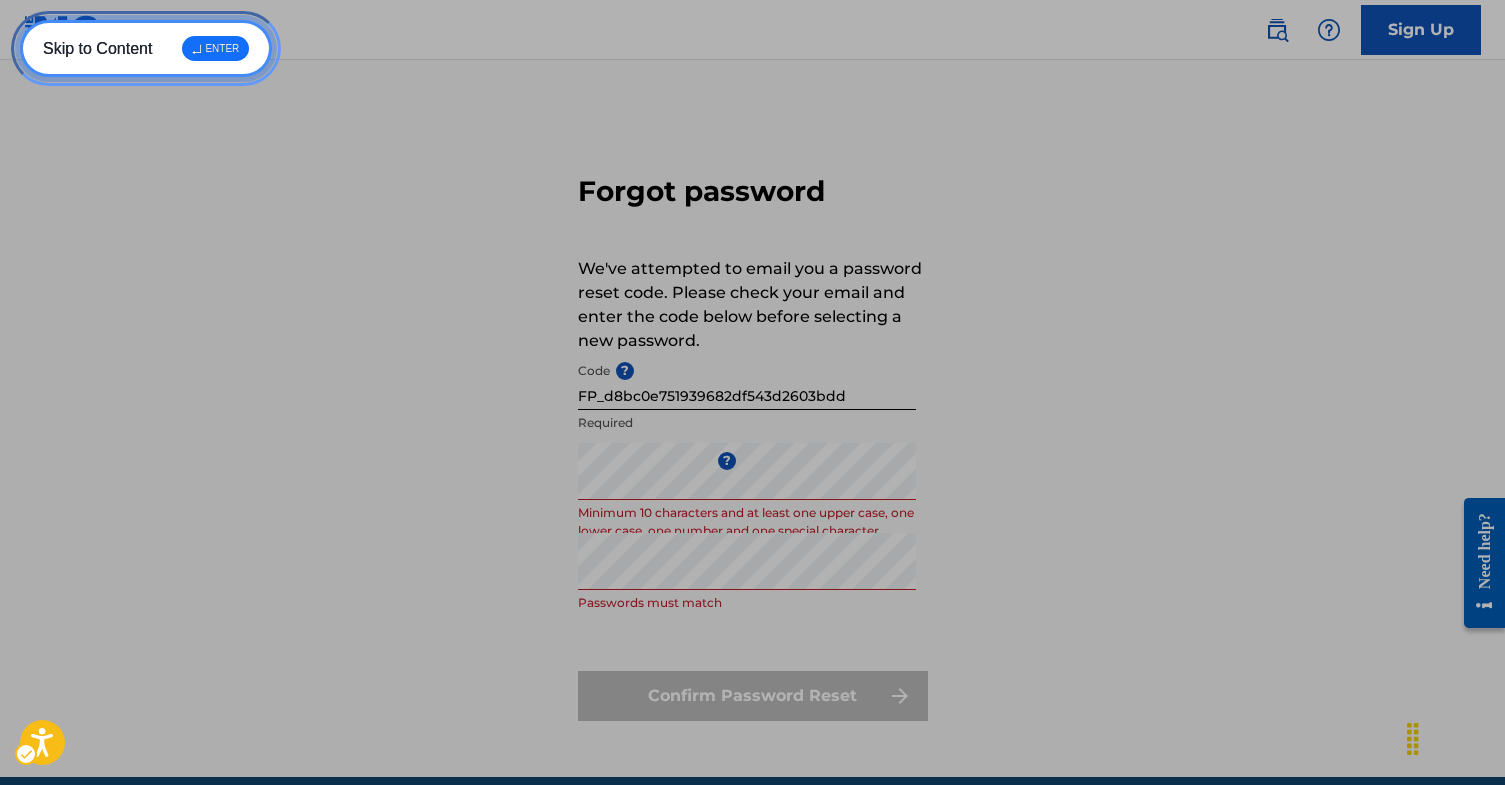 click on "↵ ENTER" at bounding box center [215, 48] 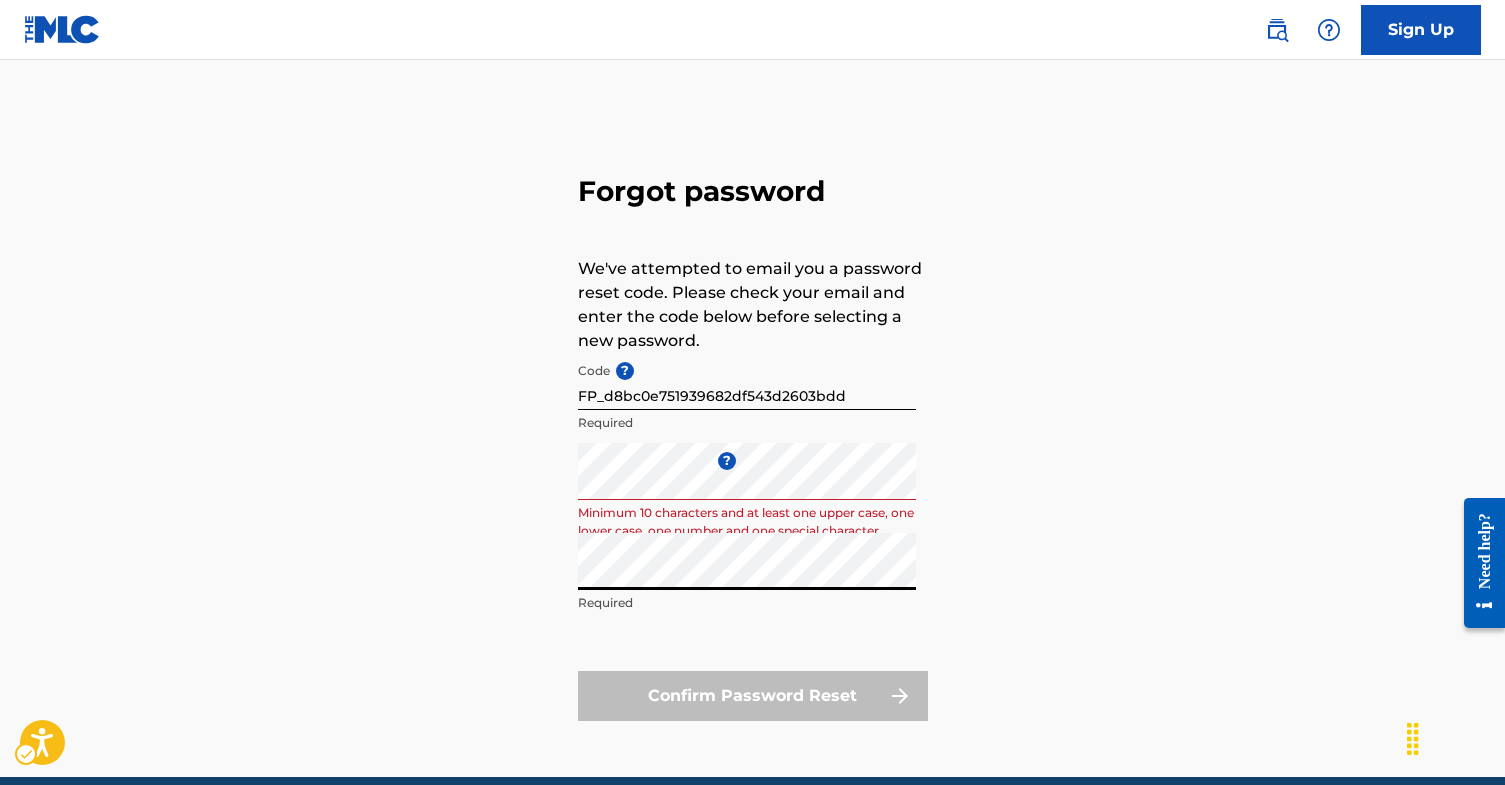 click on "Code ? [CODE] Required Enter a new password ? Minimum 10 characters and at least one upper case, one lower case, one number and one special character Repeat the password Required Confirm Password Reset" at bounding box center (753, 537) 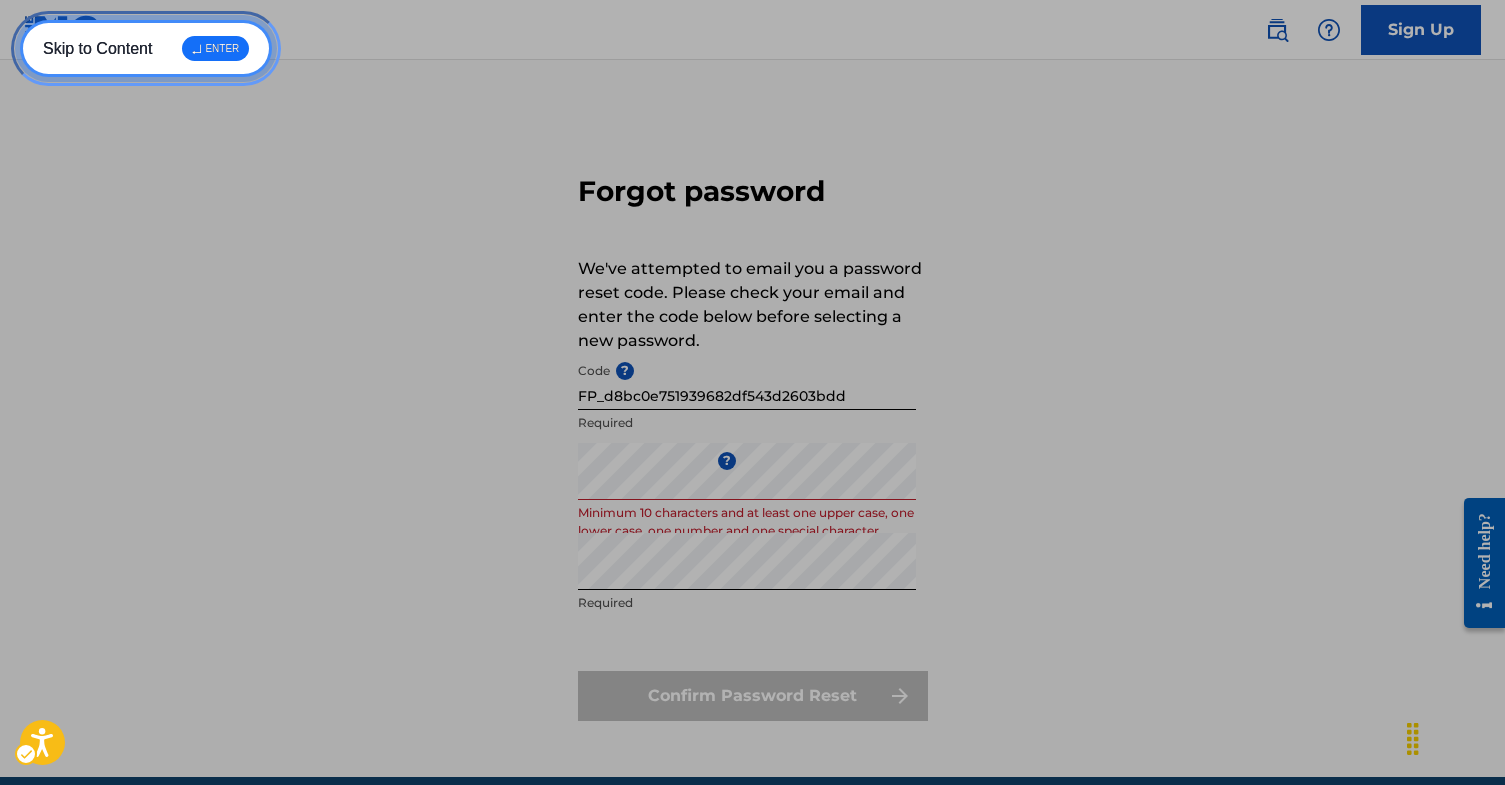click on "↵ ENTER" at bounding box center [215, 48] 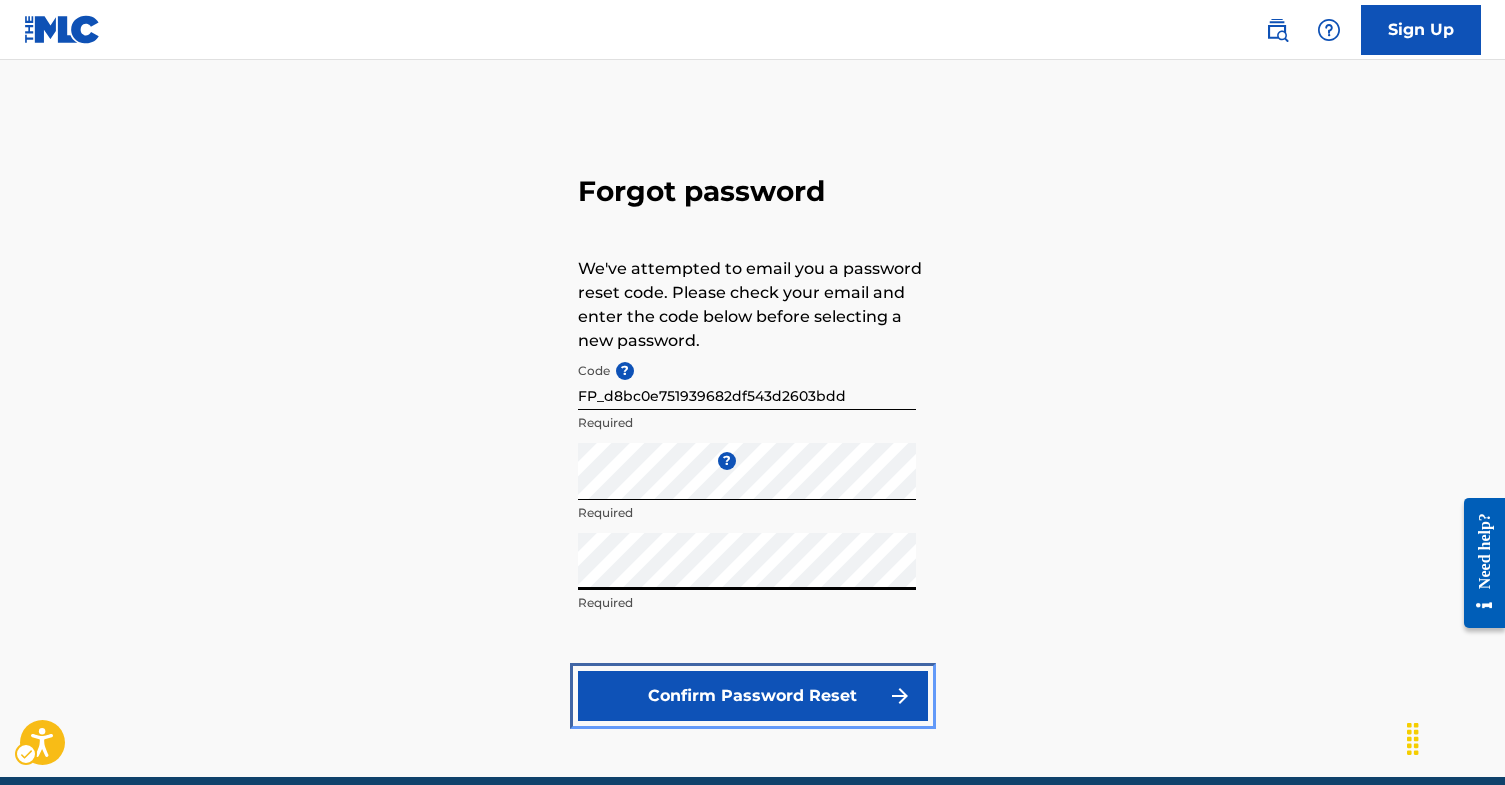 click on "Confirm Password Reset" at bounding box center [753, 696] 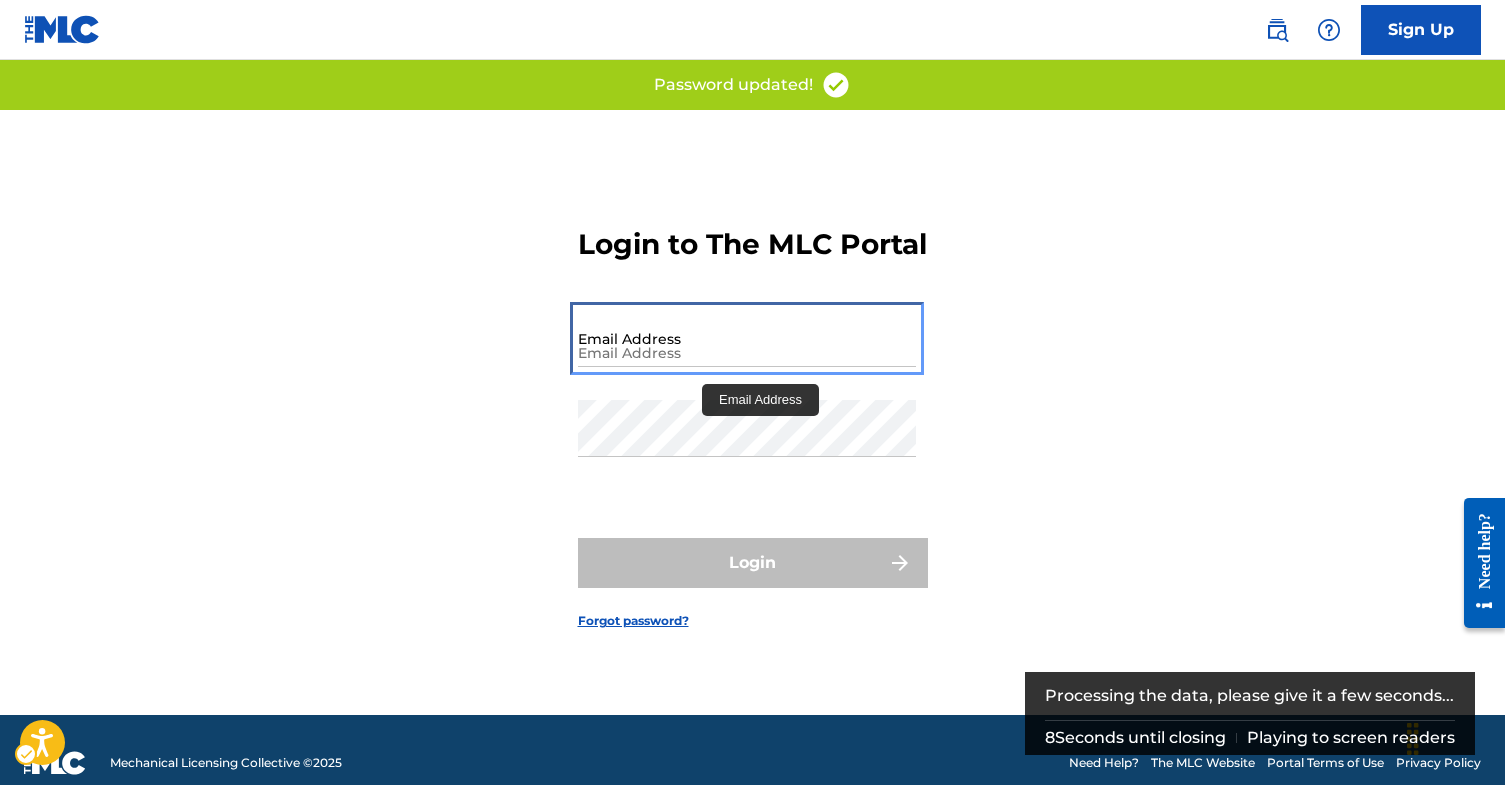 click on "Email Address" at bounding box center (747, 338) 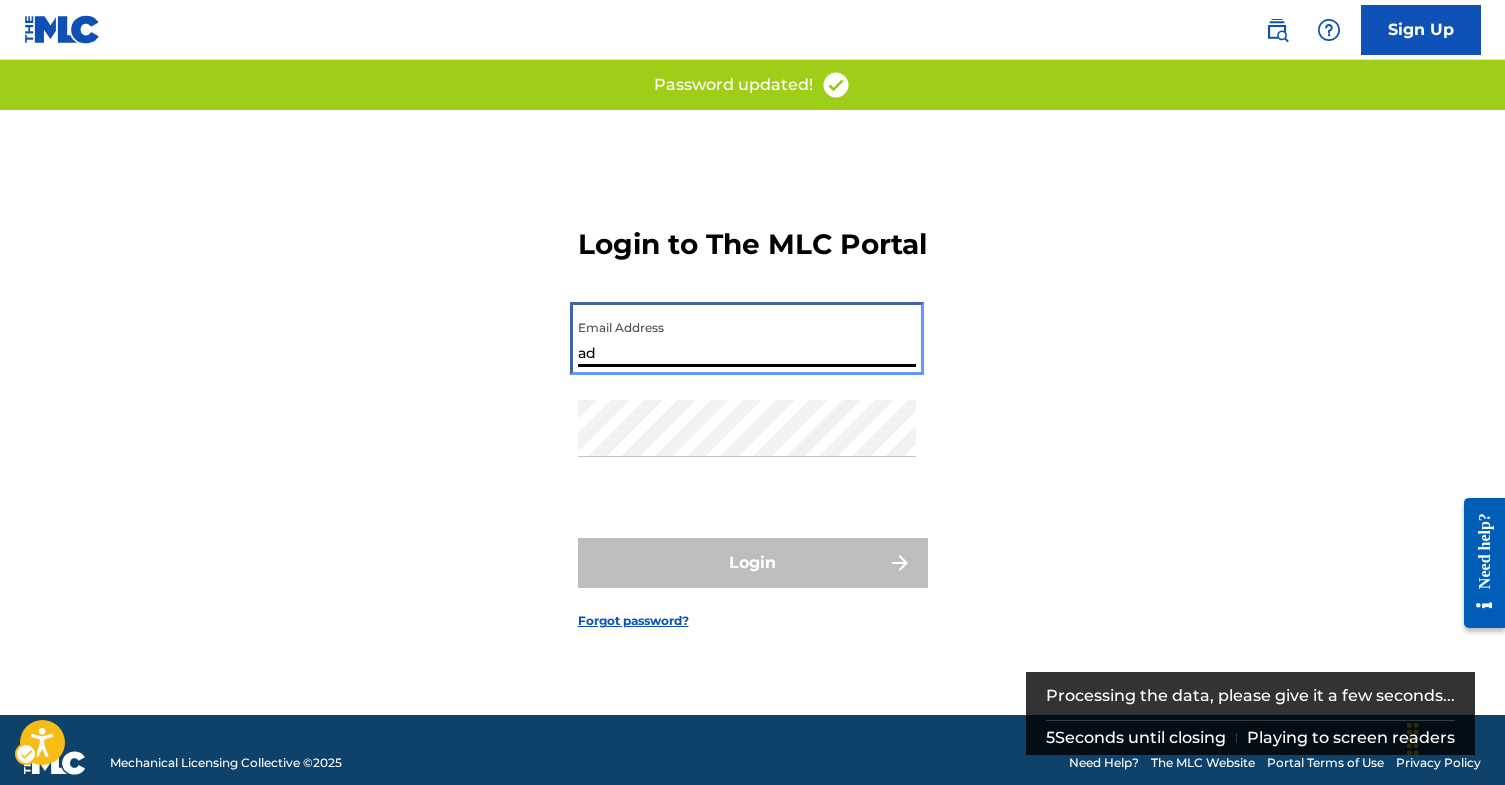 type on "[EMAIL]" 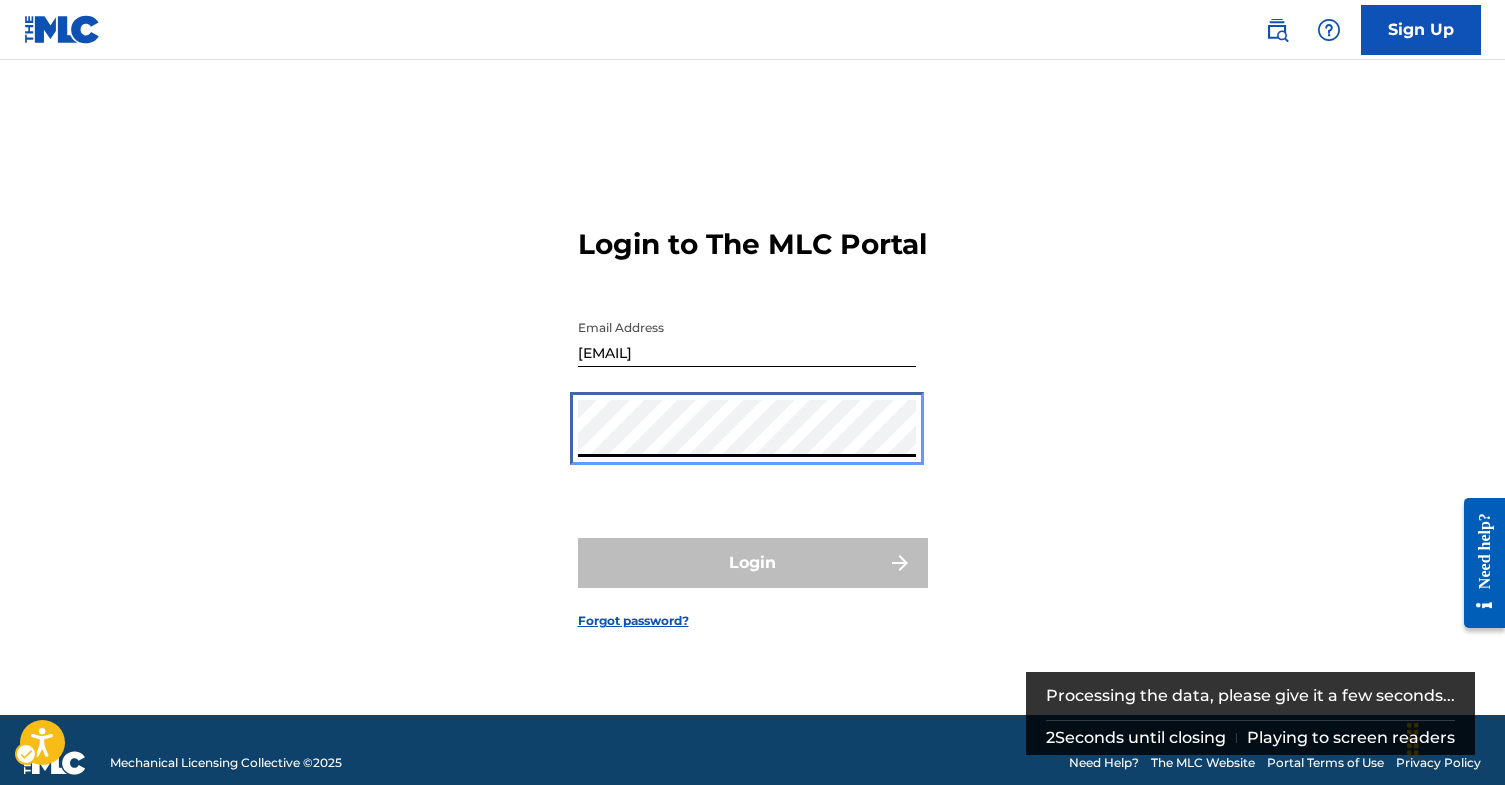 click on "Login to The MLC Portal Email Address [EMAIL] Password Login Forgot password?" at bounding box center [753, 412] 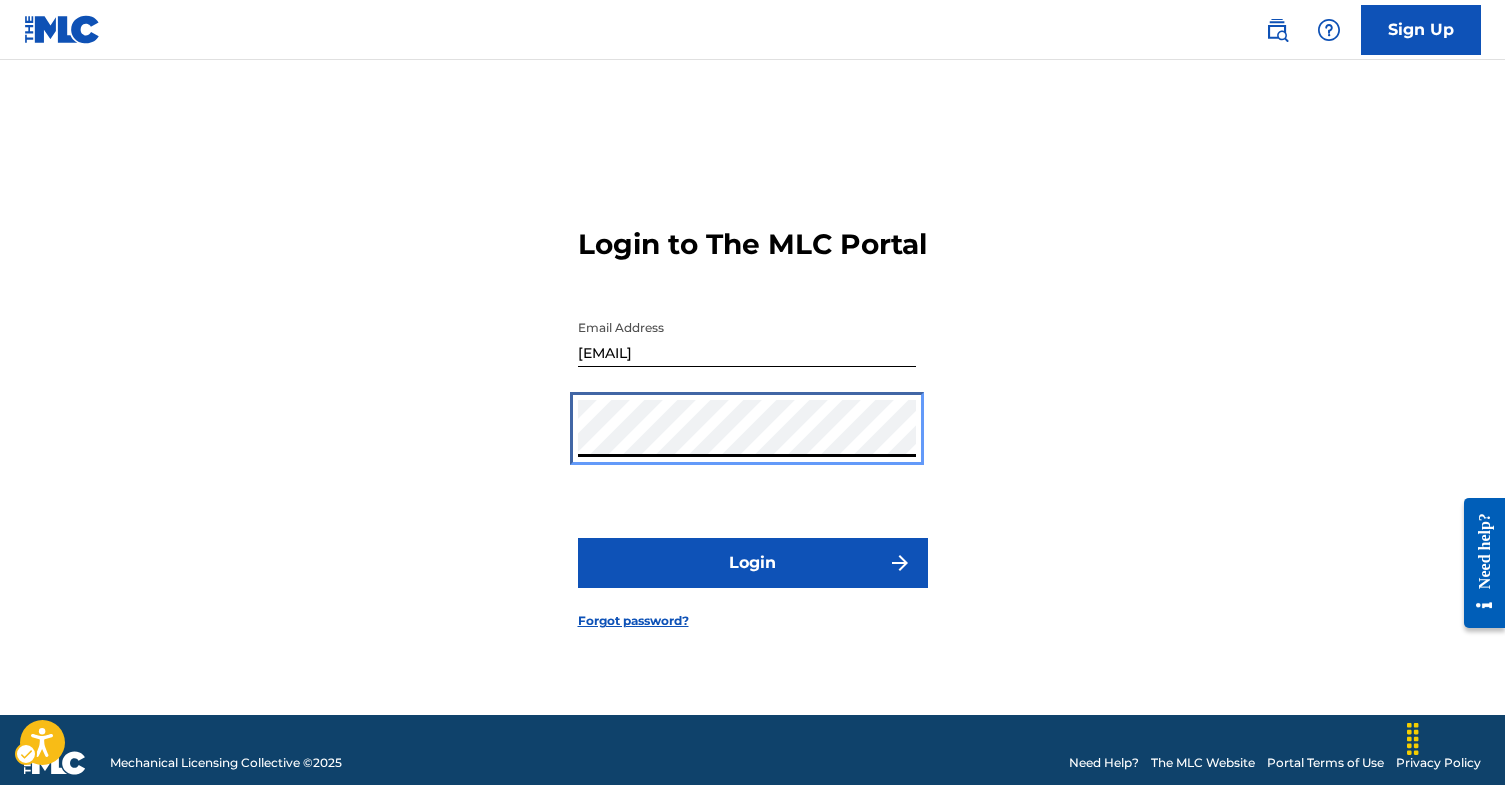 click on "Login" at bounding box center (753, 563) 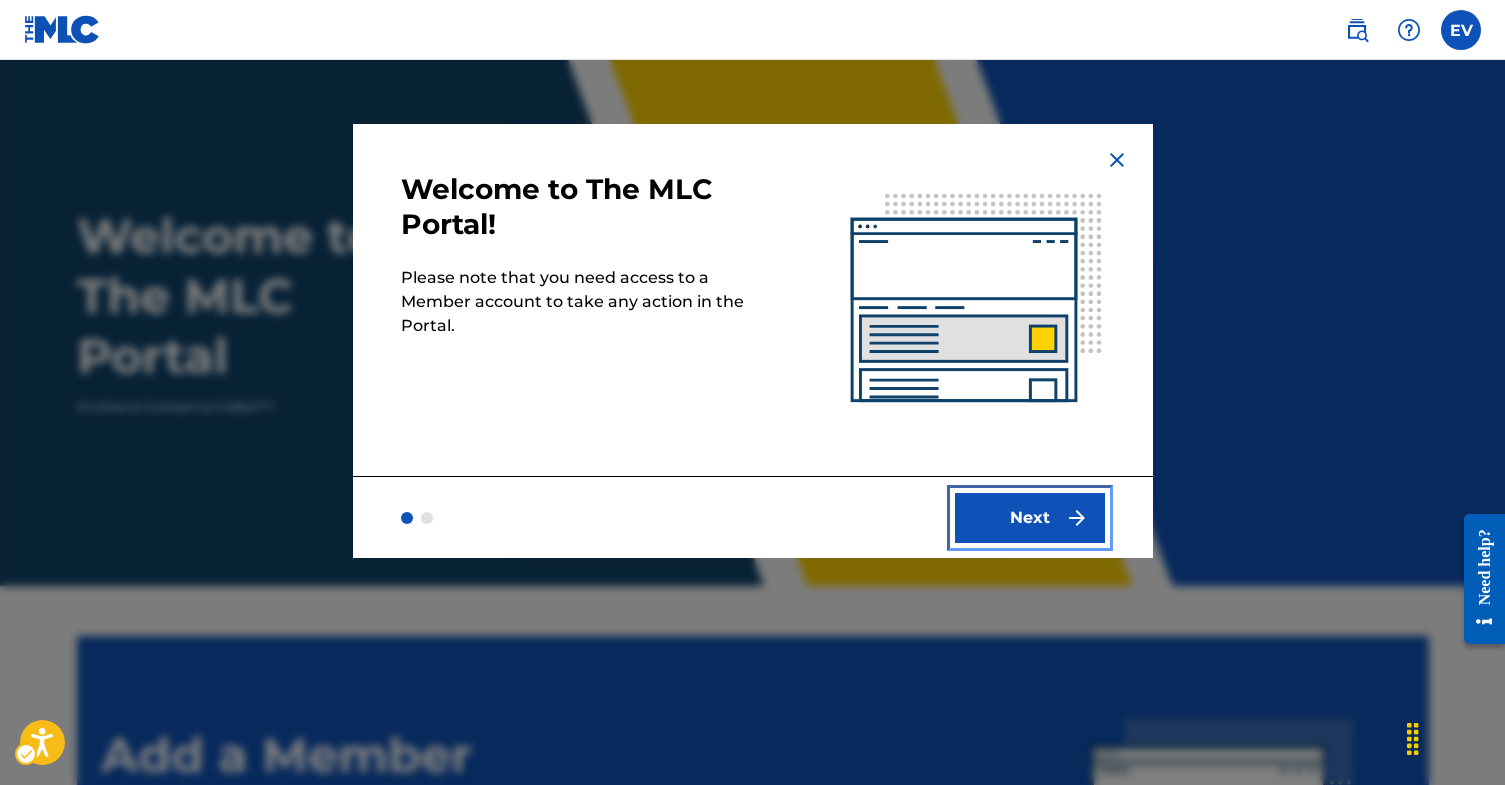 click on "Next" at bounding box center (1030, 518) 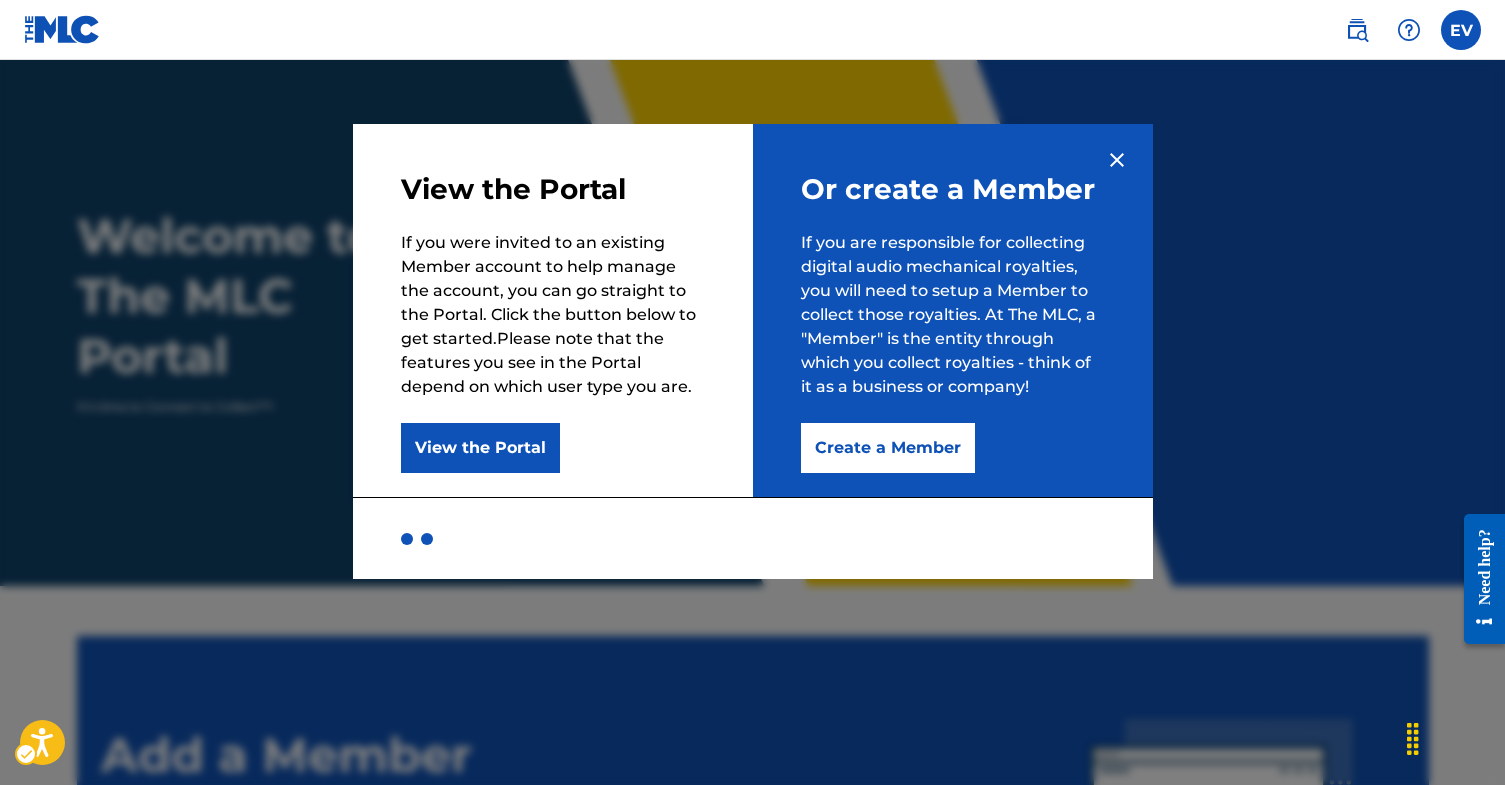 scroll, scrollTop: 361, scrollLeft: 0, axis: vertical 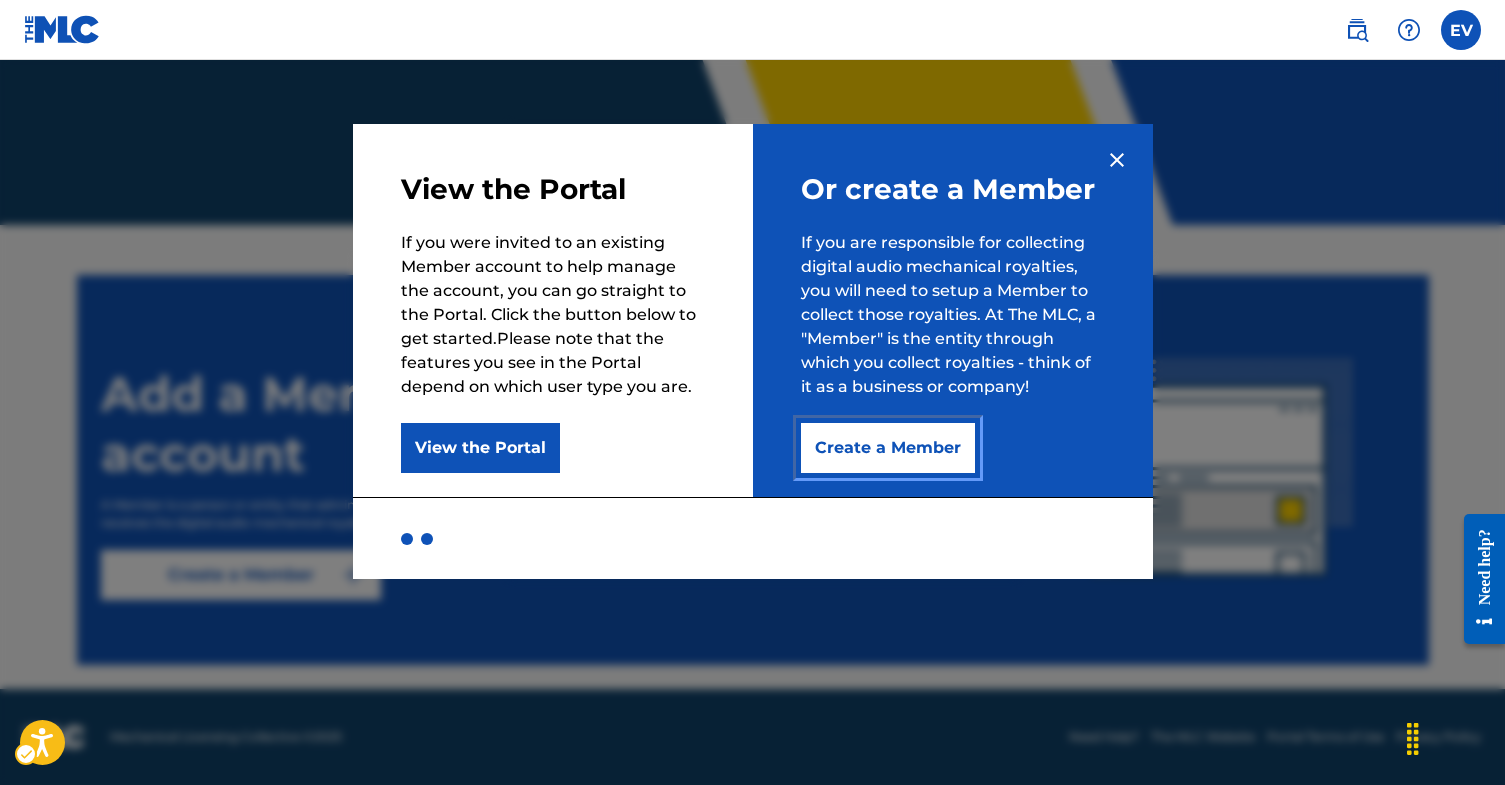 click on "Create a Member" at bounding box center (888, 448) 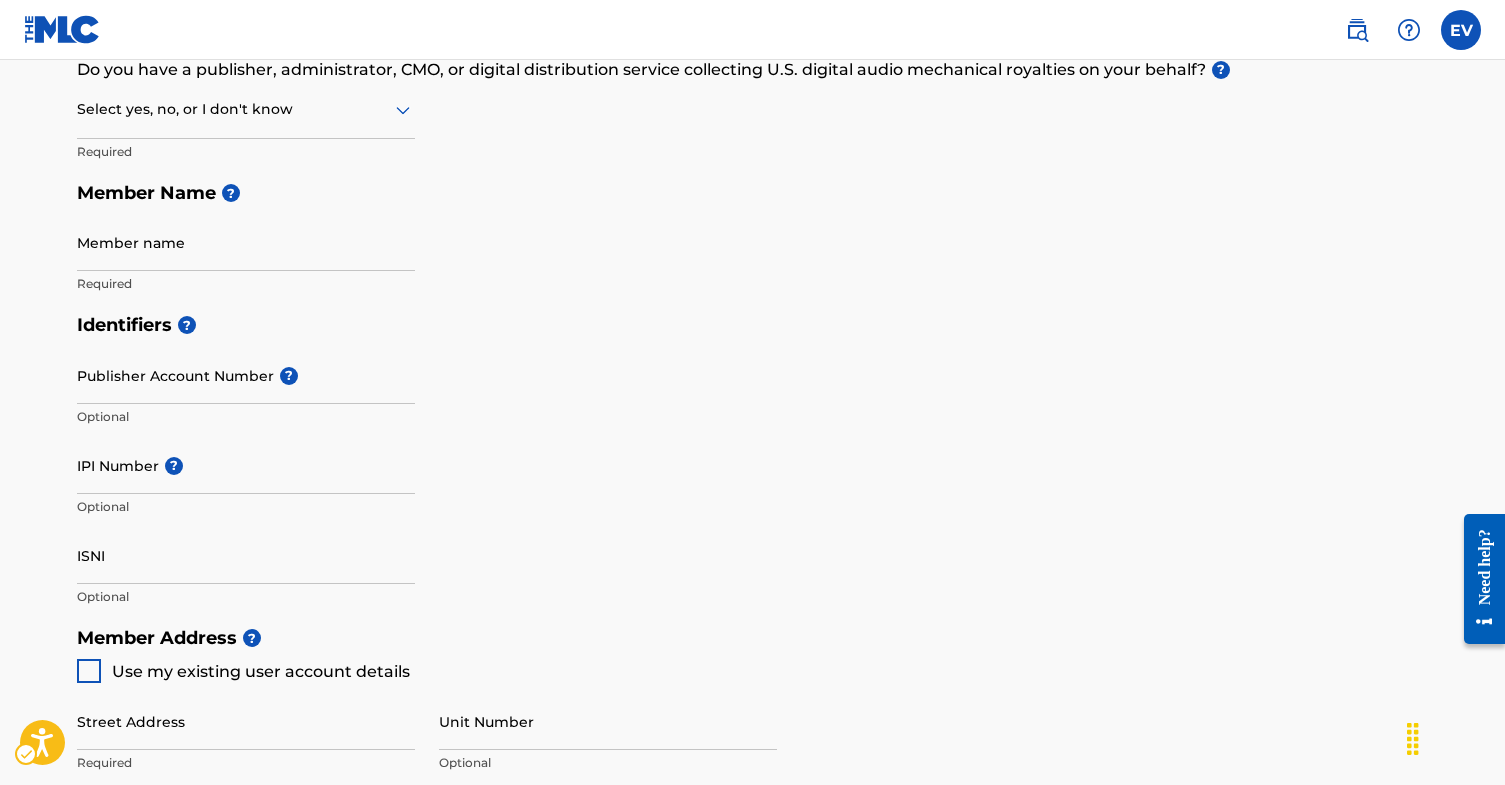 scroll, scrollTop: 0, scrollLeft: 0, axis: both 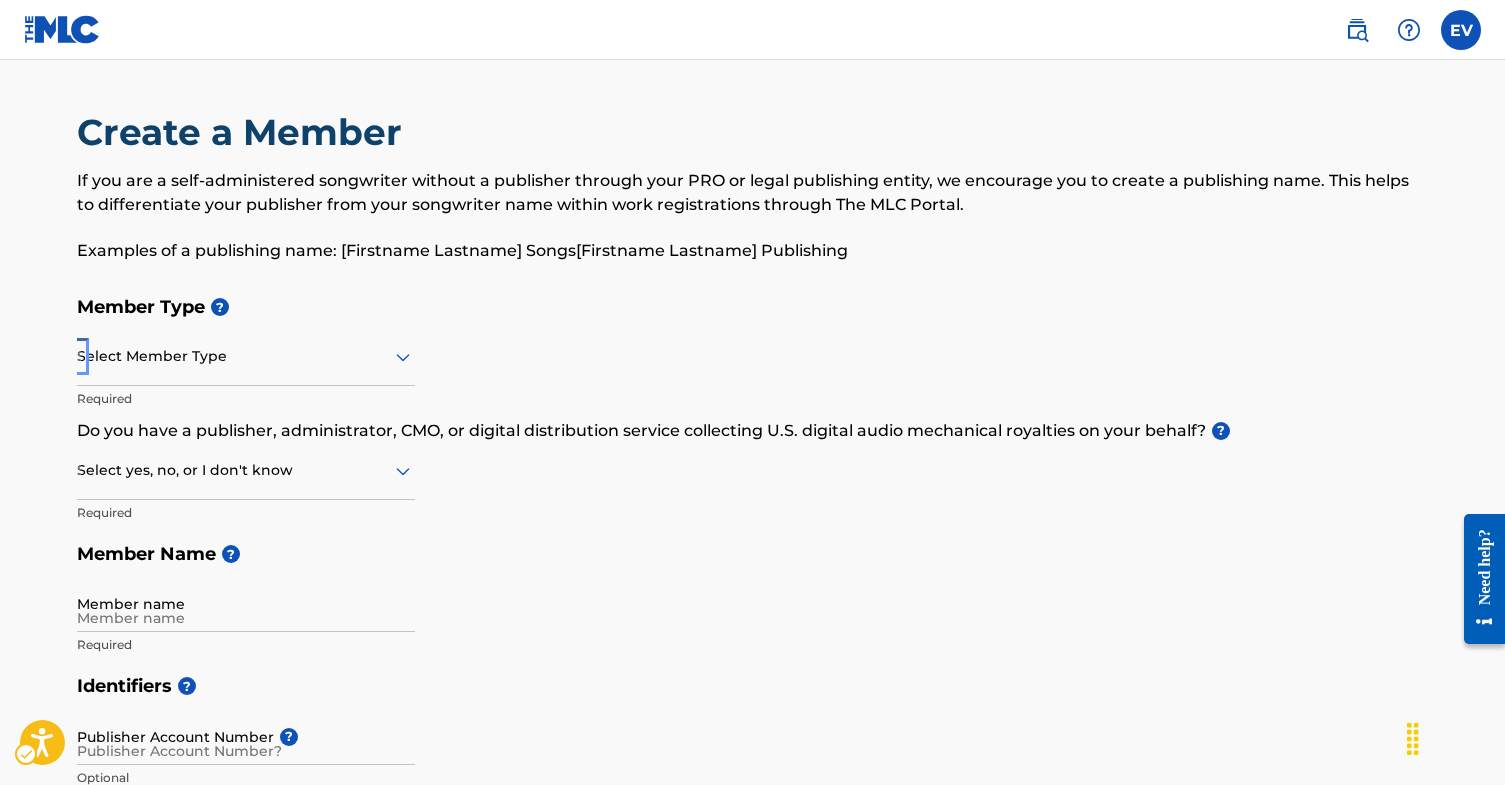 click at bounding box center (246, 356) 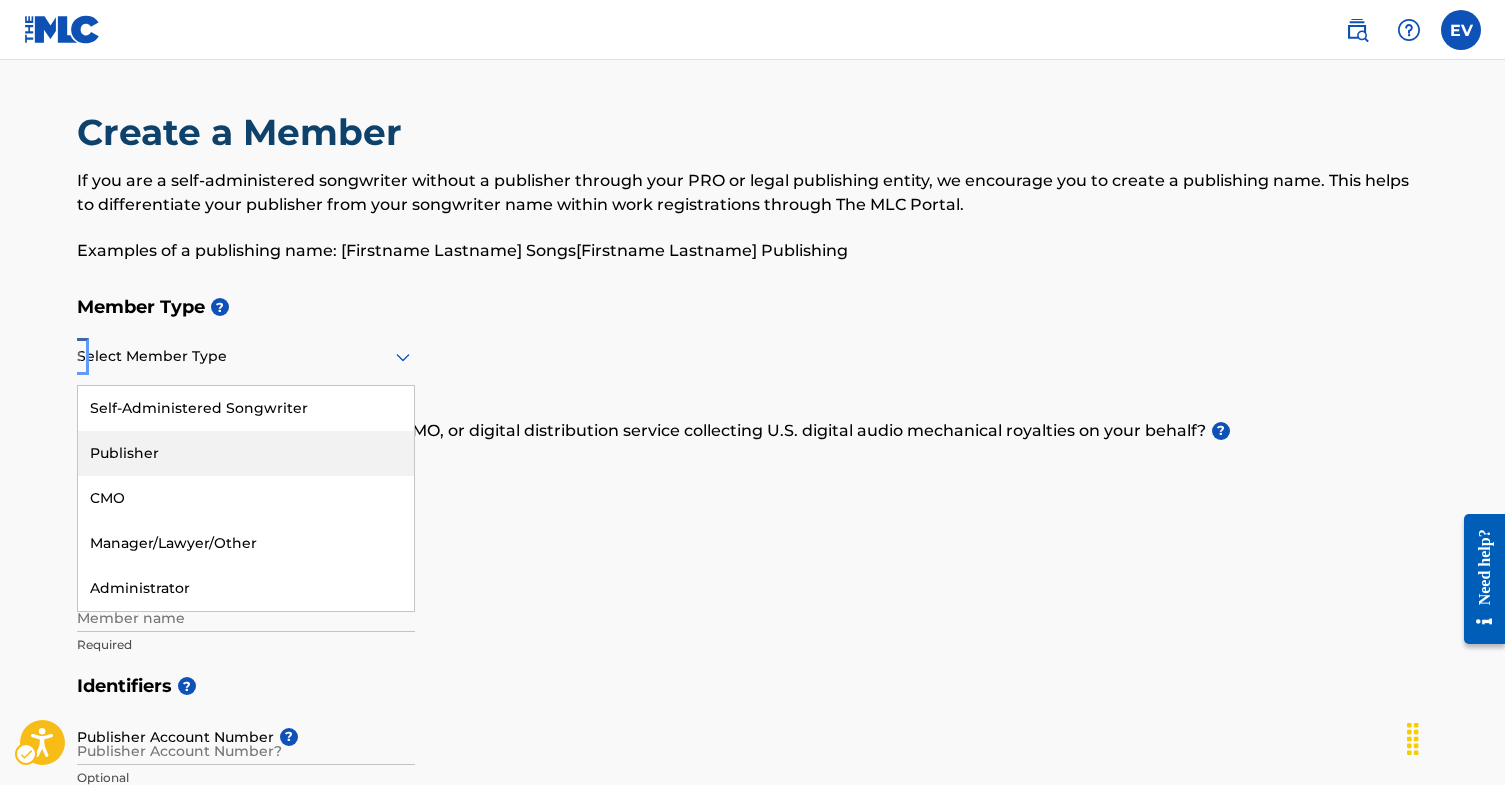 click on "Publisher" at bounding box center (246, 453) 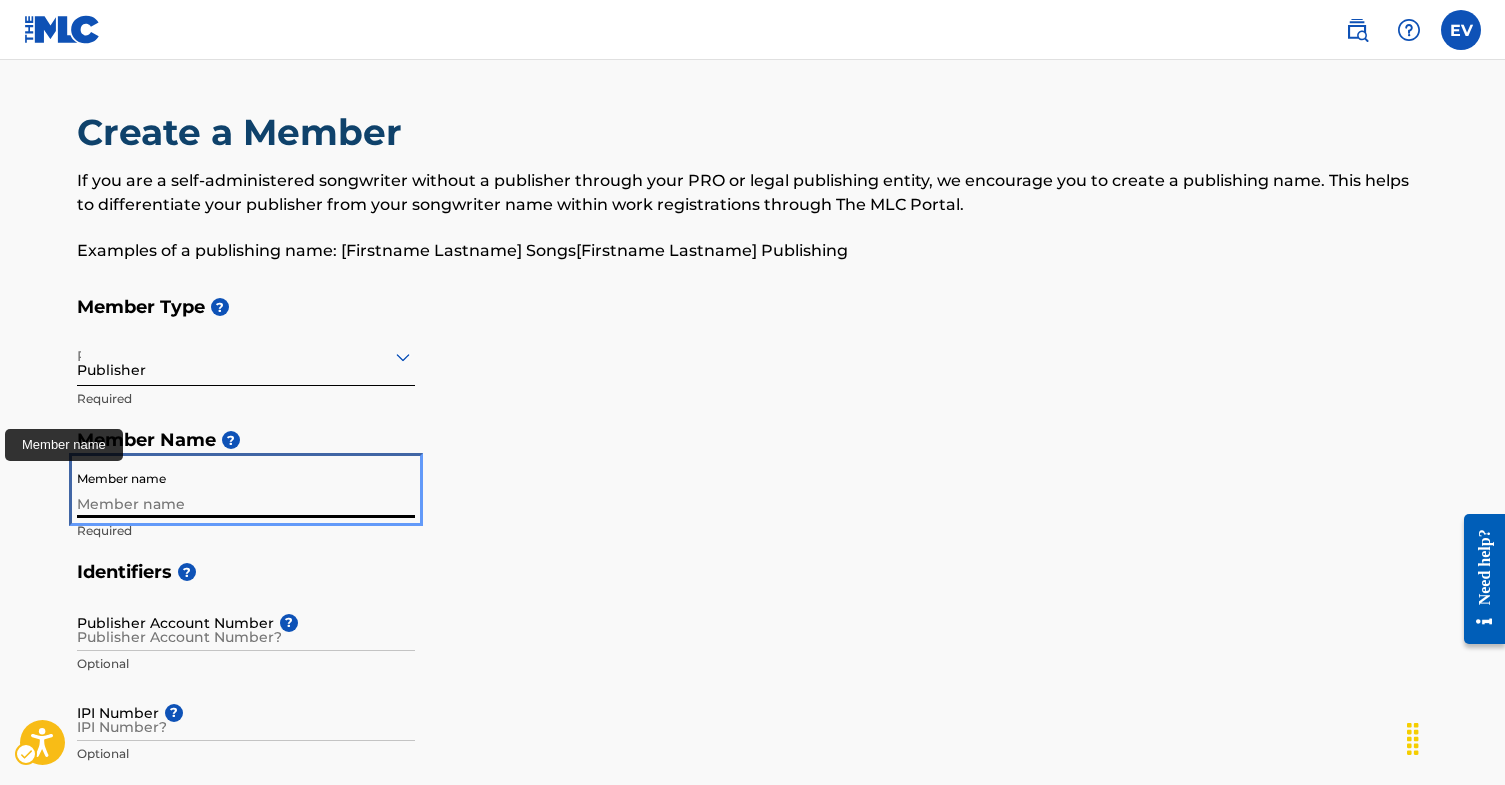 click on "Member name" at bounding box center [246, 489] 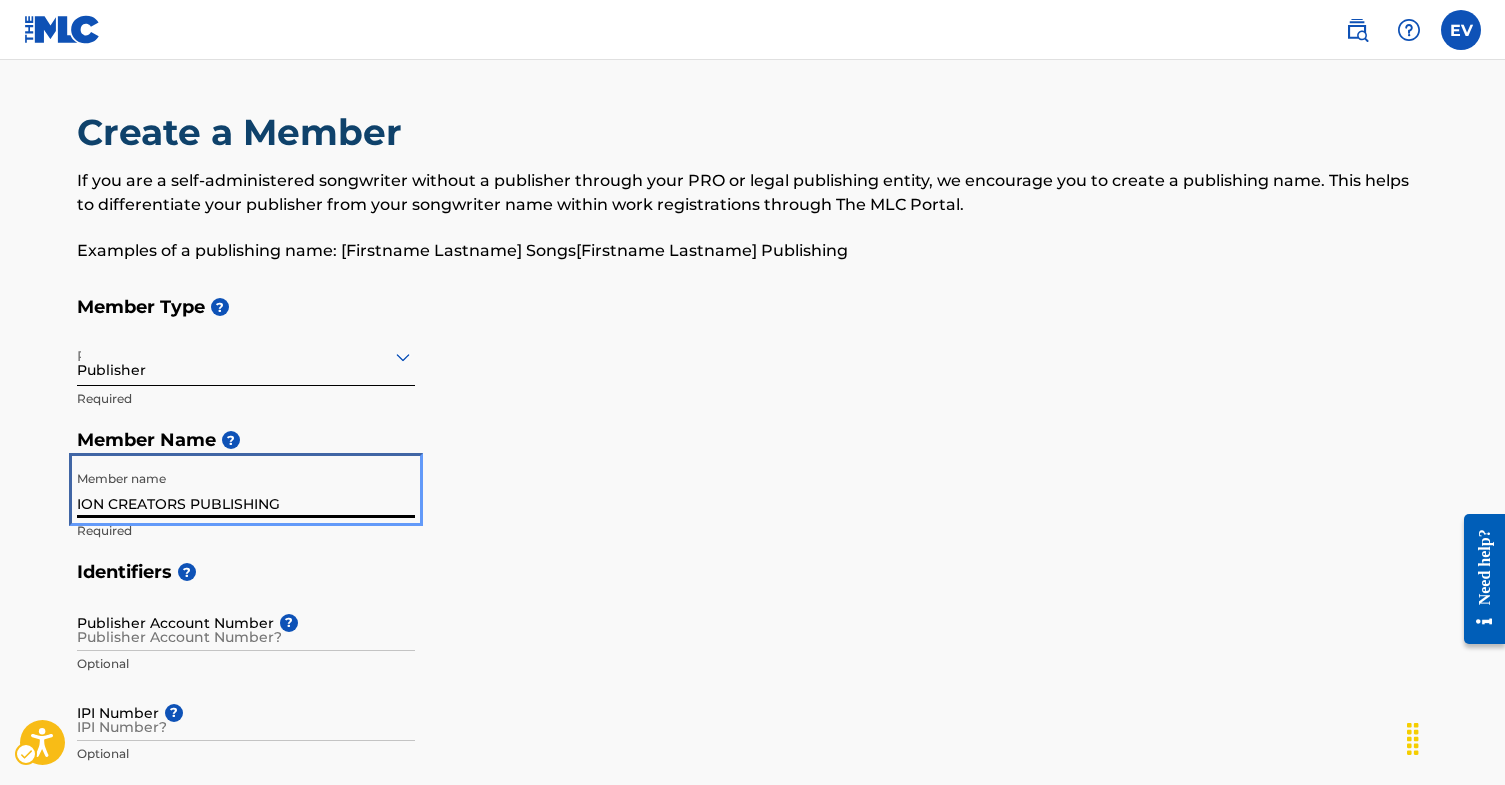 type on "ION CREATORS PUBLISHING" 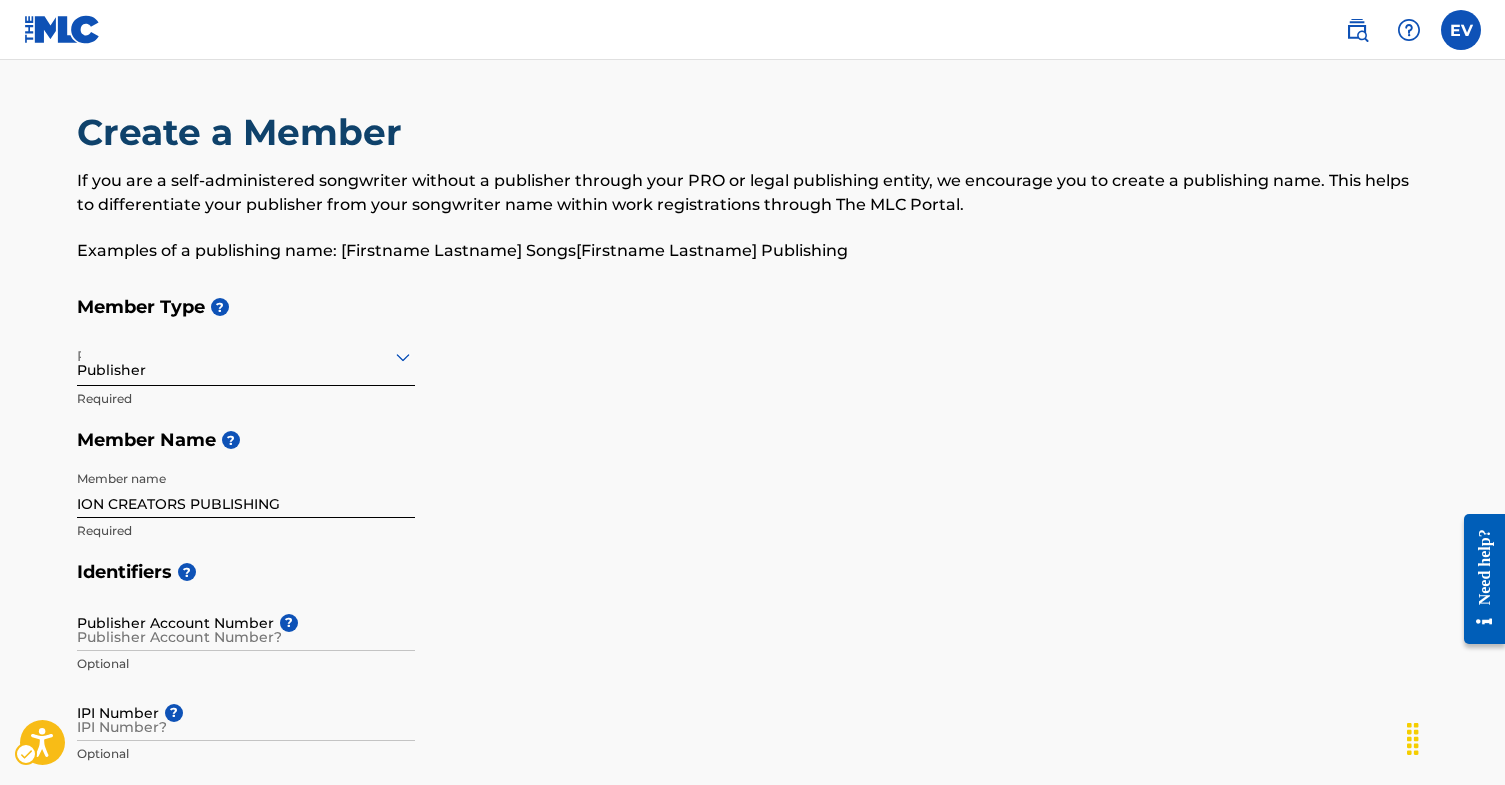 click on "Identifiers ? Publisher Account Number ? Optional IPI Number ? Optional ISNI Optional" at bounding box center (753, 707) 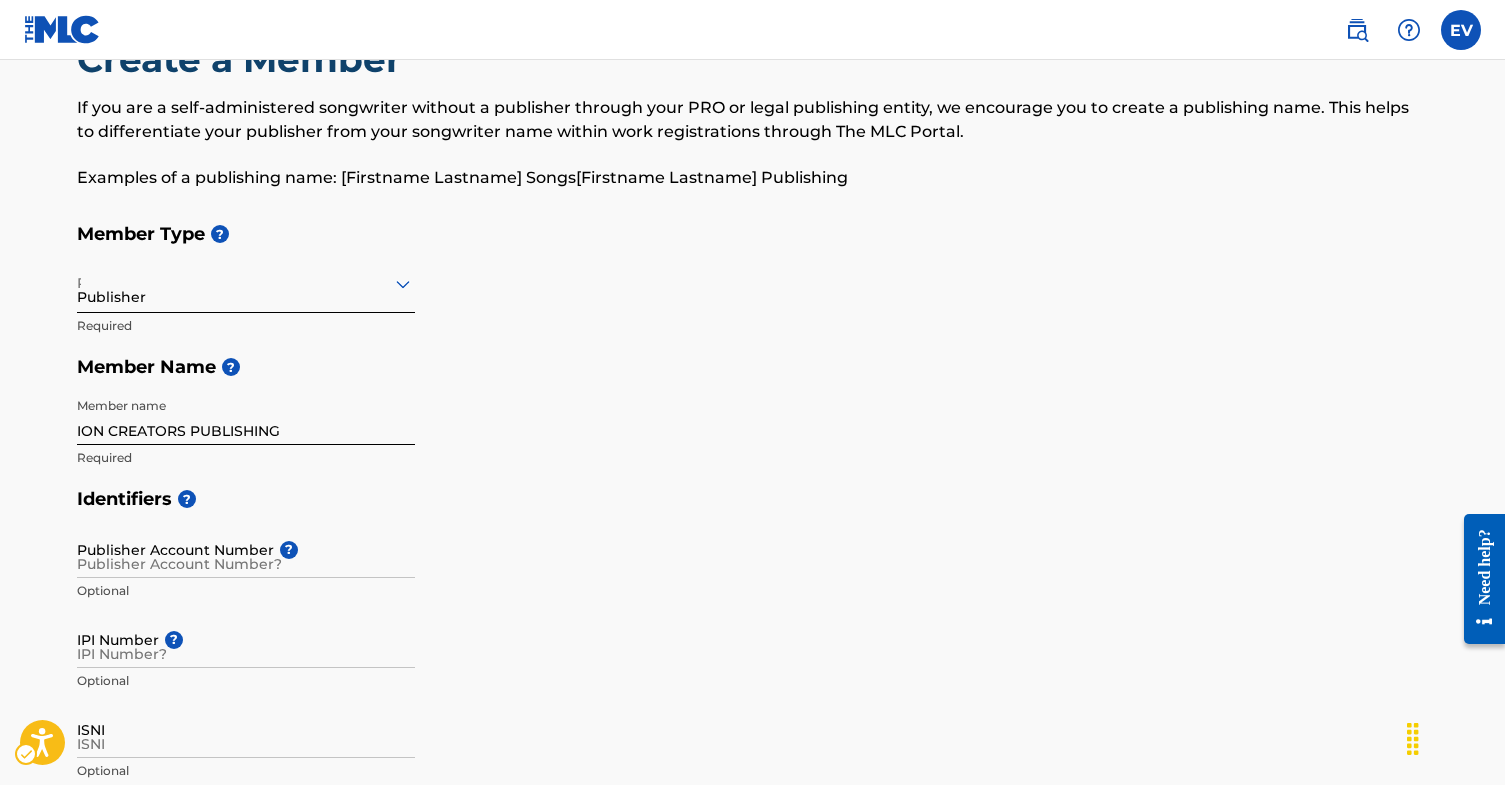 scroll, scrollTop: 72, scrollLeft: 0, axis: vertical 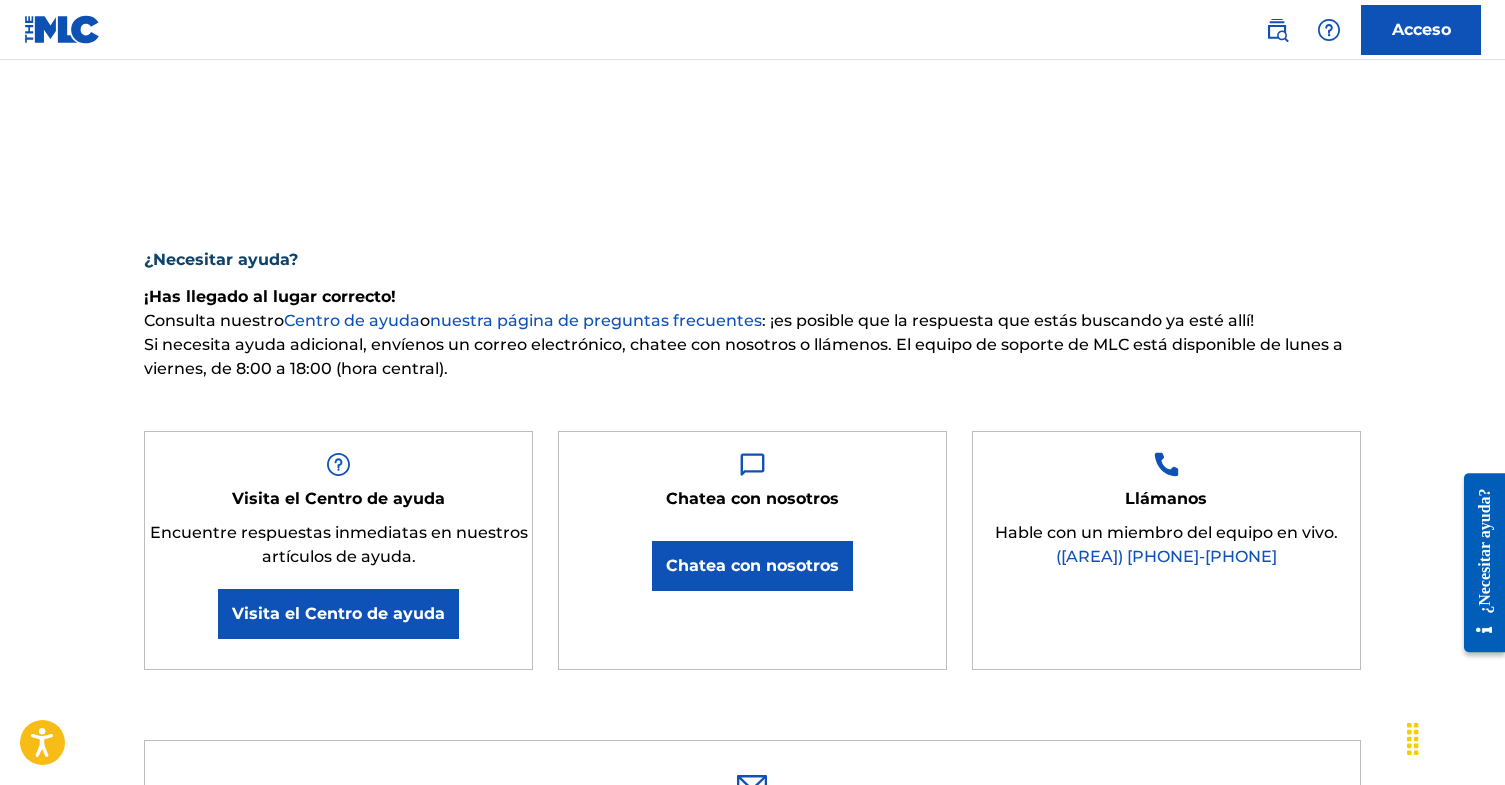 click on ": ¡es posible que la respuesta que estás buscando ya esté allí!" at bounding box center (1008, 320) 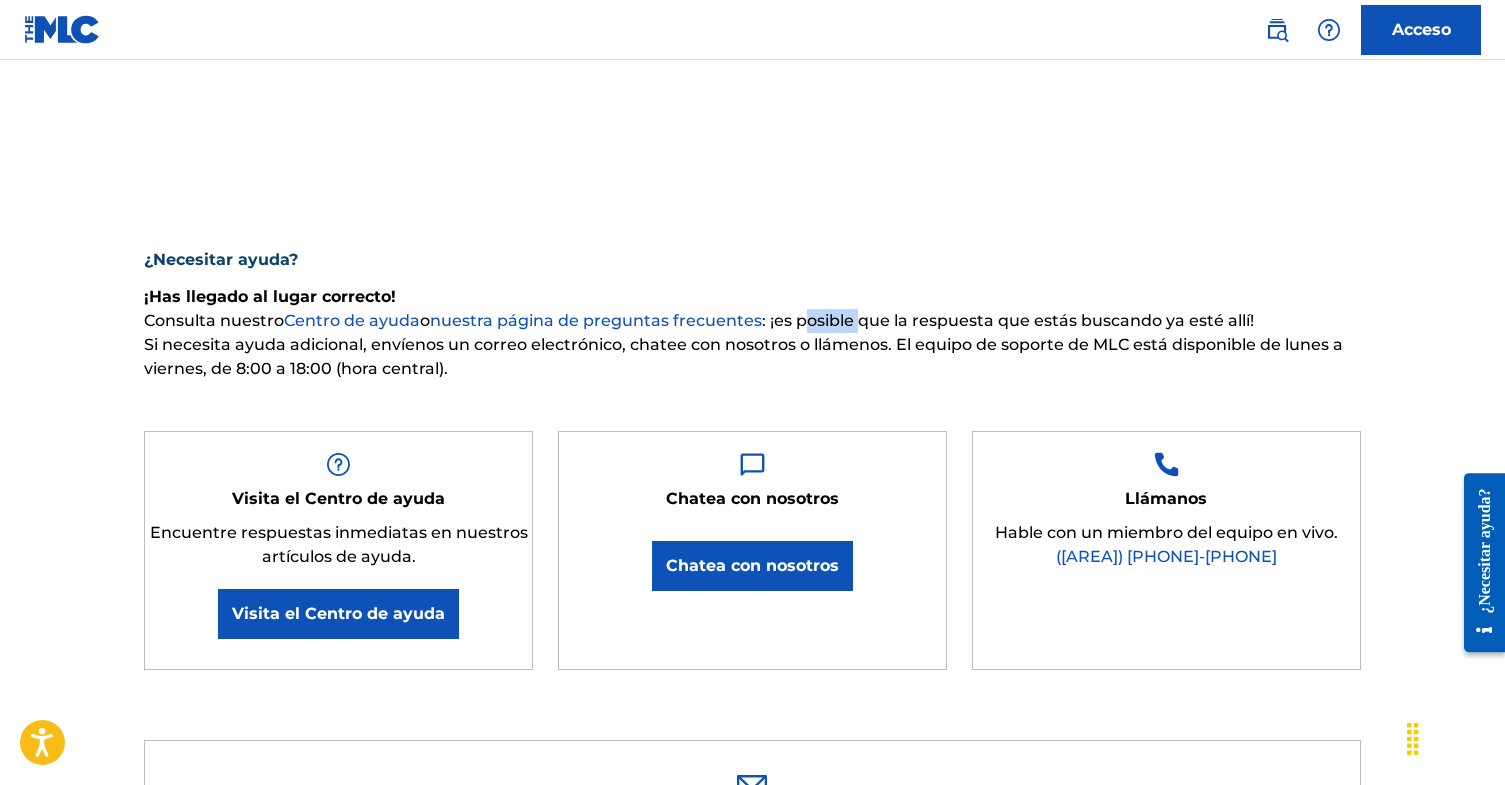 click on ": ¡es posible que la respuesta que estás buscando ya esté allí!" at bounding box center [1008, 320] 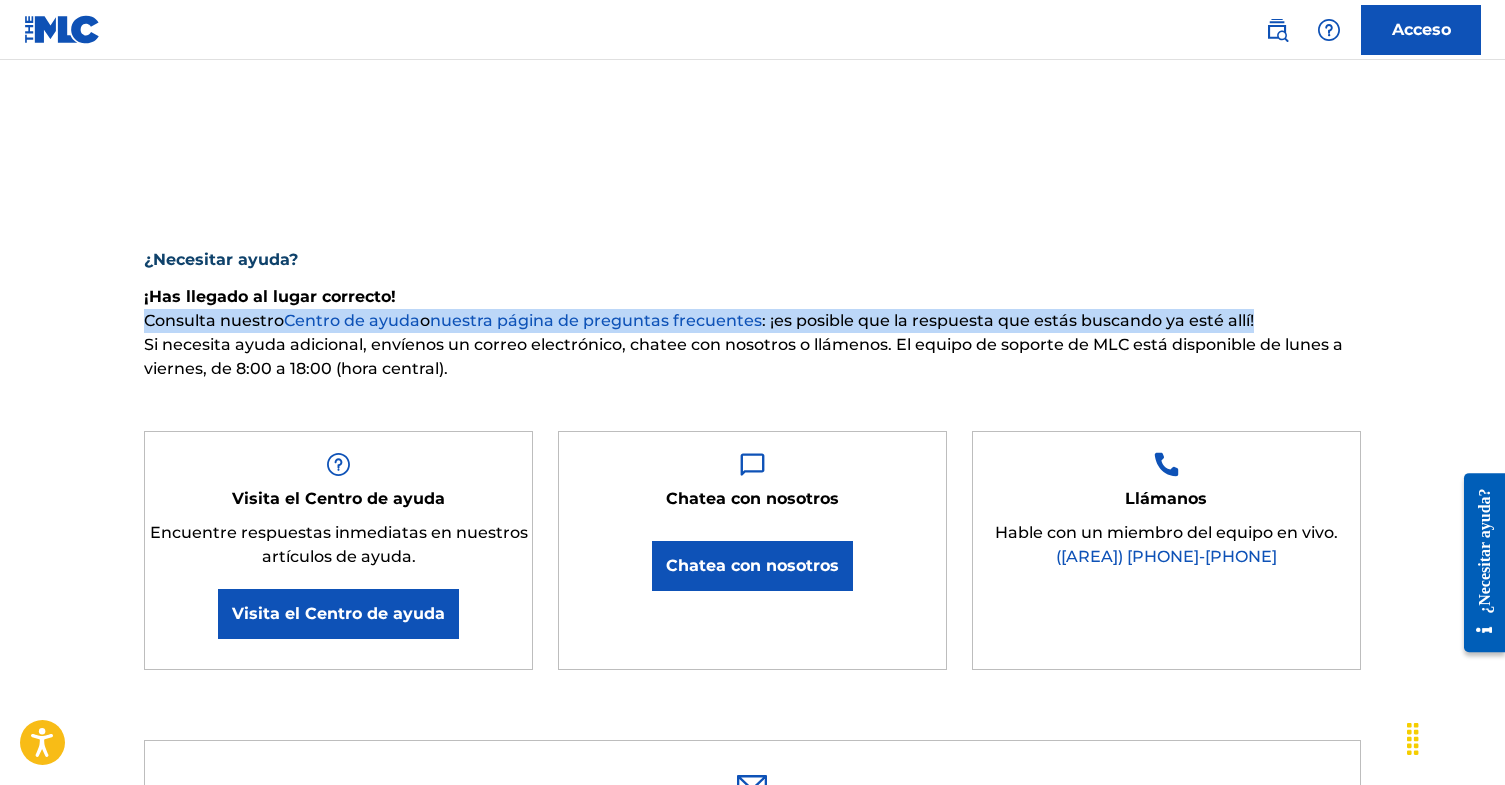 click on ": ¡es posible que la respuesta que estás buscando ya esté allí!" at bounding box center [1008, 320] 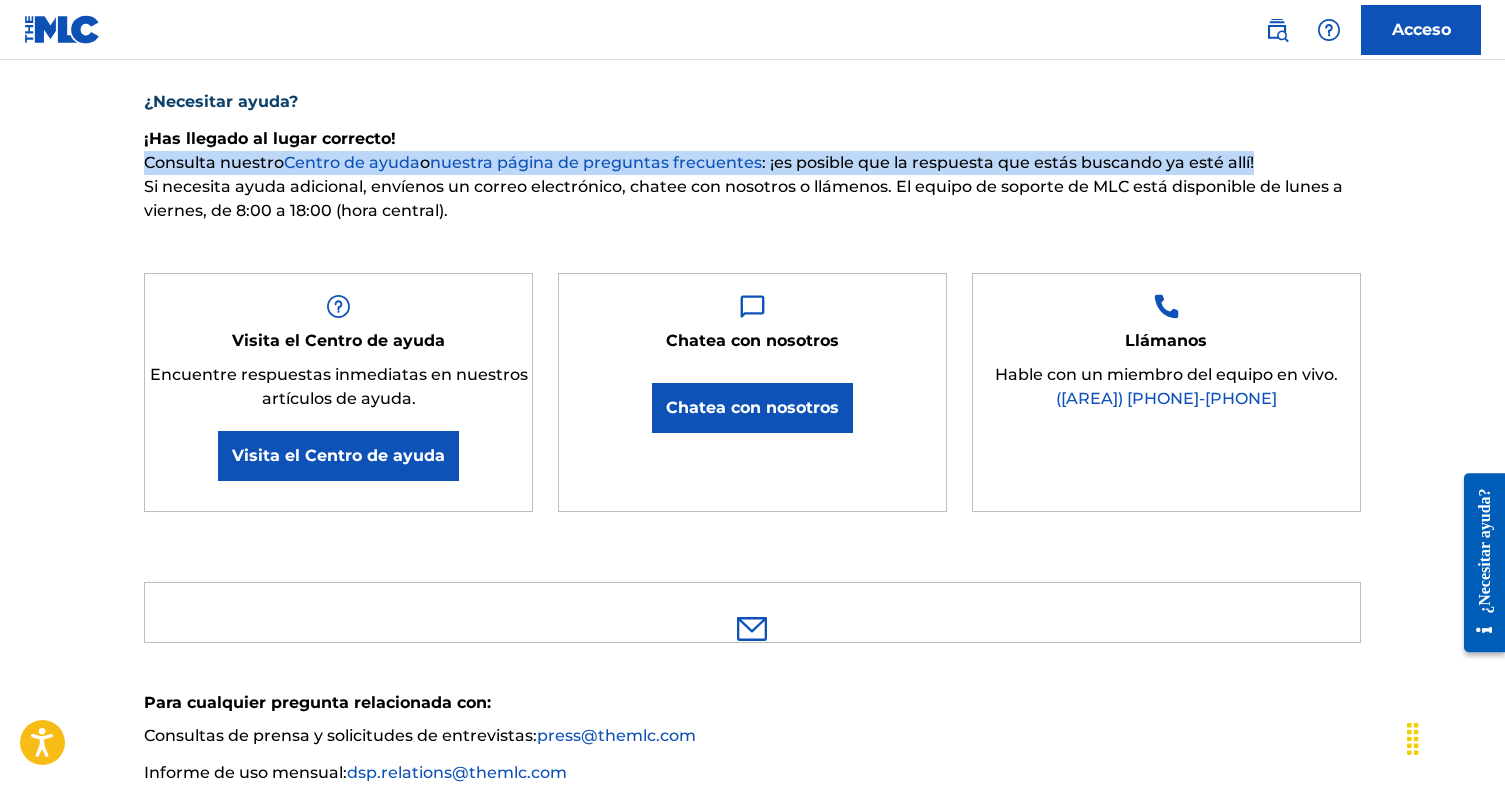 scroll, scrollTop: 0, scrollLeft: 0, axis: both 